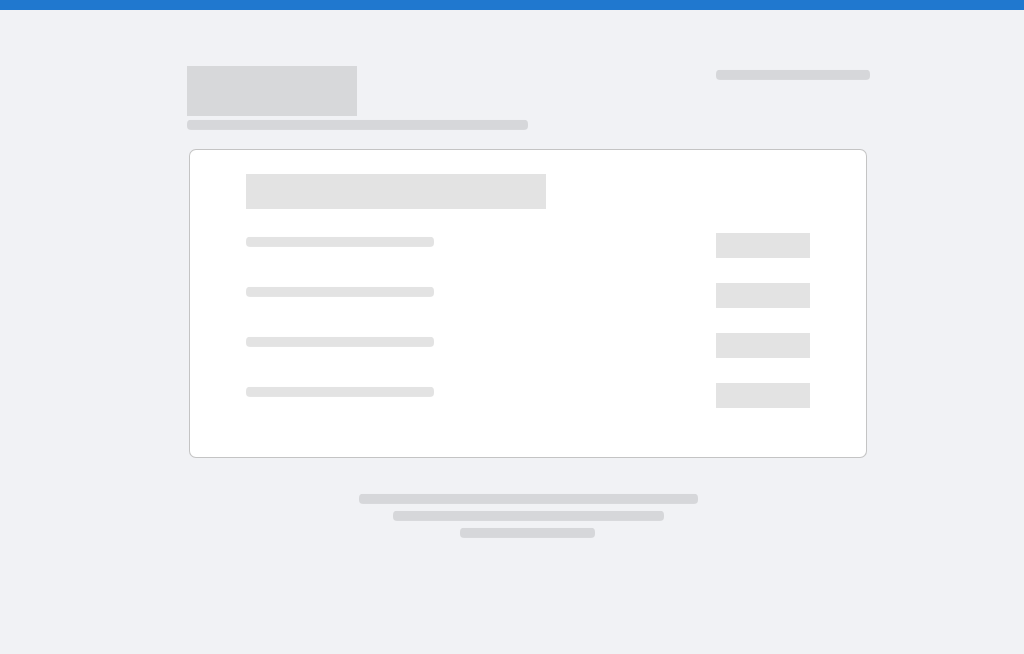 scroll, scrollTop: 0, scrollLeft: 0, axis: both 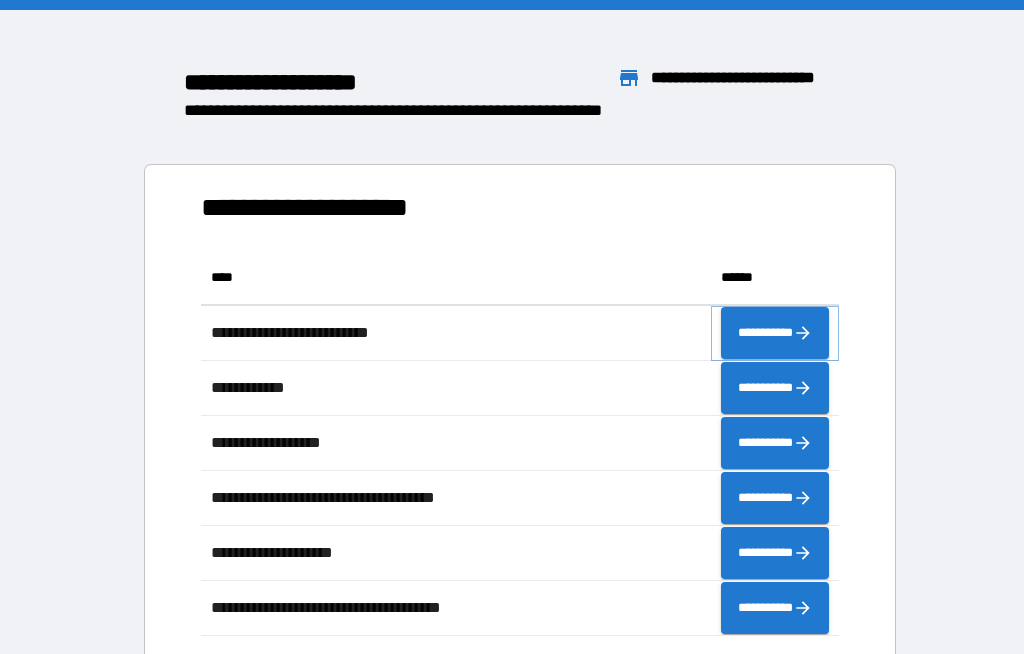 click on "**********" at bounding box center [775, 333] 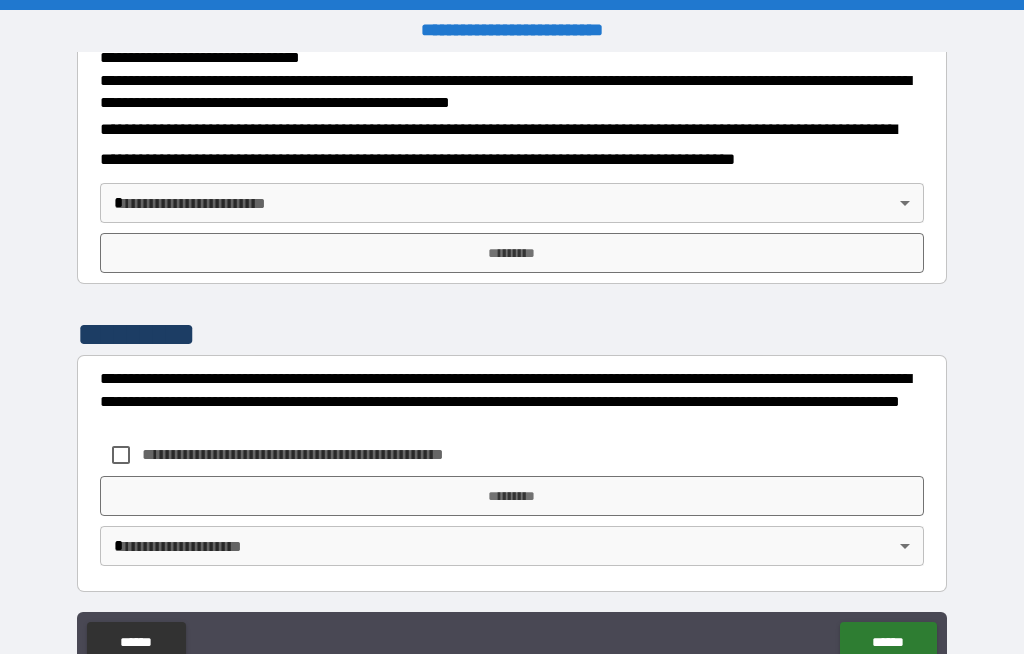 scroll, scrollTop: 723, scrollLeft: 0, axis: vertical 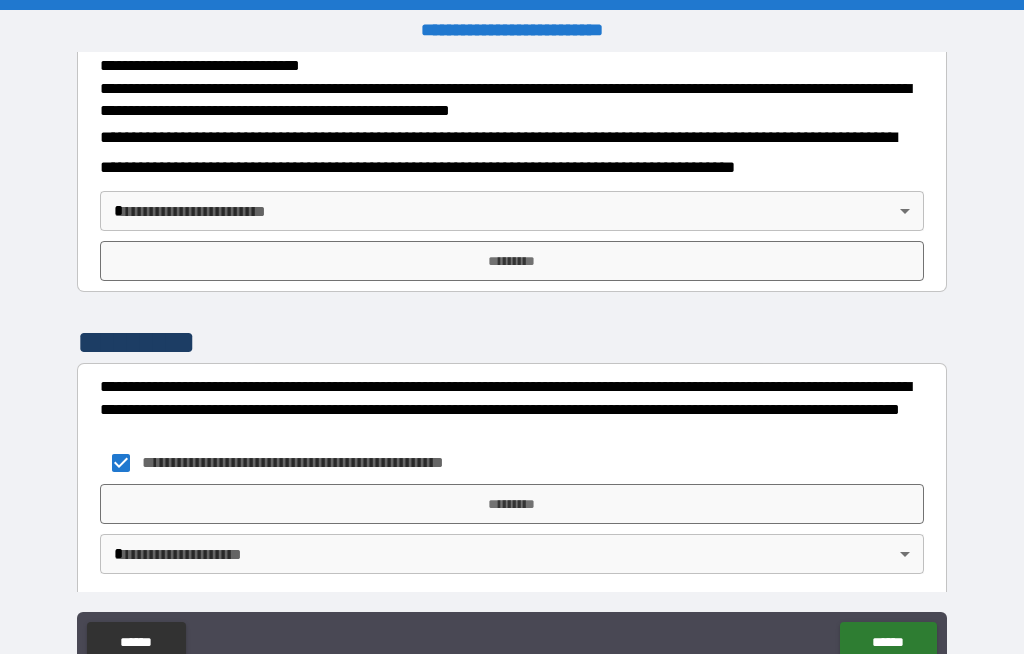 click on "*********" at bounding box center (512, 504) 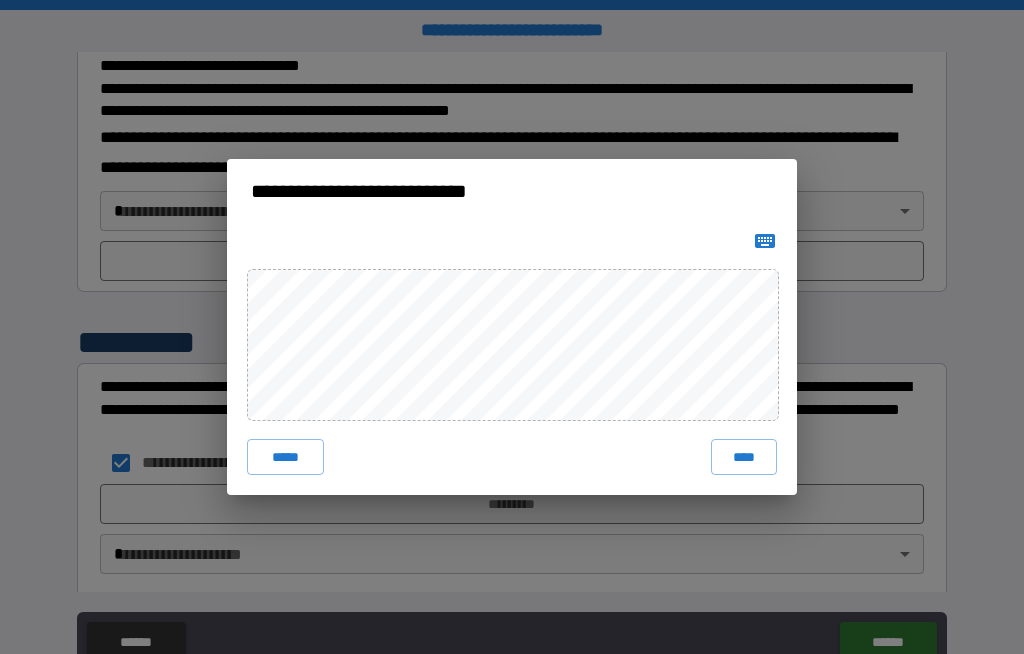 click on "****" at bounding box center (744, 457) 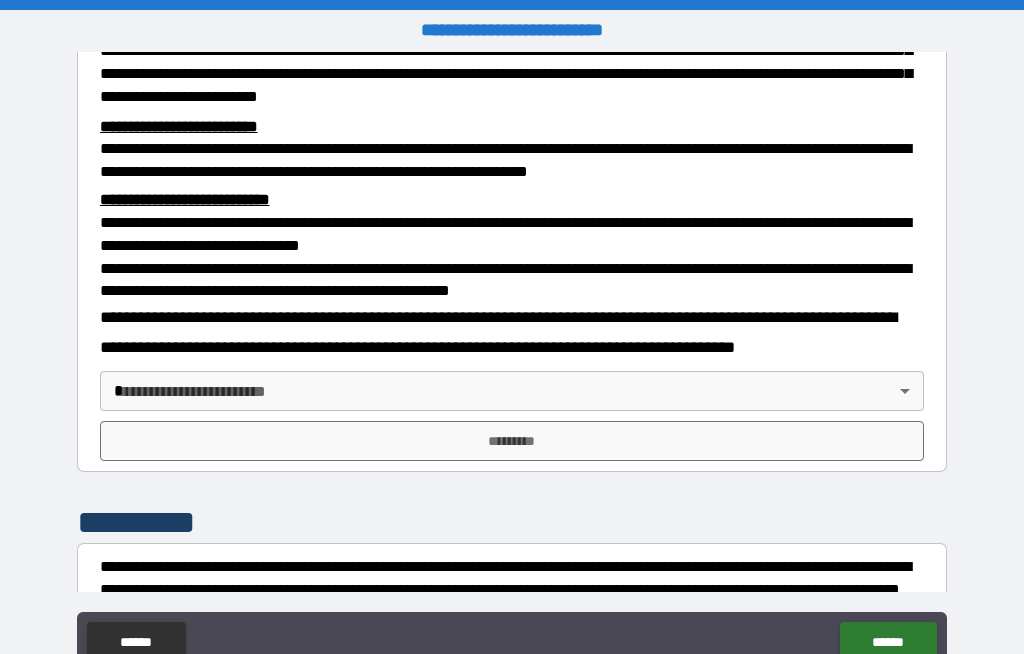 scroll, scrollTop: 544, scrollLeft: 0, axis: vertical 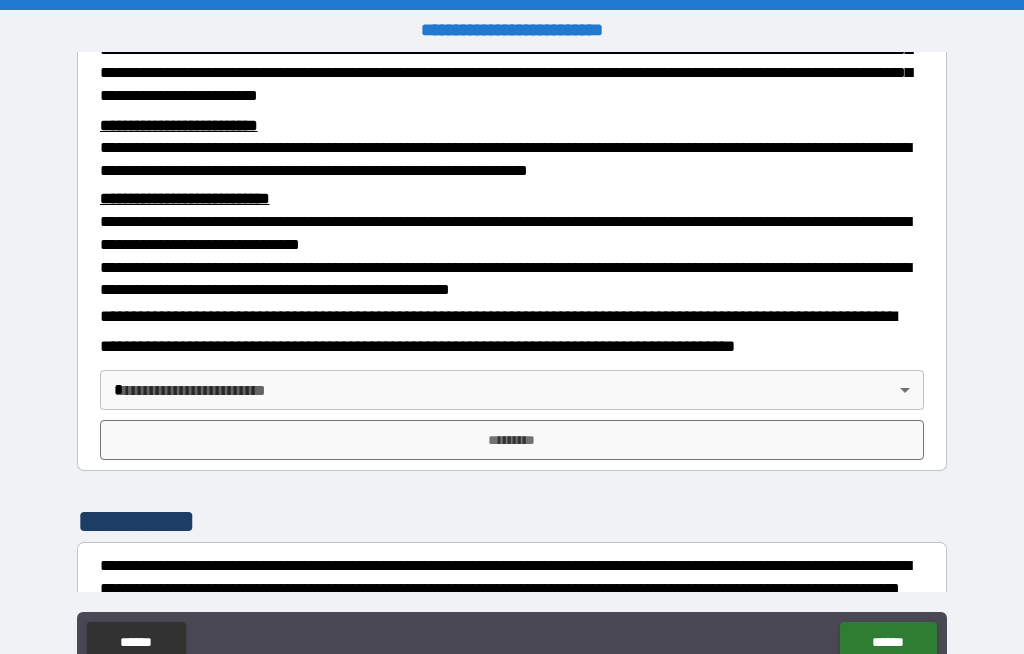 click on "*********" at bounding box center [512, 440] 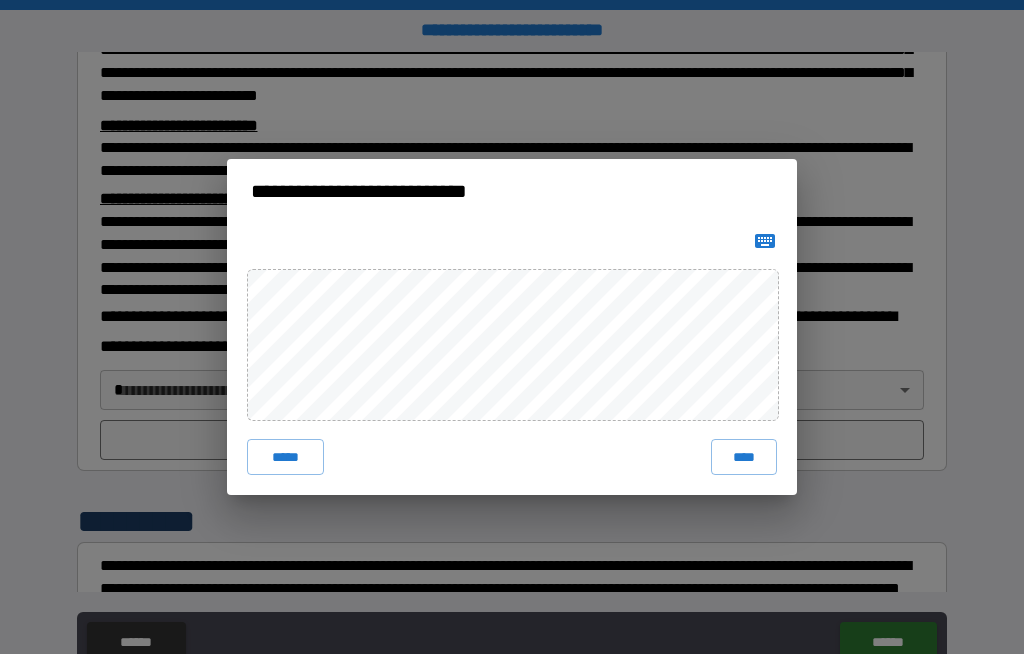click on "****" at bounding box center [744, 457] 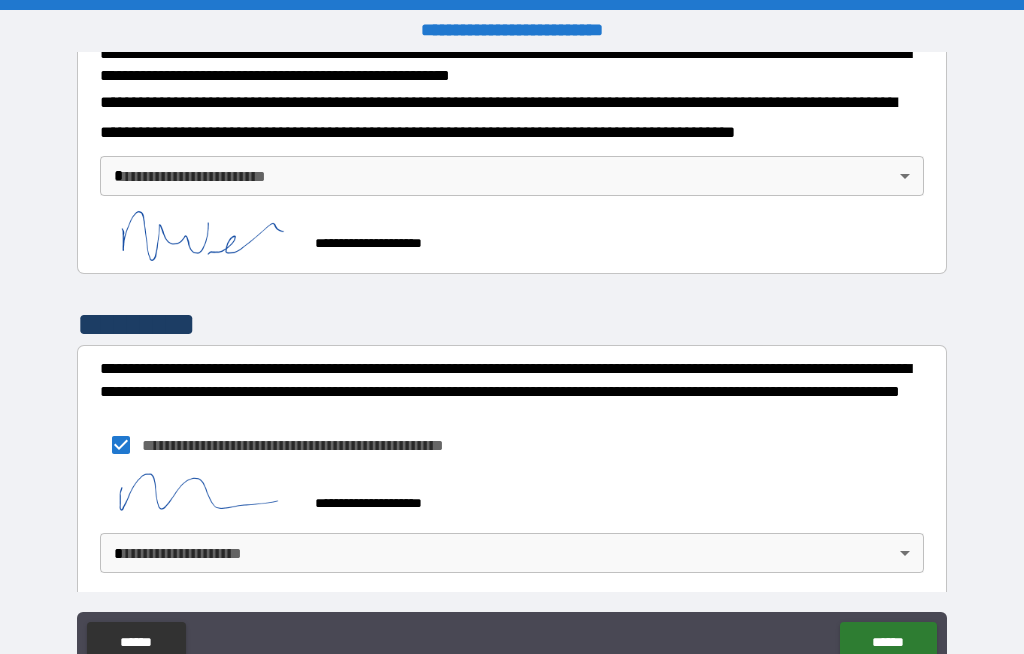 click on "******" at bounding box center (888, 642) 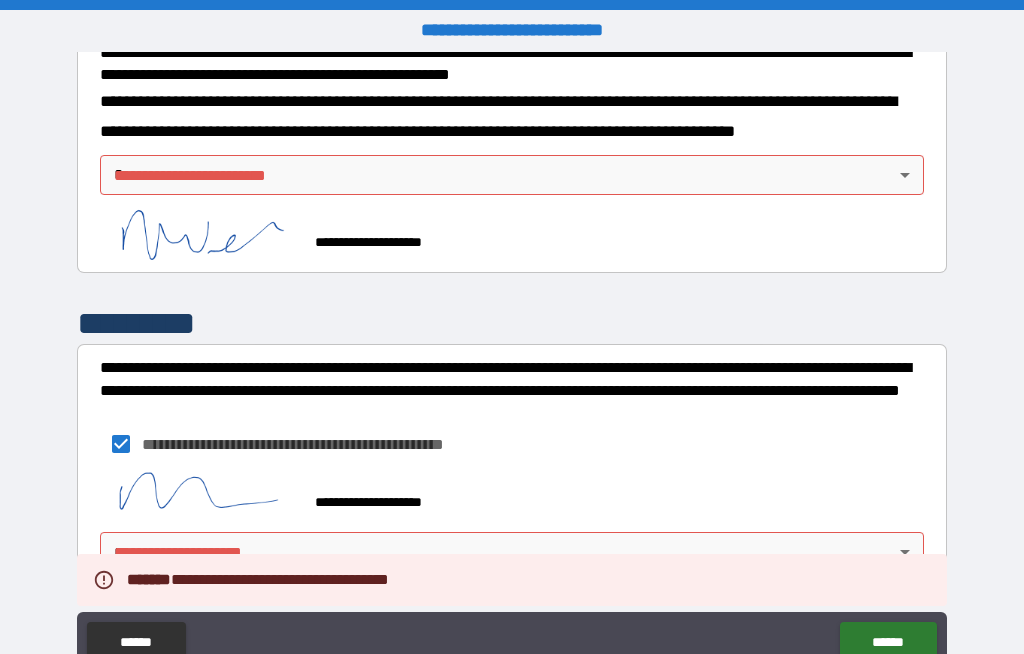 scroll, scrollTop: 757, scrollLeft: 0, axis: vertical 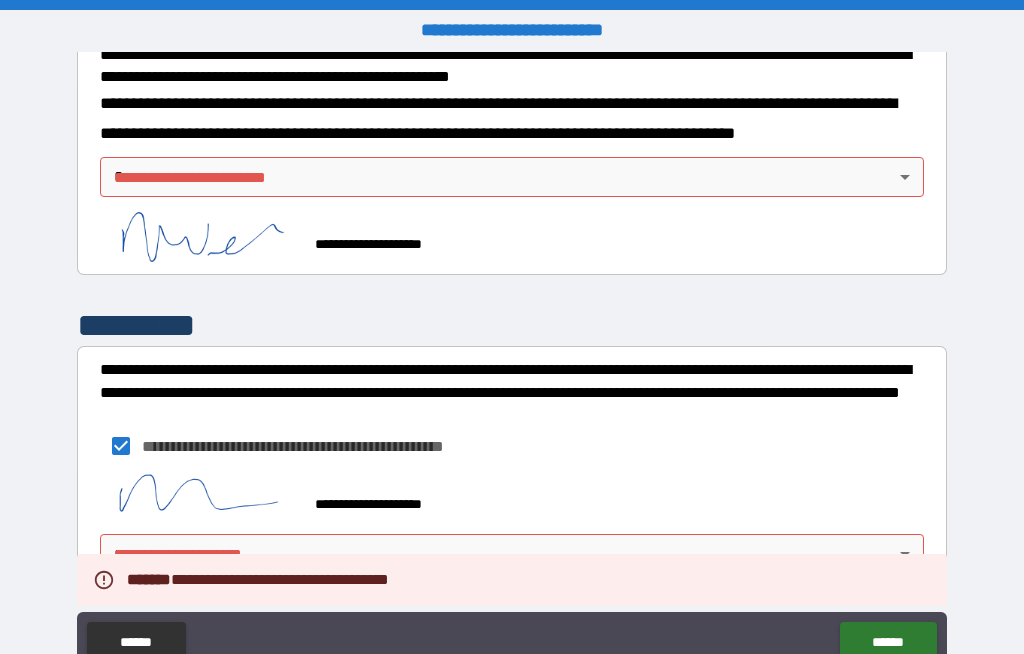 click on "**********" at bounding box center (512, 361) 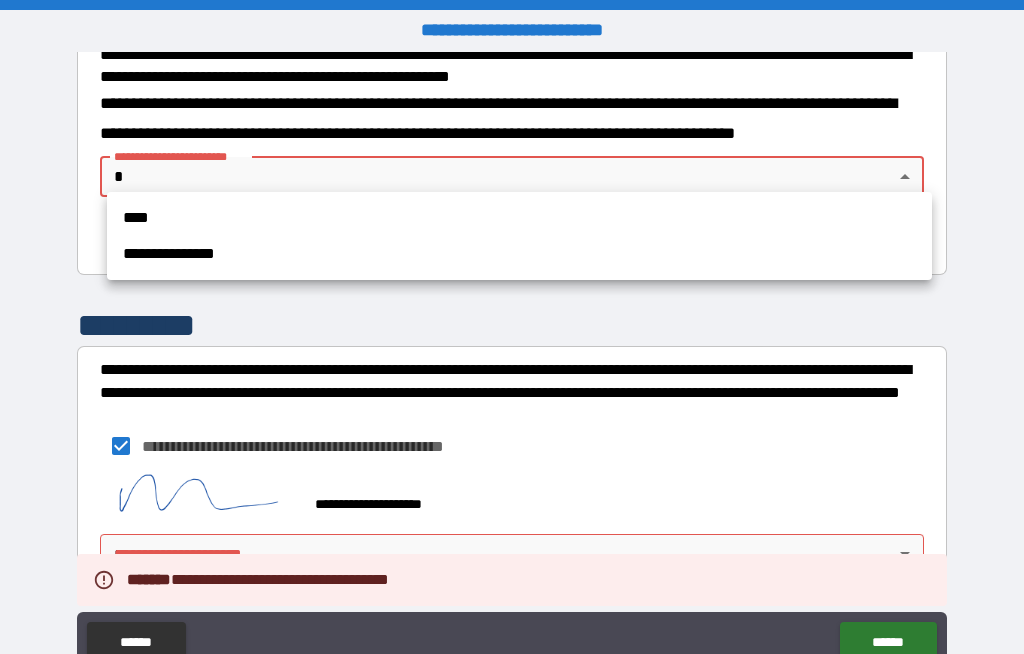 click on "****" at bounding box center [519, 218] 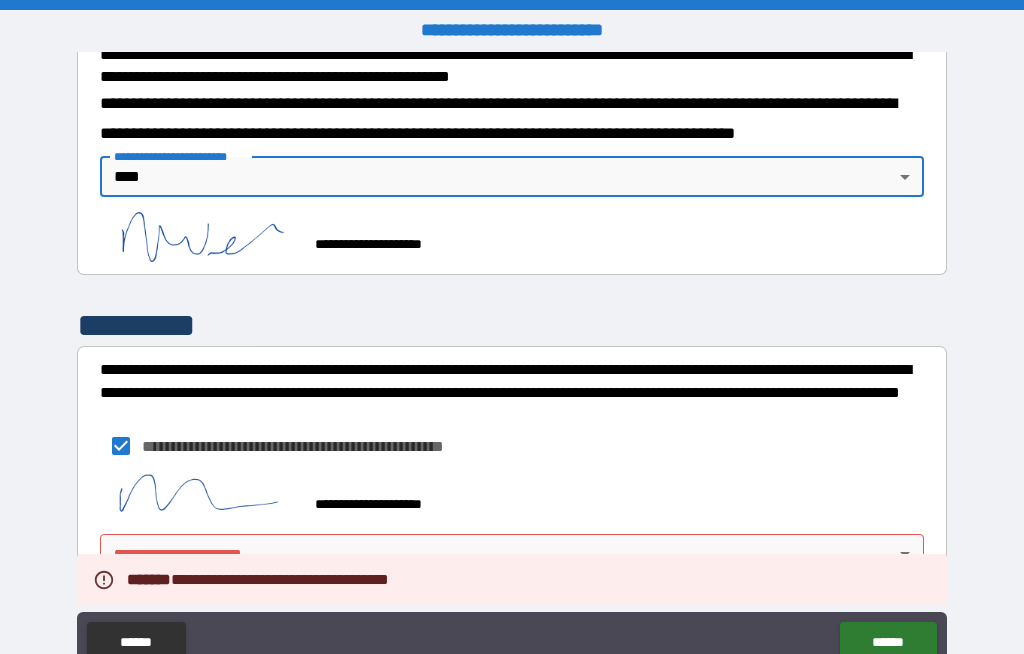 type on "****" 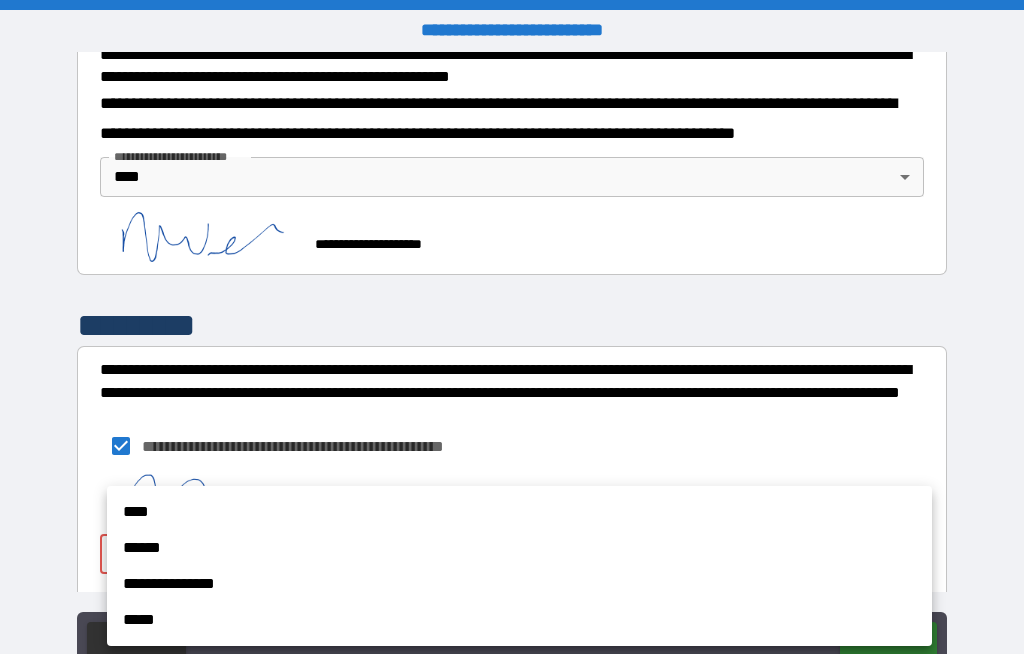 click on "****" at bounding box center [519, 512] 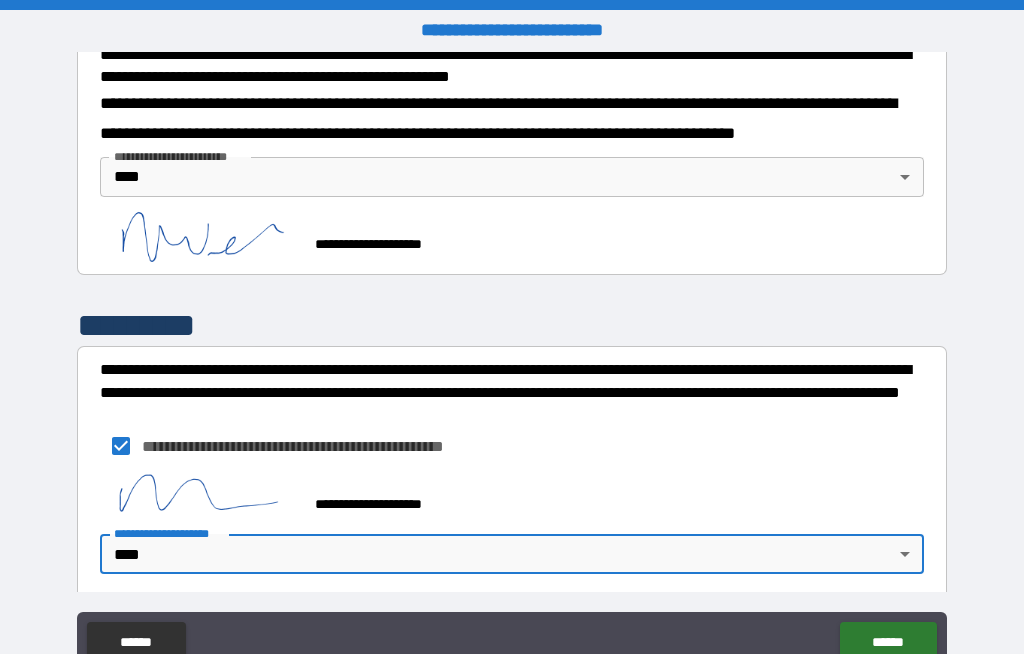 click on "******" at bounding box center [888, 642] 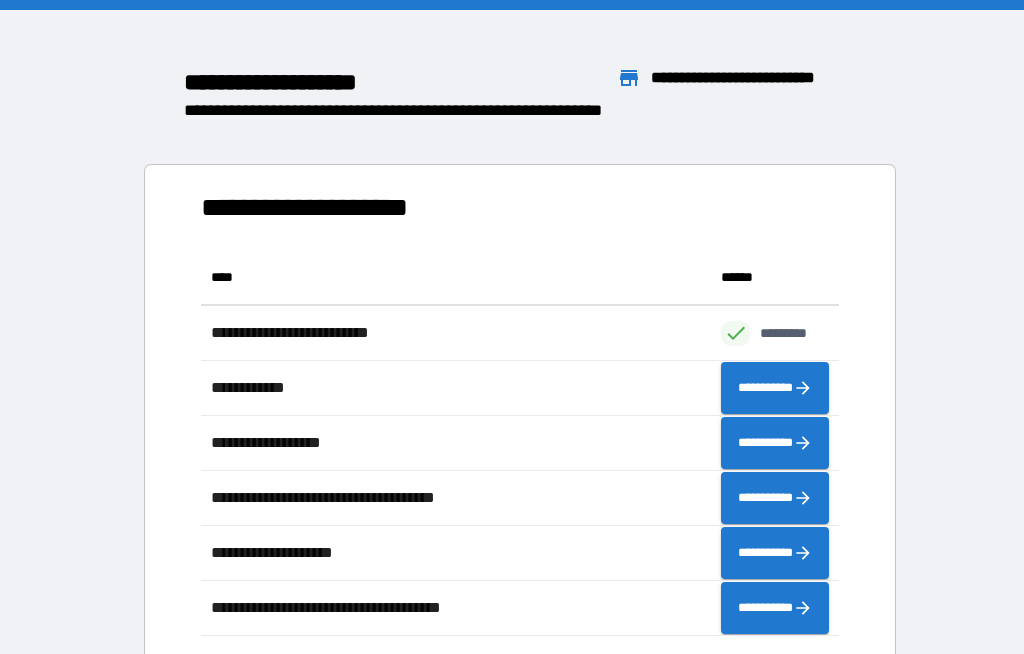 scroll, scrollTop: 1, scrollLeft: 1, axis: both 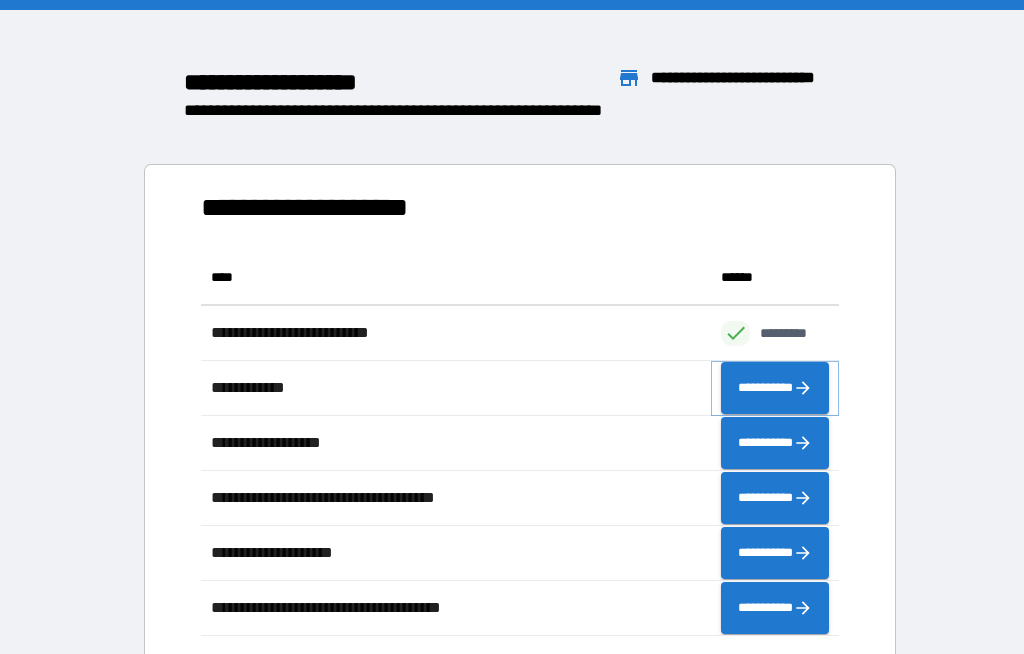 click on "**********" at bounding box center [775, 388] 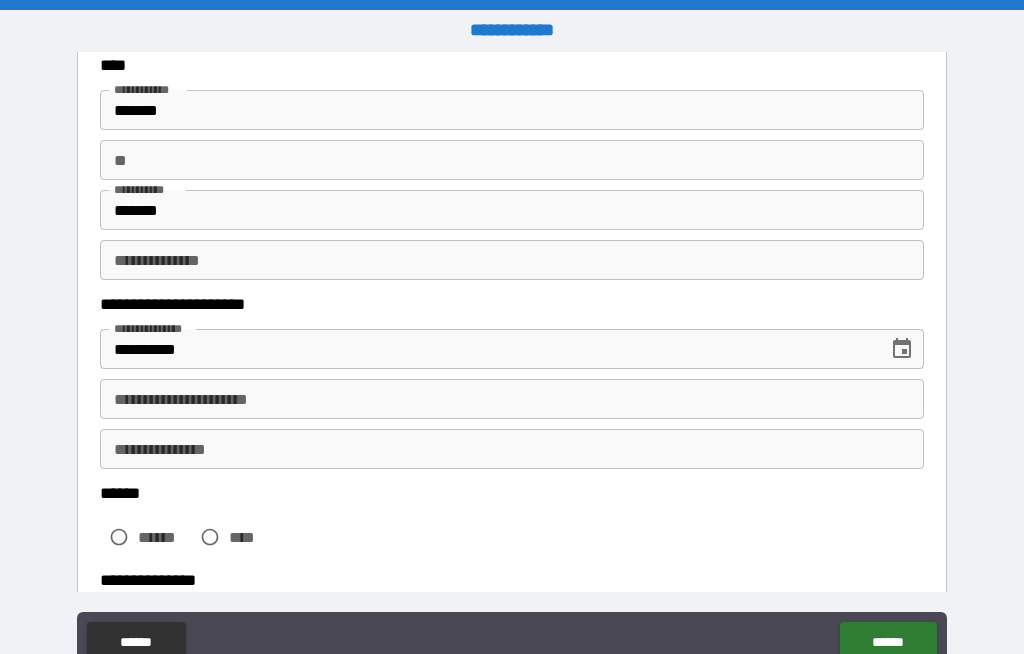 scroll, scrollTop: 114, scrollLeft: 0, axis: vertical 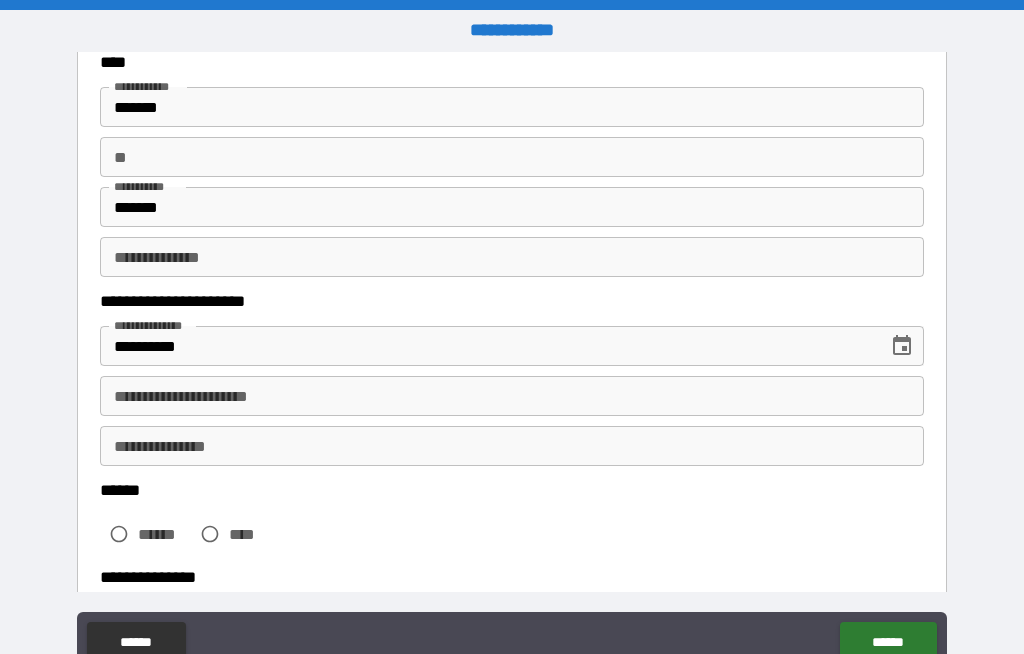 click on "**********" at bounding box center [512, 396] 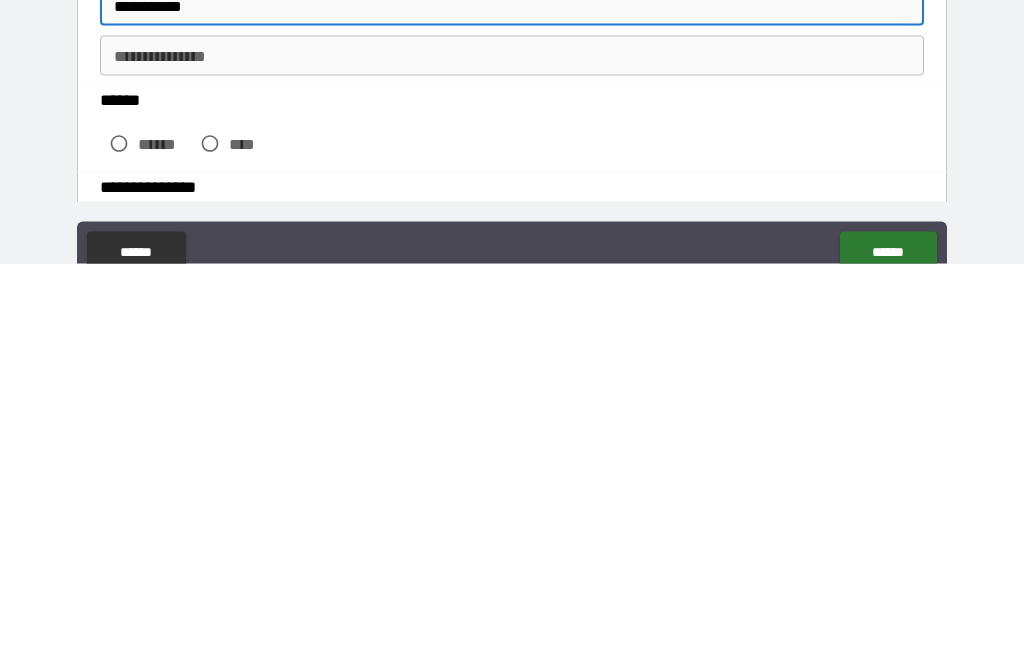 type on "**********" 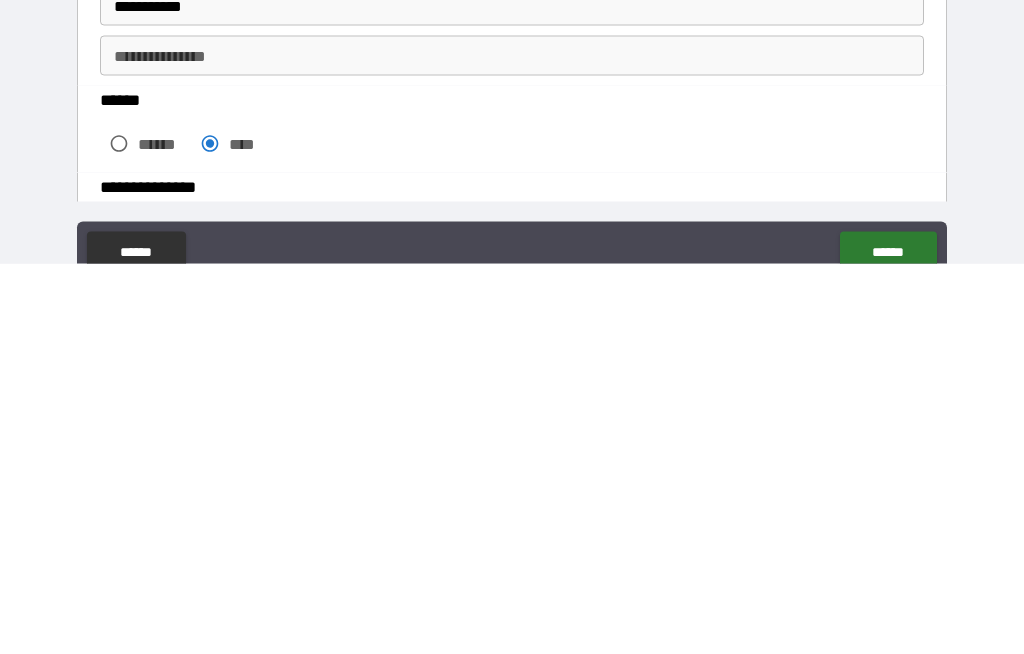 scroll, scrollTop: 69, scrollLeft: 0, axis: vertical 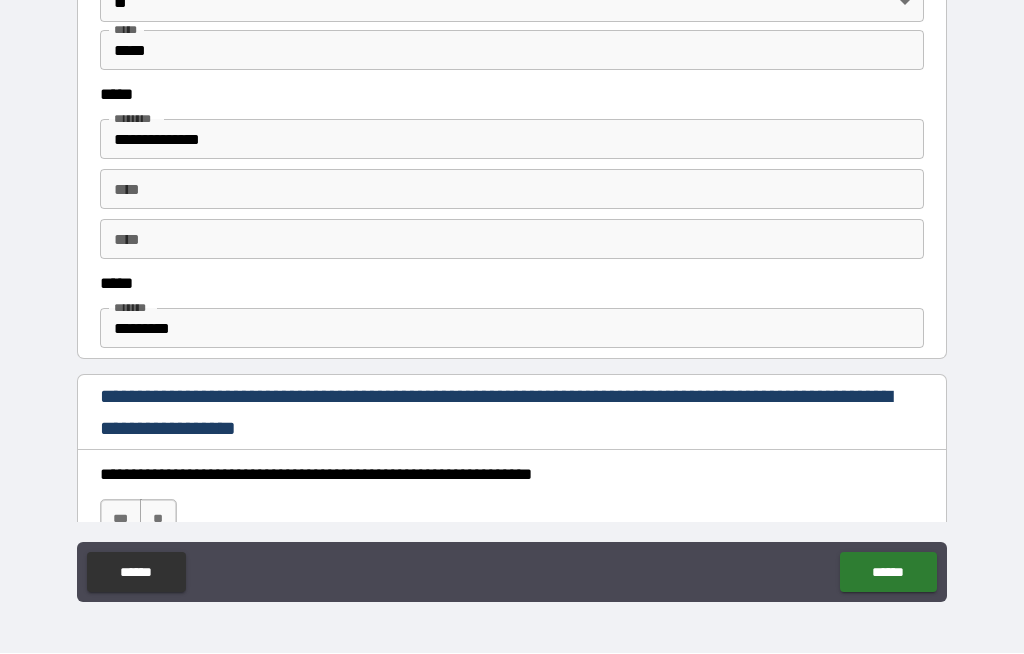 click on "*********" at bounding box center (512, 329) 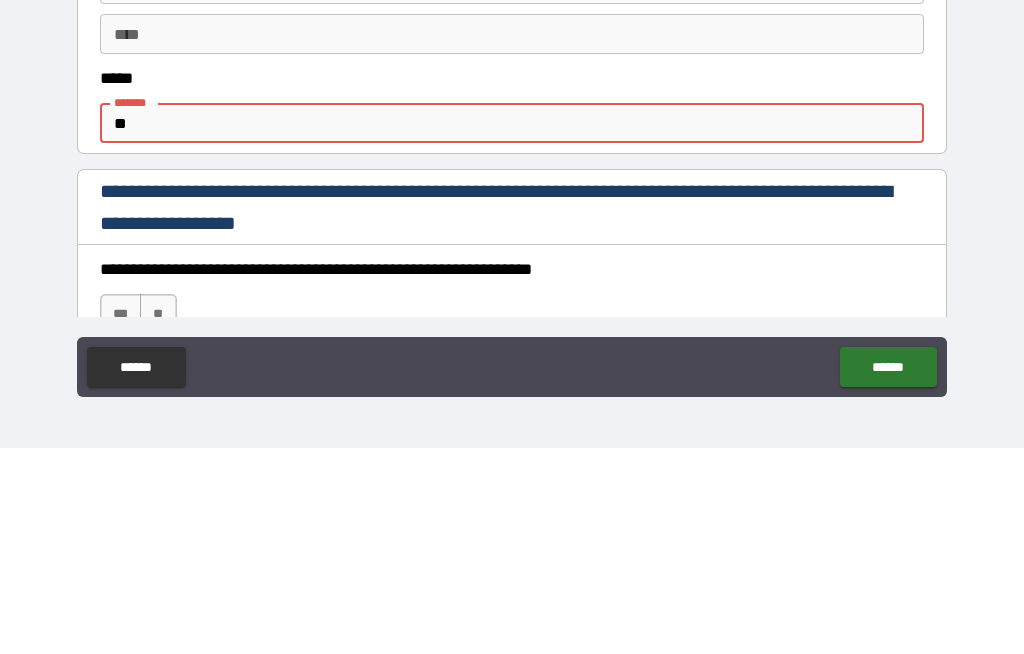type on "*" 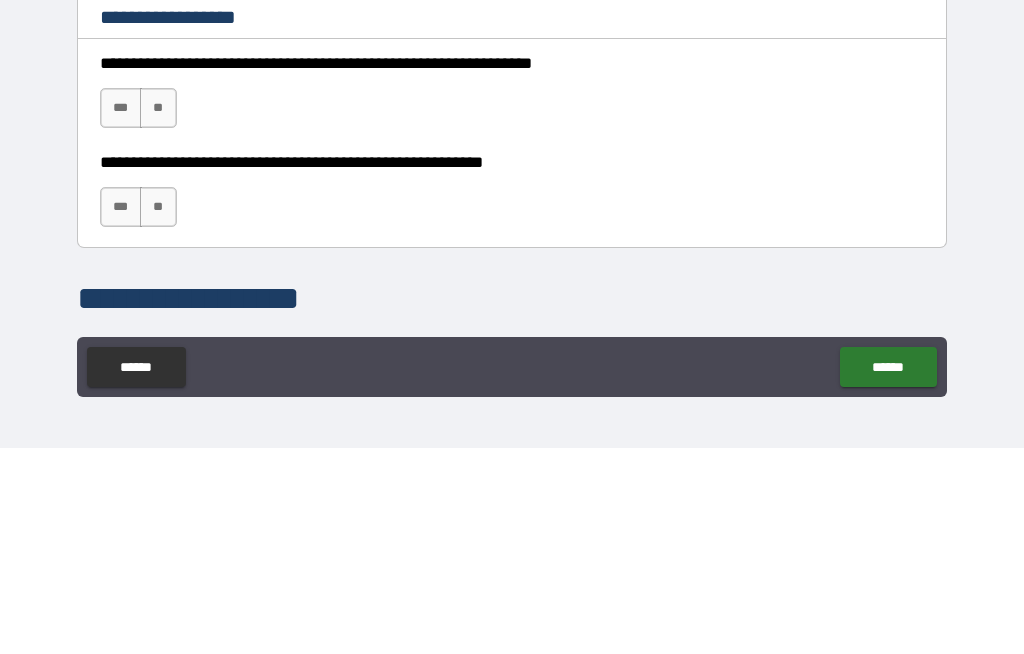 scroll, scrollTop: 1174, scrollLeft: 0, axis: vertical 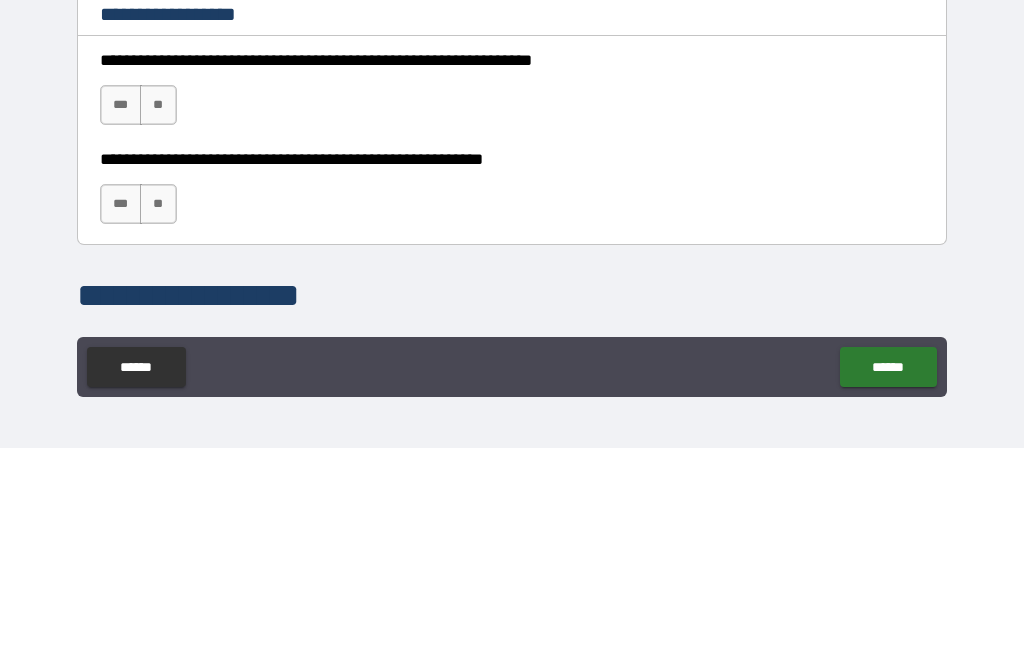 type on "**********" 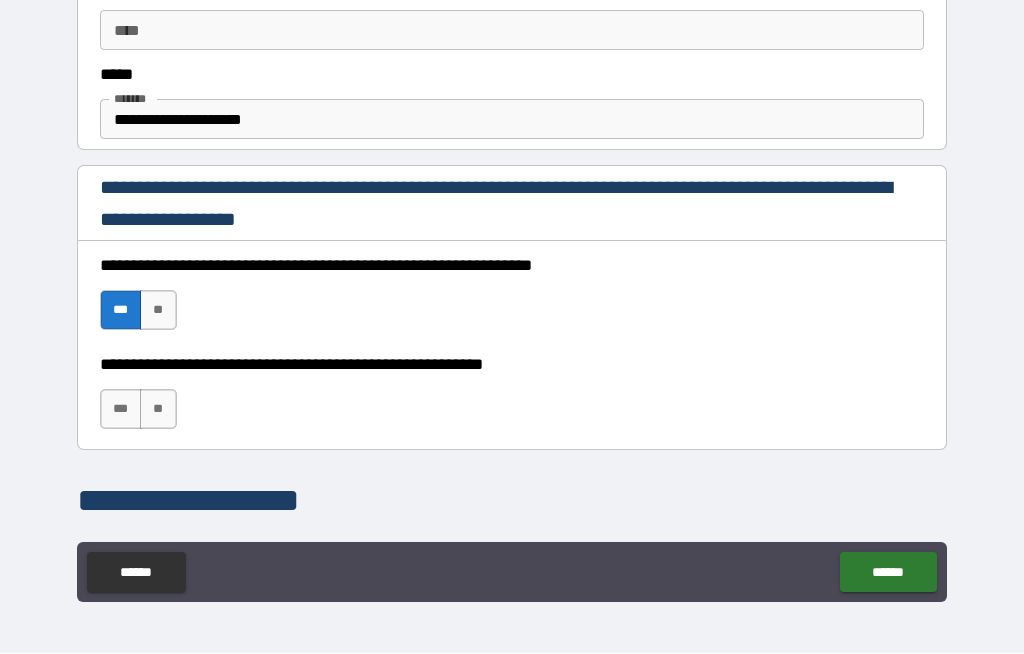 click on "***" at bounding box center [121, 410] 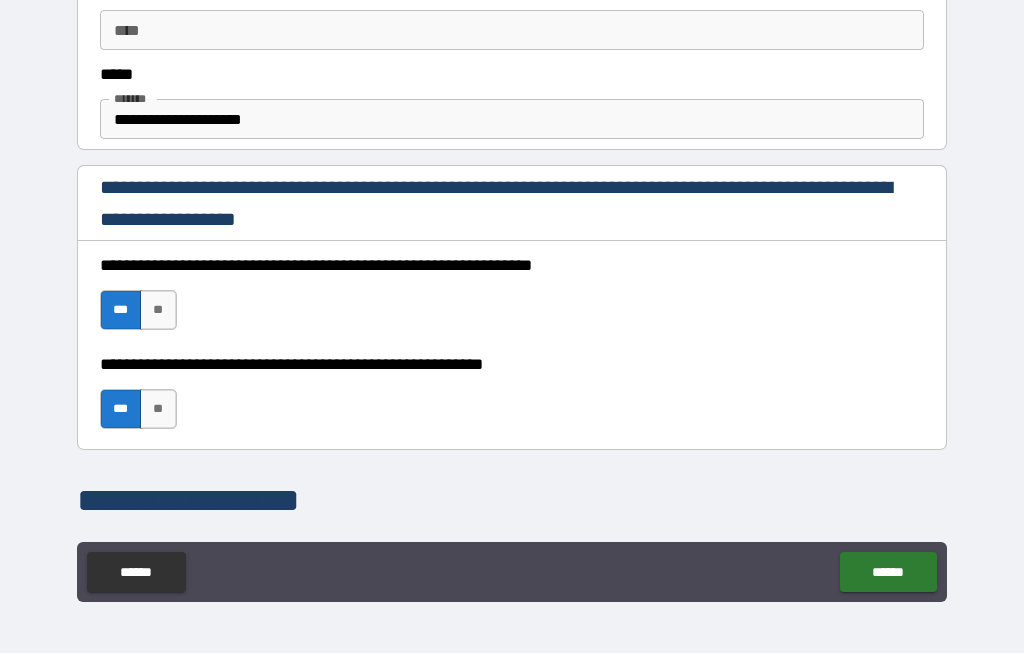 click on "******" at bounding box center [888, 573] 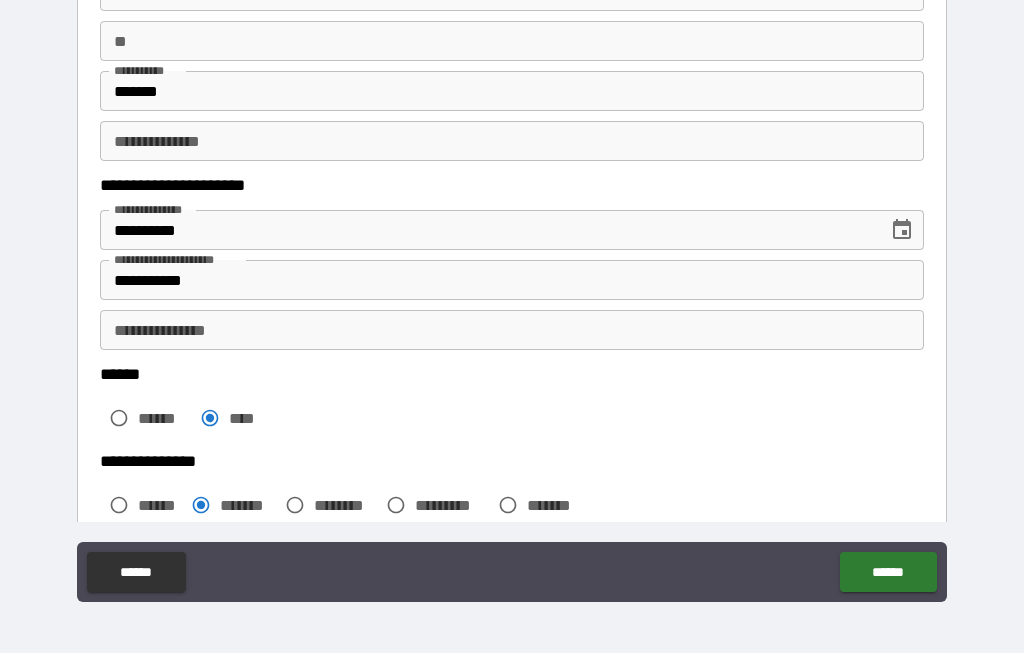 scroll, scrollTop: 159, scrollLeft: 0, axis: vertical 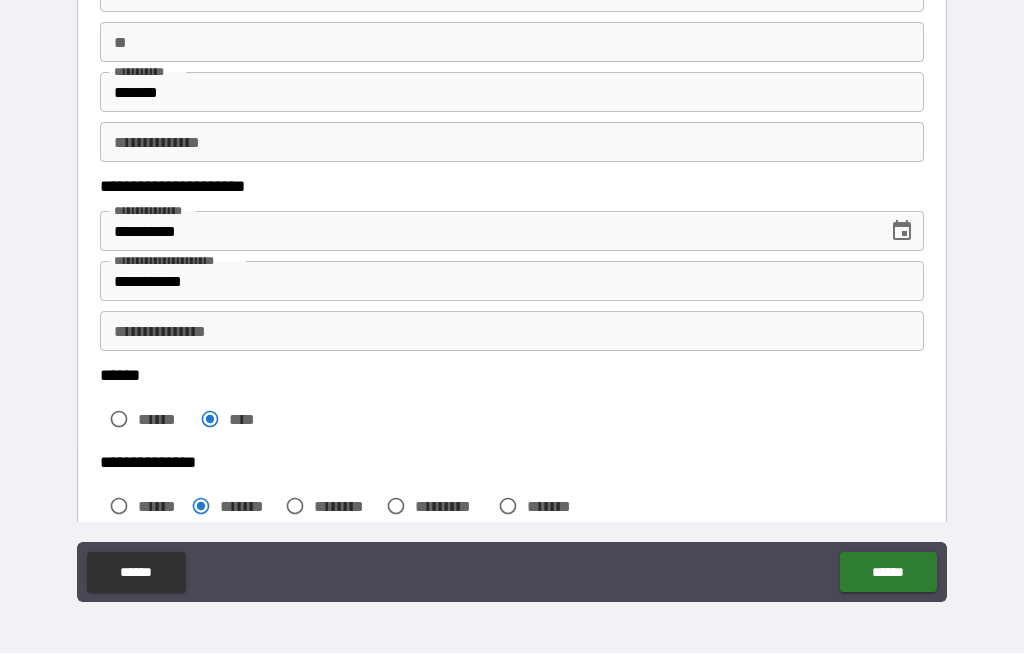 click on "**********" at bounding box center (512, 332) 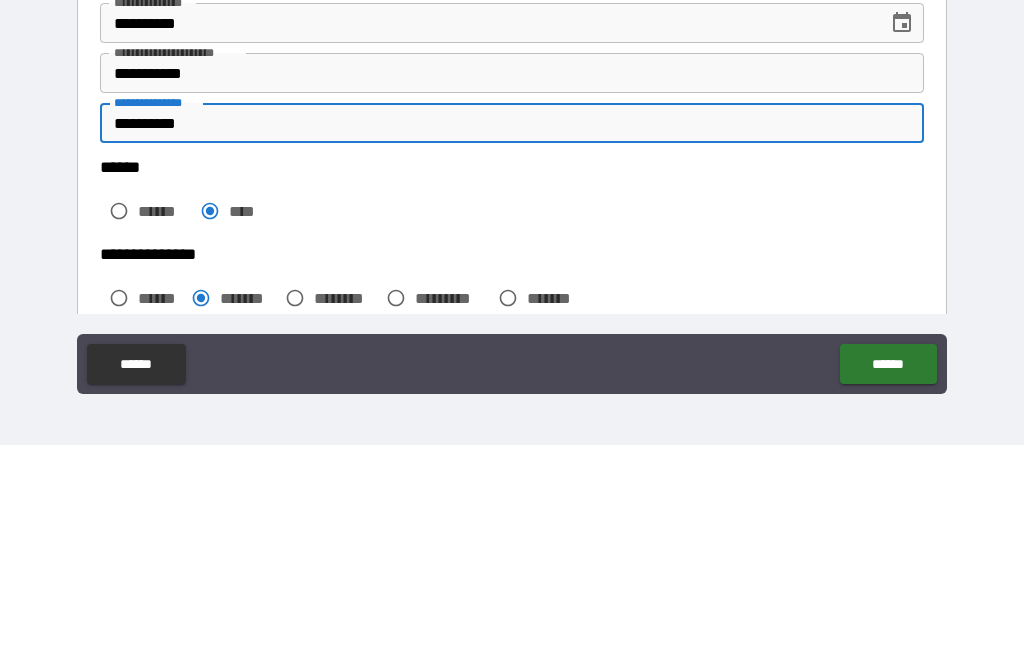 type on "**********" 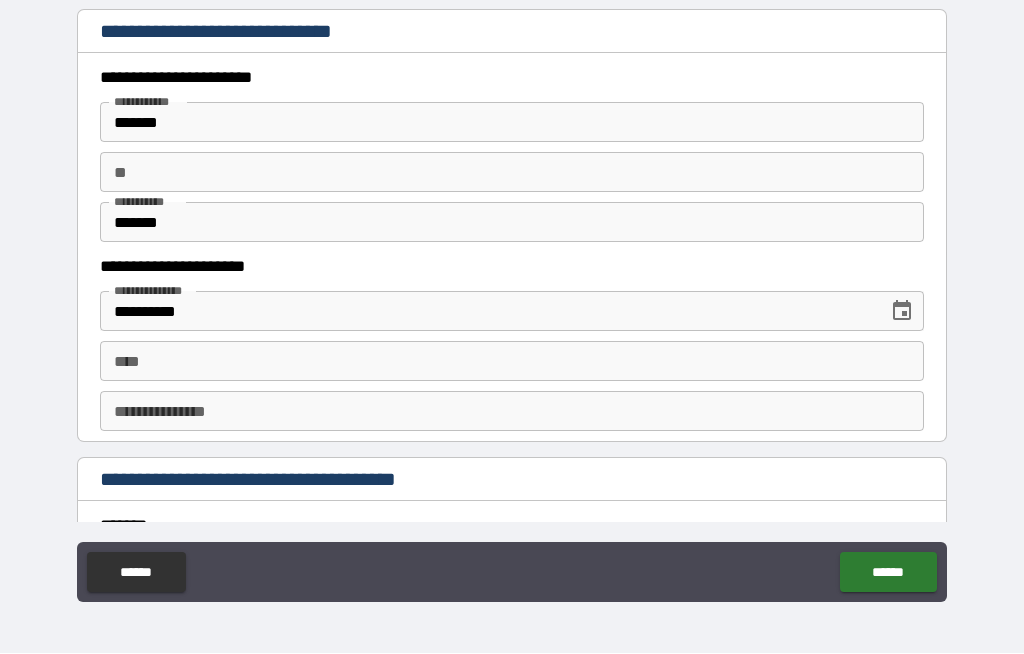scroll, scrollTop: 1898, scrollLeft: 0, axis: vertical 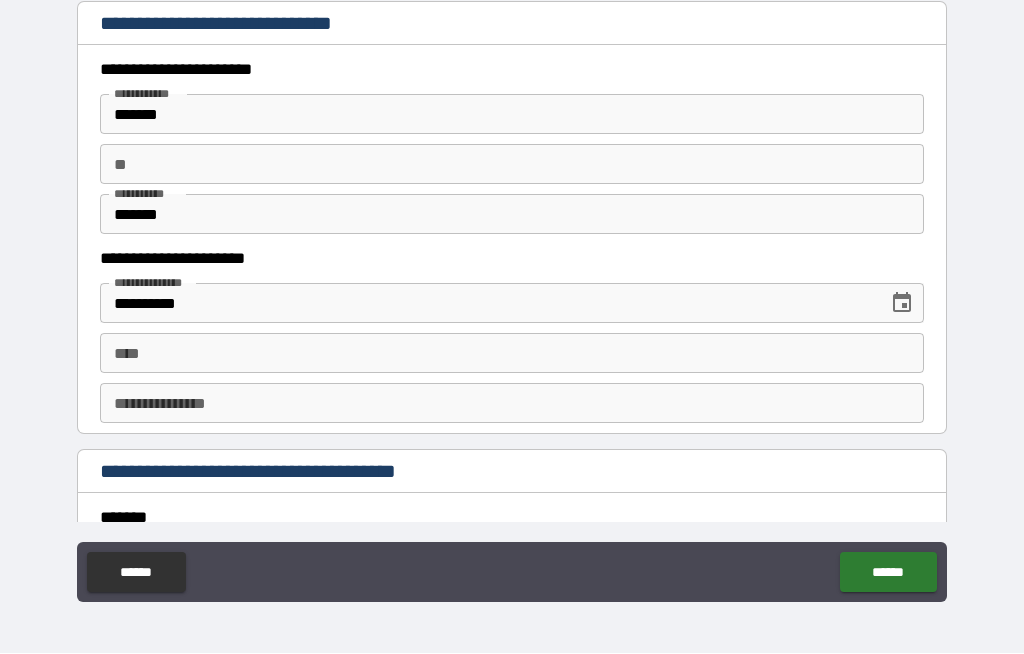 click on "****" at bounding box center [512, 354] 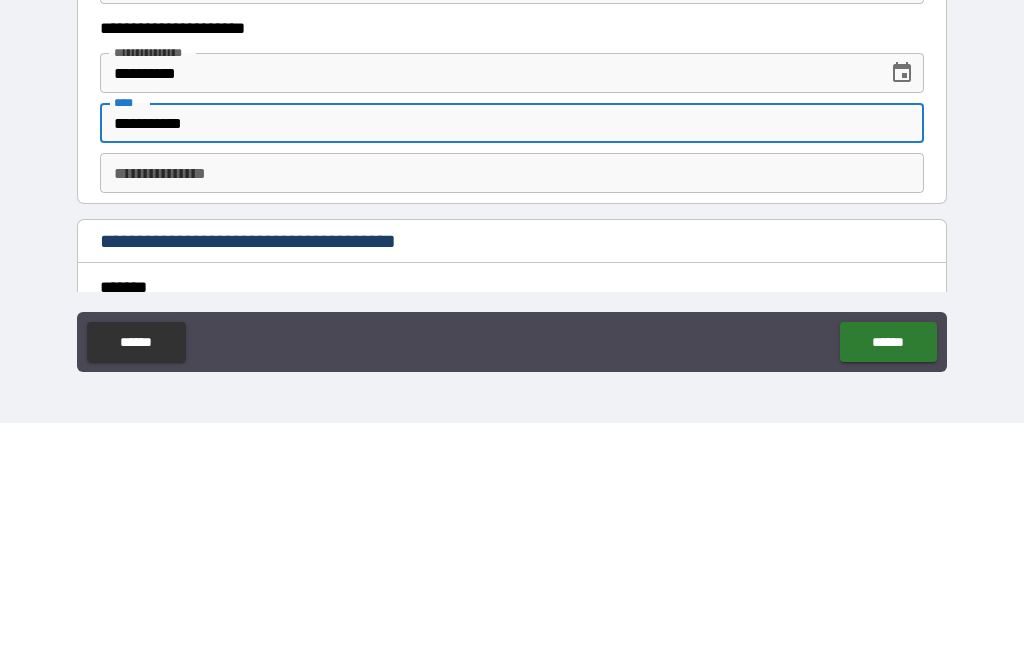 type on "**********" 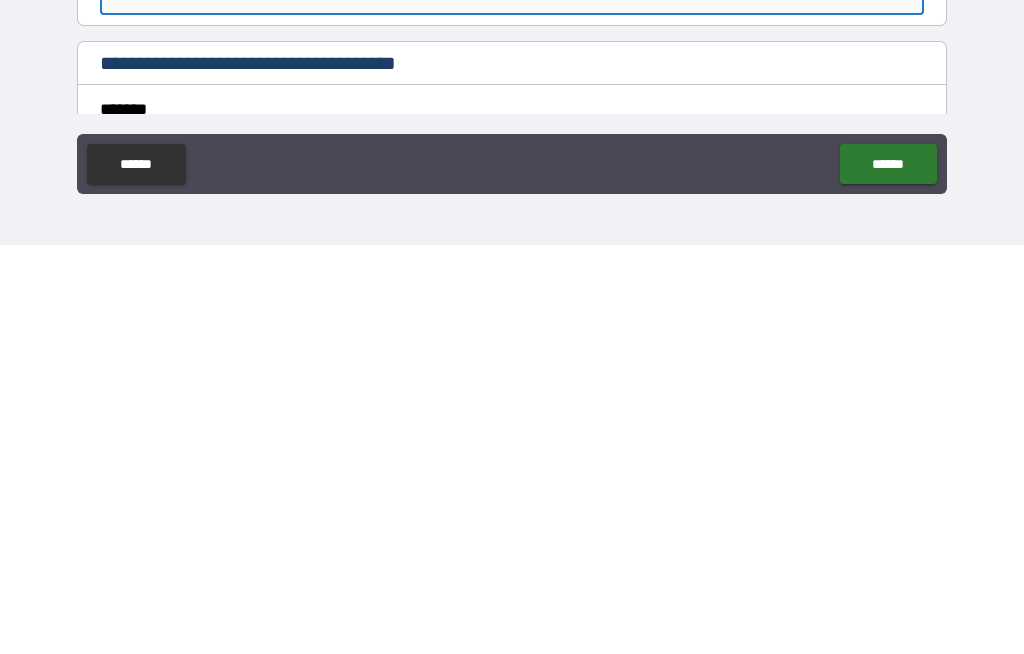 type on "**********" 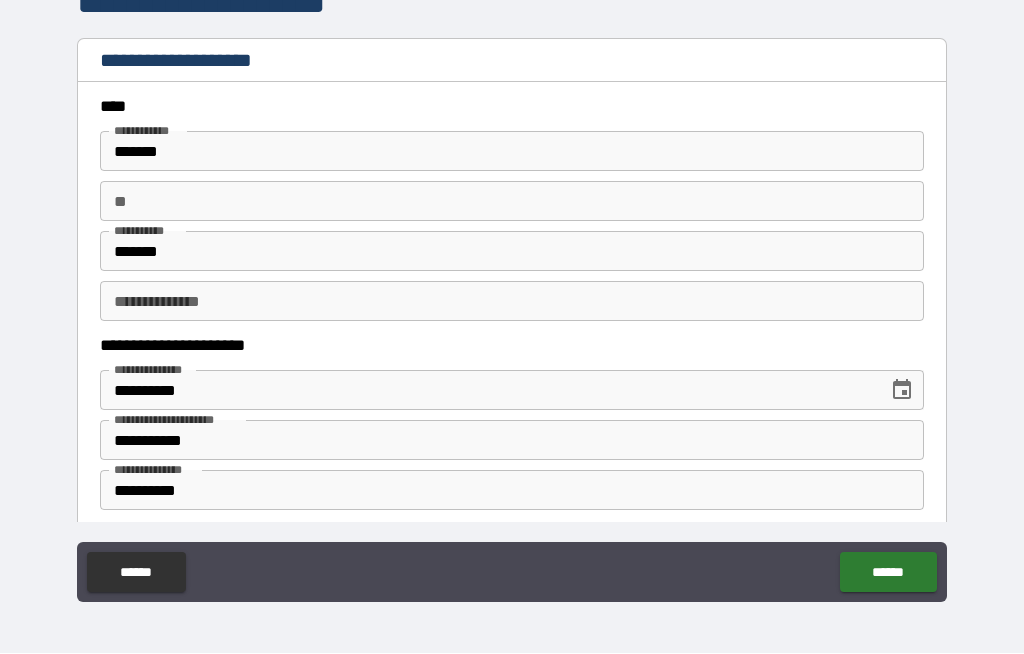 scroll, scrollTop: -1, scrollLeft: 0, axis: vertical 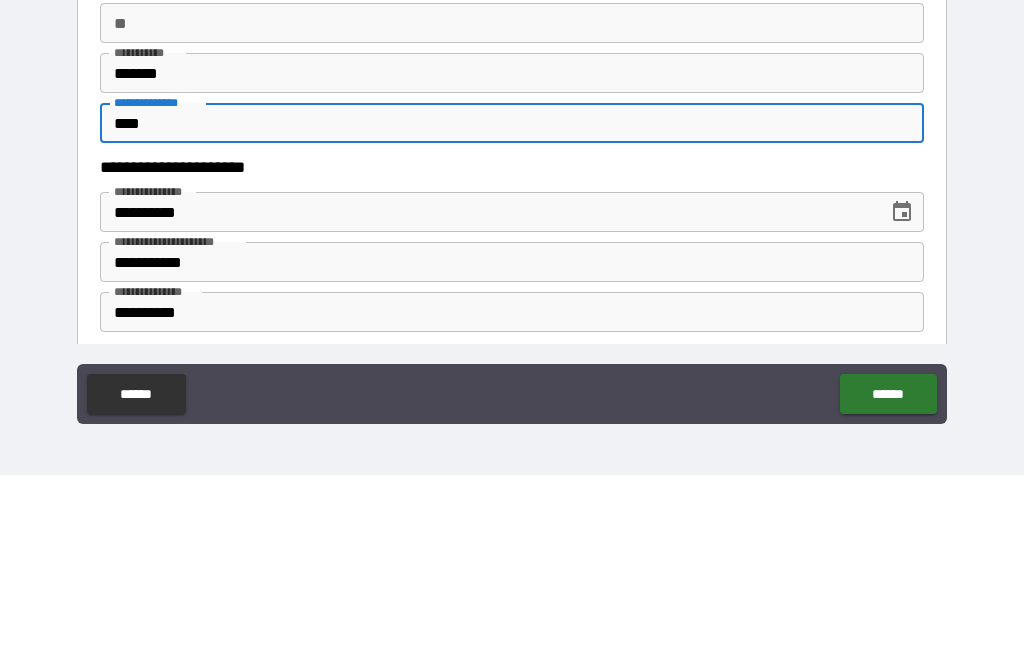 type on "****" 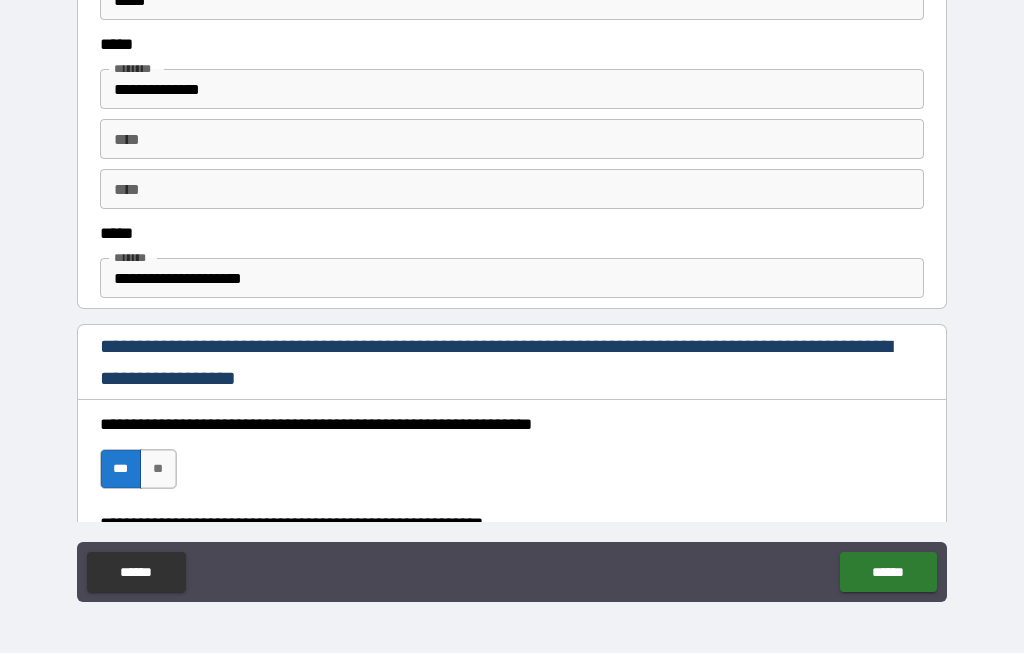 click on "******" at bounding box center (888, 573) 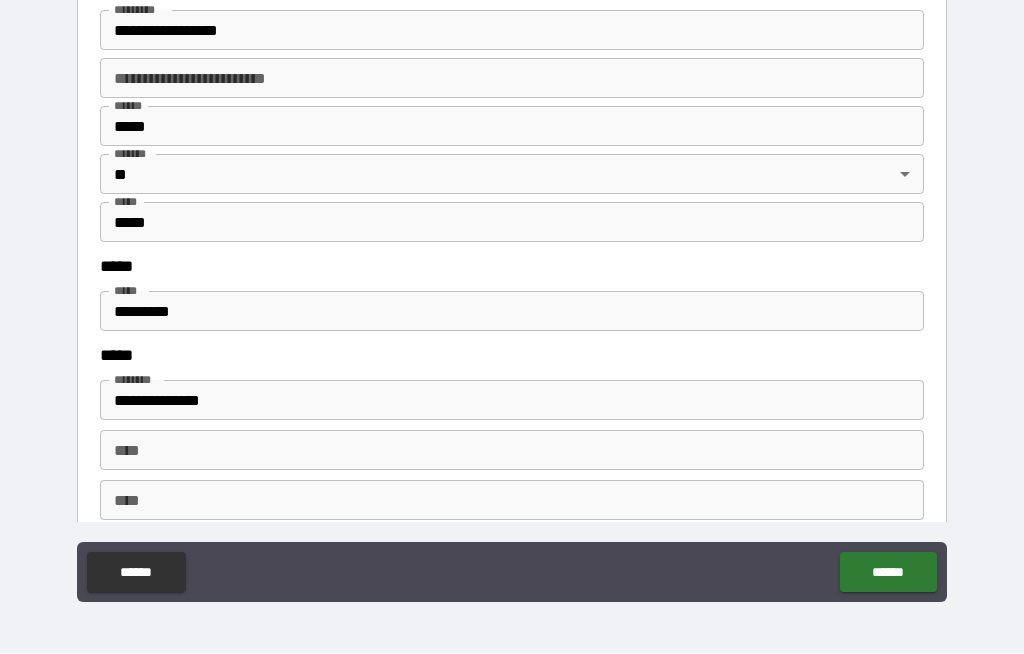 scroll, scrollTop: 2484, scrollLeft: 0, axis: vertical 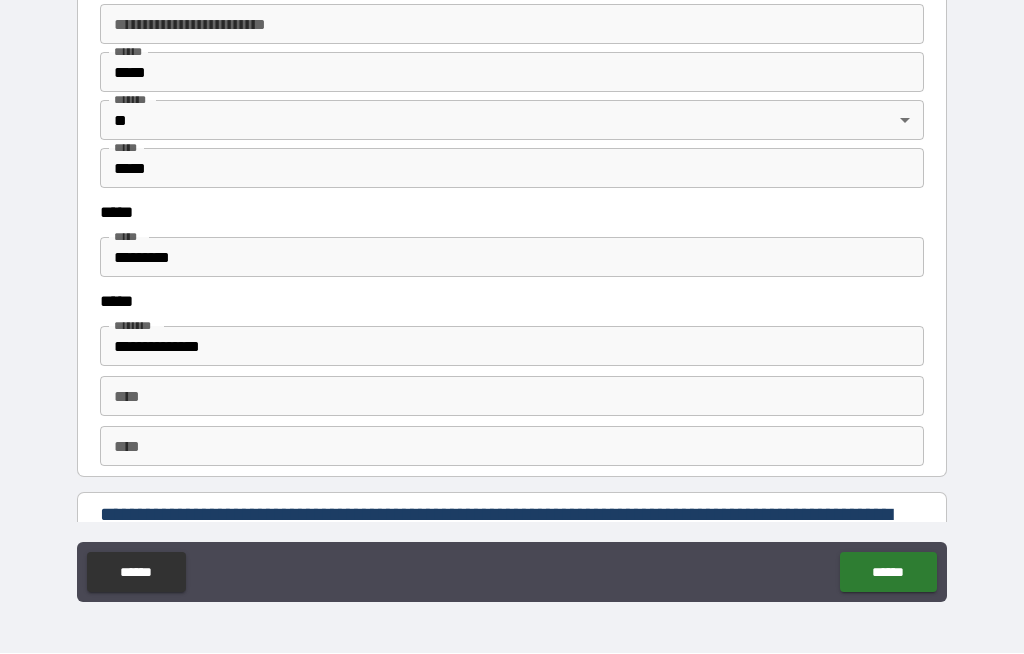 click on "*********" at bounding box center (512, 258) 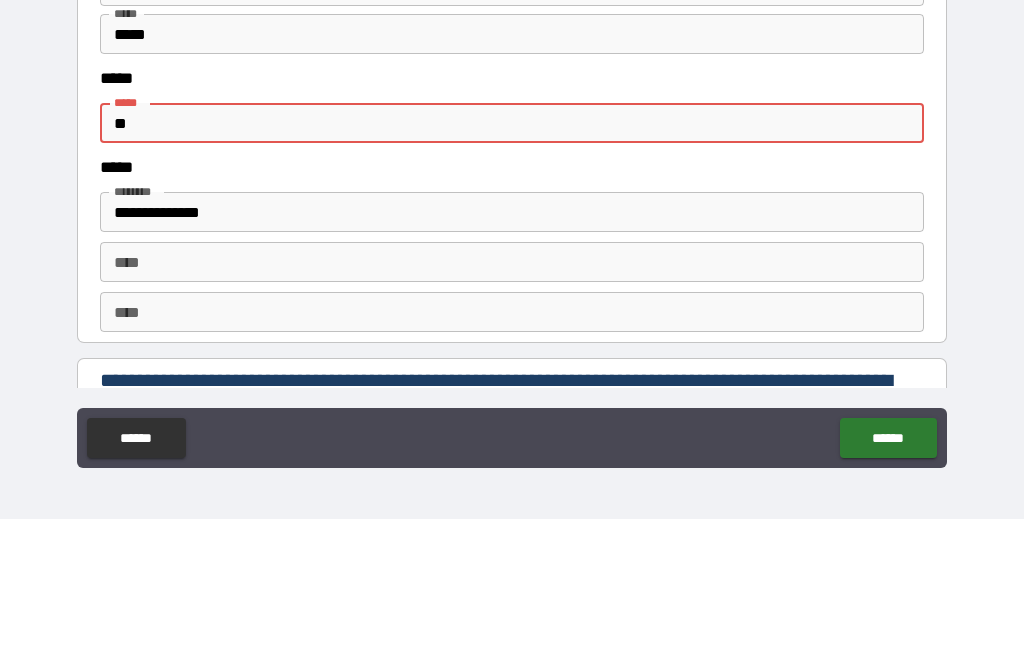 type on "*" 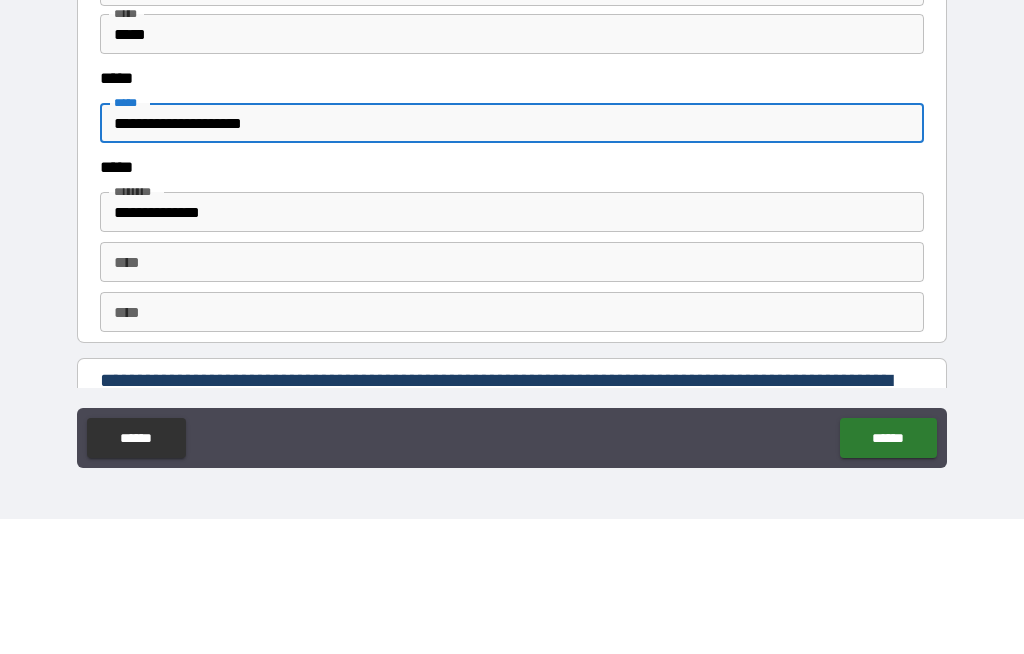click on "**********" at bounding box center [512, 295] 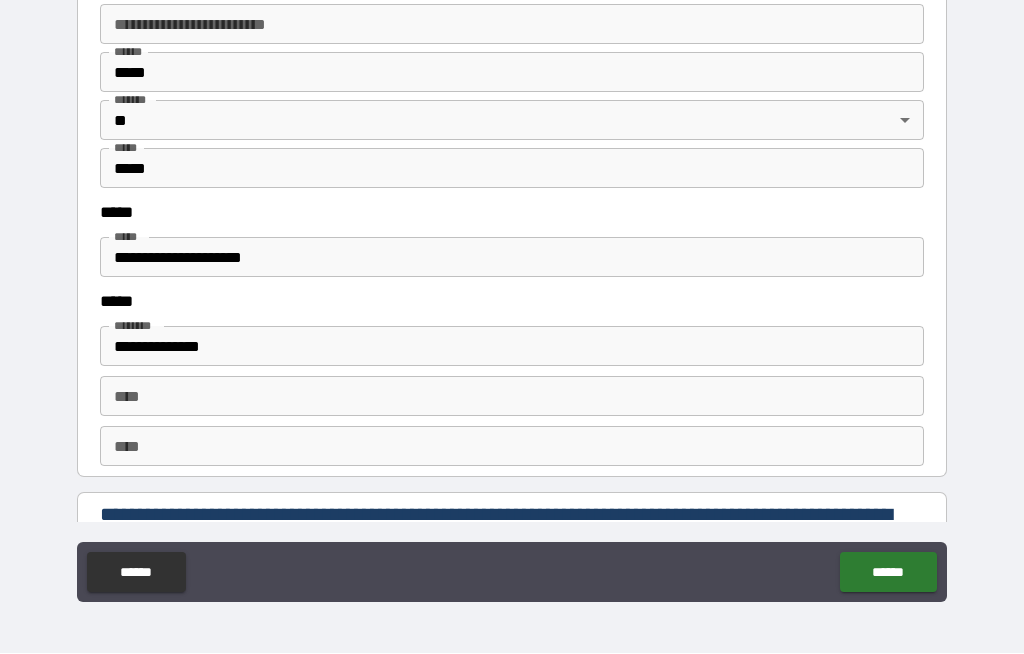 click on "******" at bounding box center (888, 573) 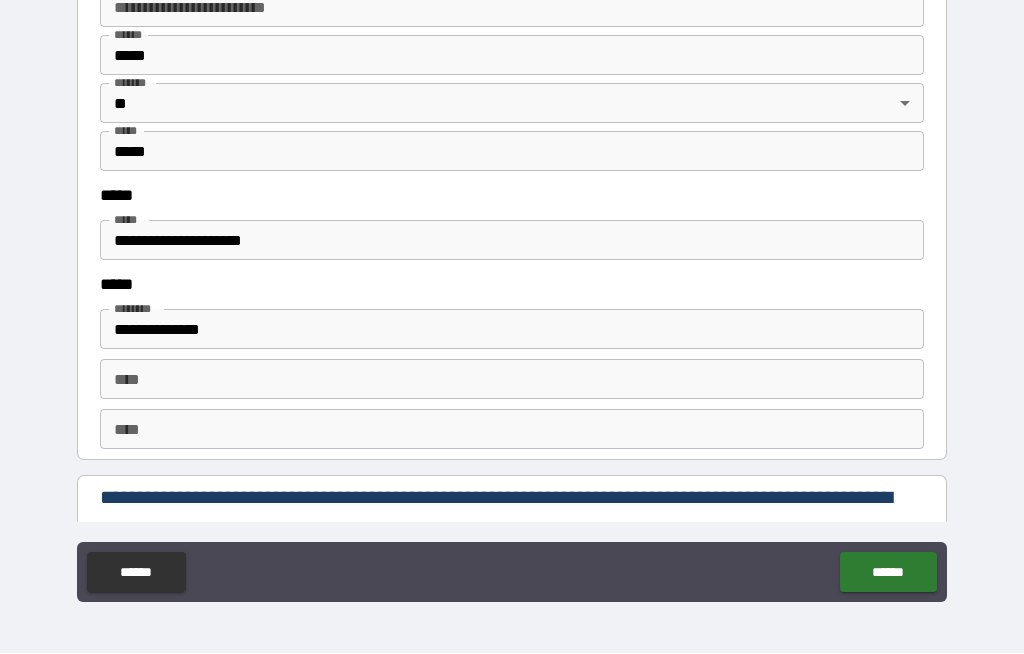 scroll, scrollTop: 2502, scrollLeft: 0, axis: vertical 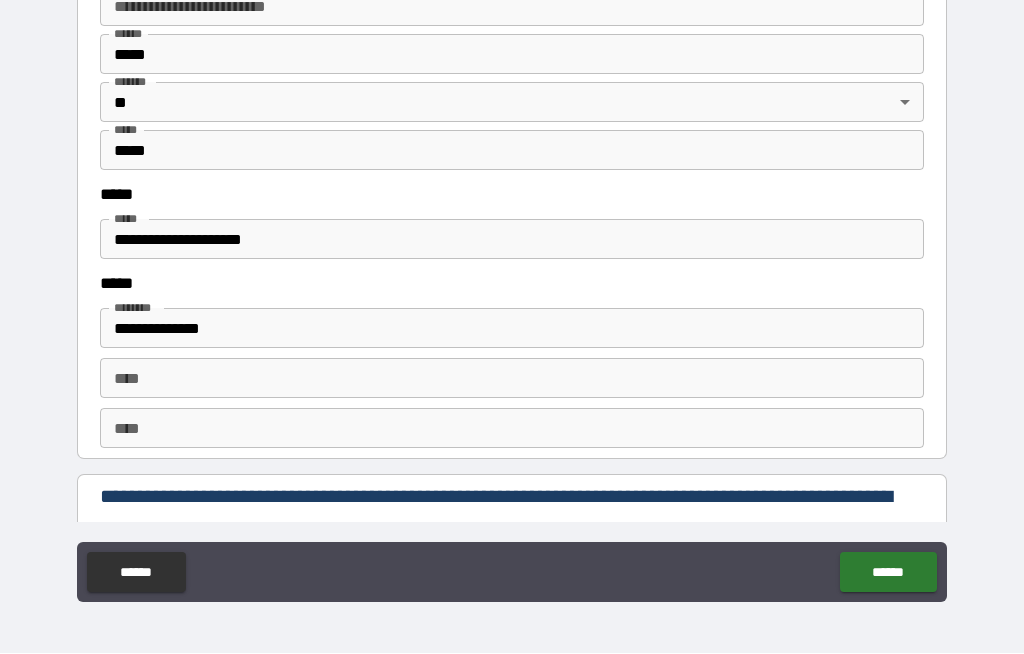 click on "**********" at bounding box center (512, 240) 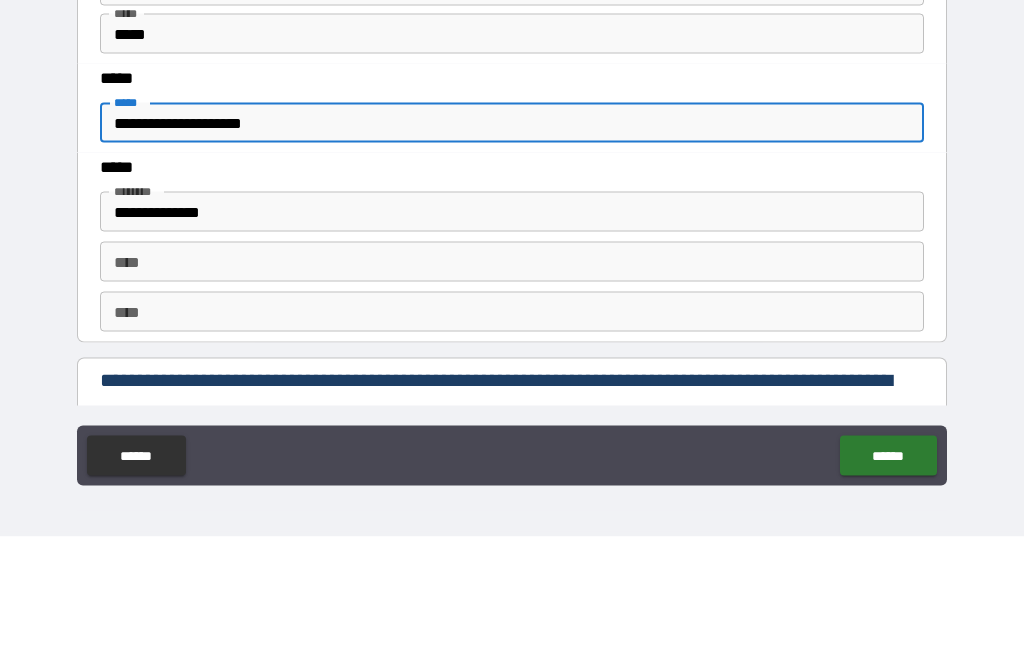 click on "**********" at bounding box center [512, 240] 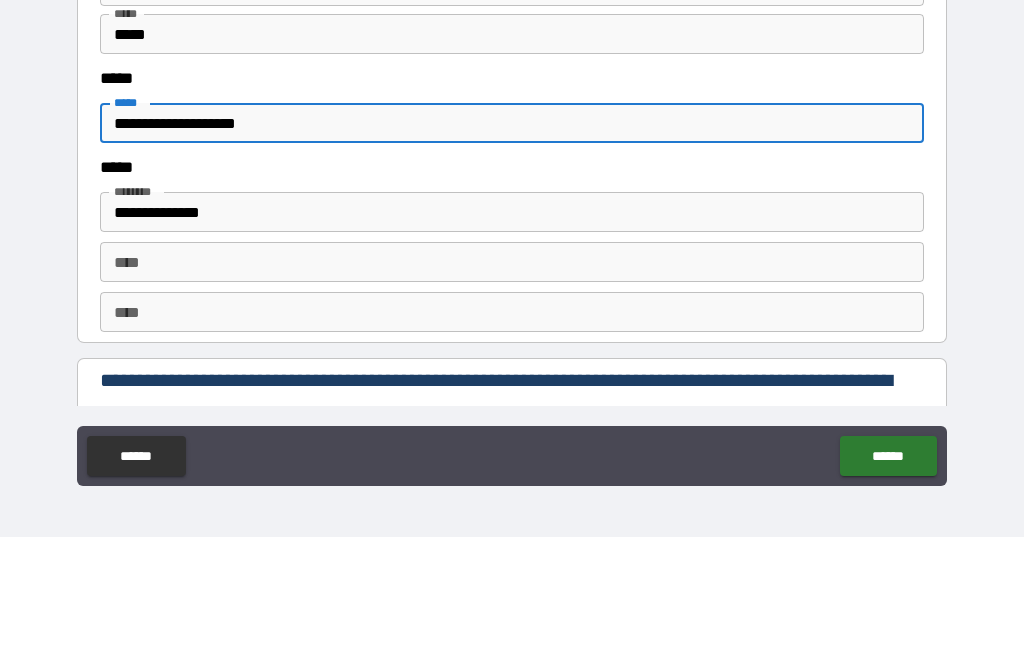 type on "**********" 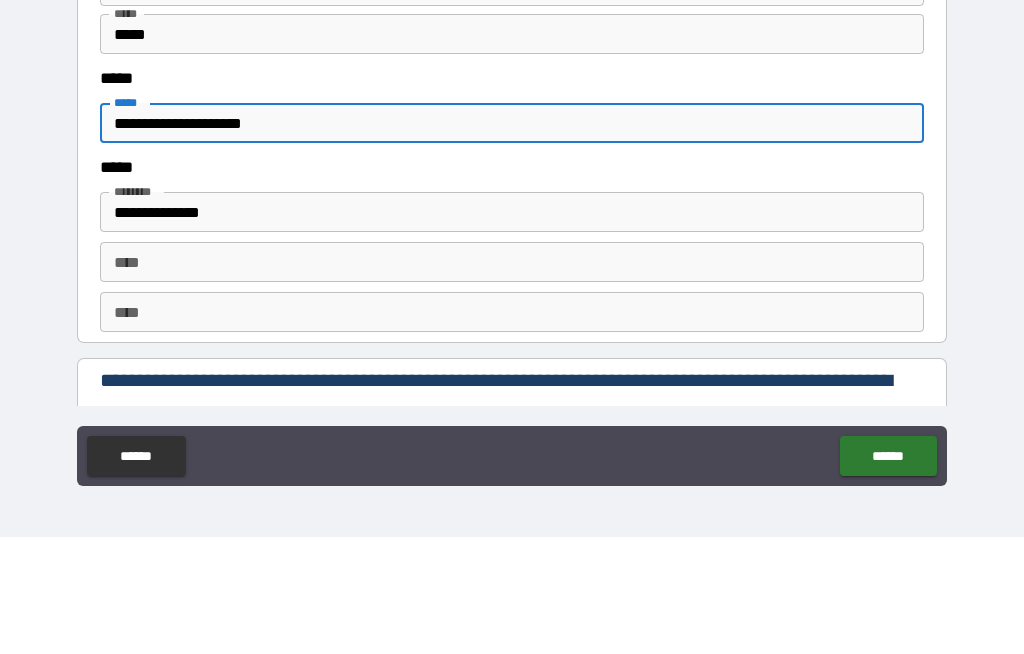 click on "**********" at bounding box center [512, 365] 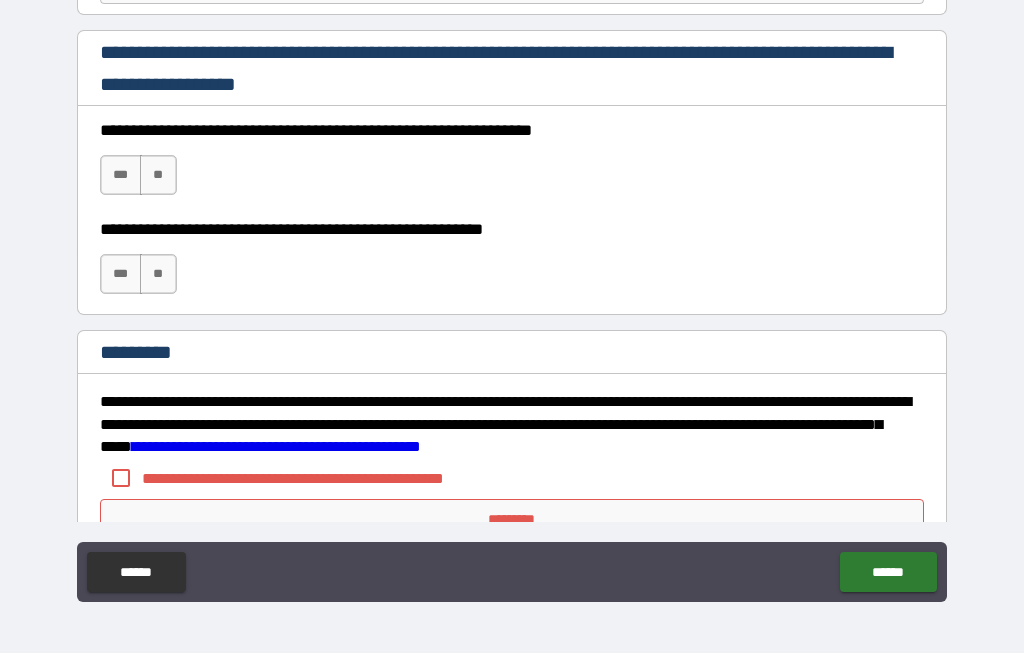 click on "******" at bounding box center [888, 573] 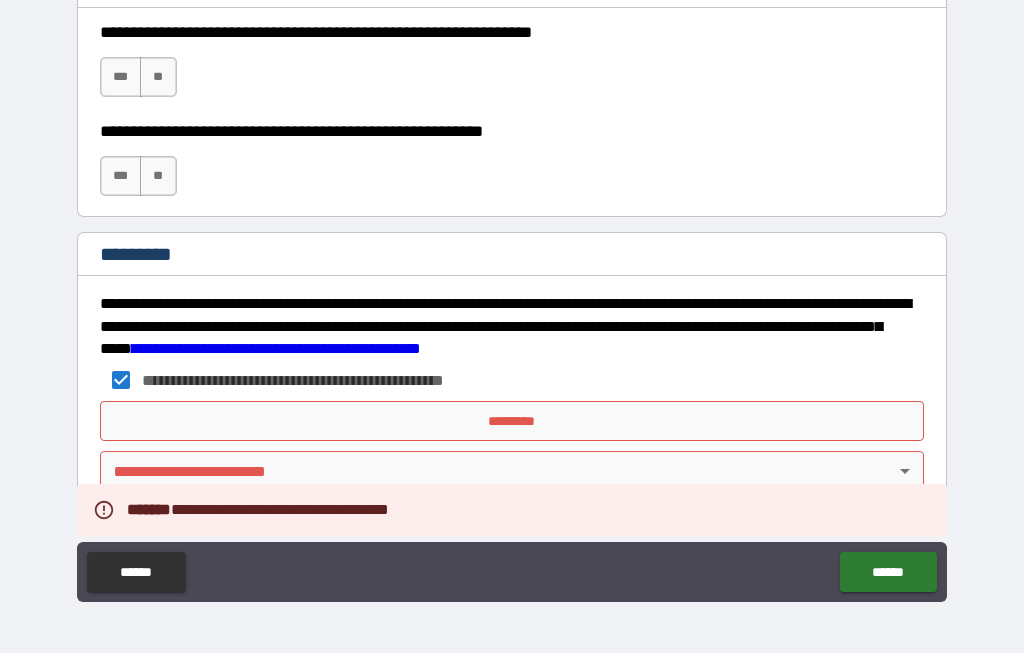 scroll, scrollTop: 3044, scrollLeft: 0, axis: vertical 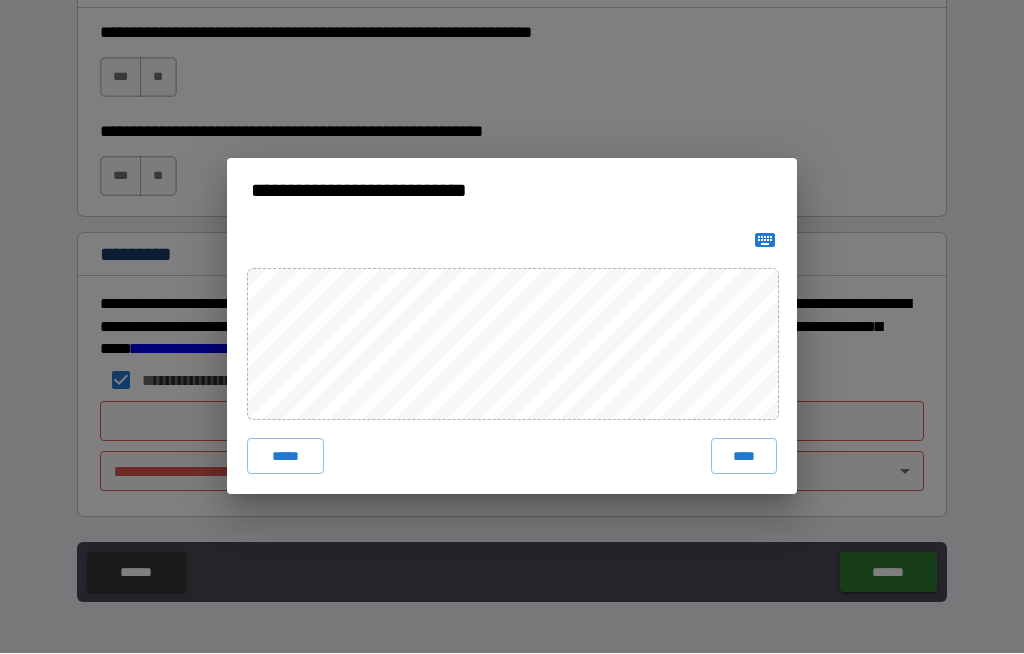 click on "****" at bounding box center (744, 457) 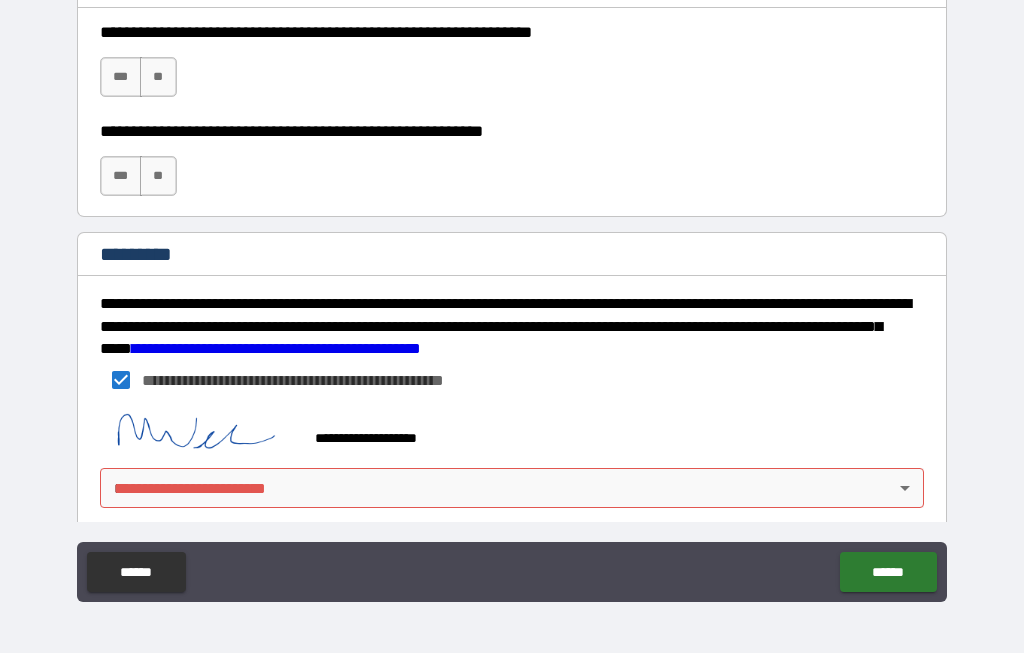 click on "**********" at bounding box center [512, 292] 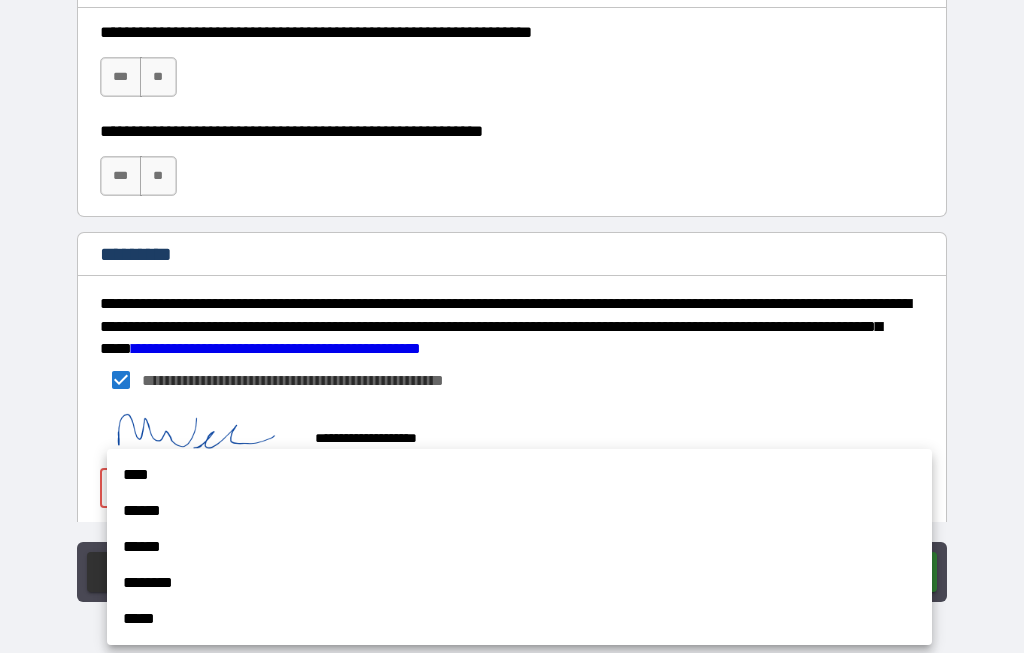 click on "****" at bounding box center [519, 476] 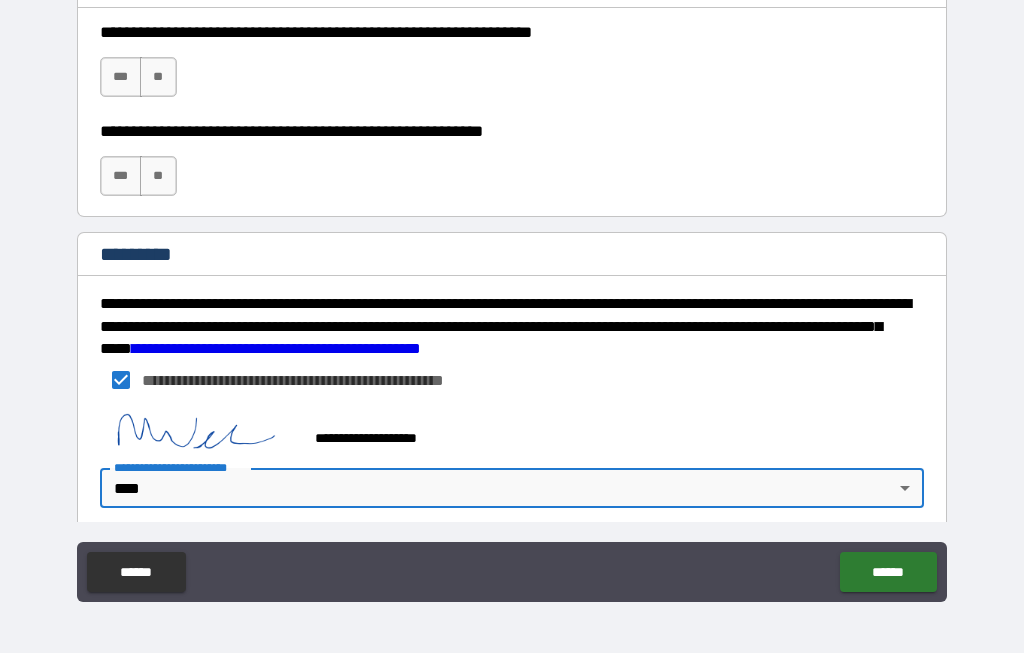 type on "*" 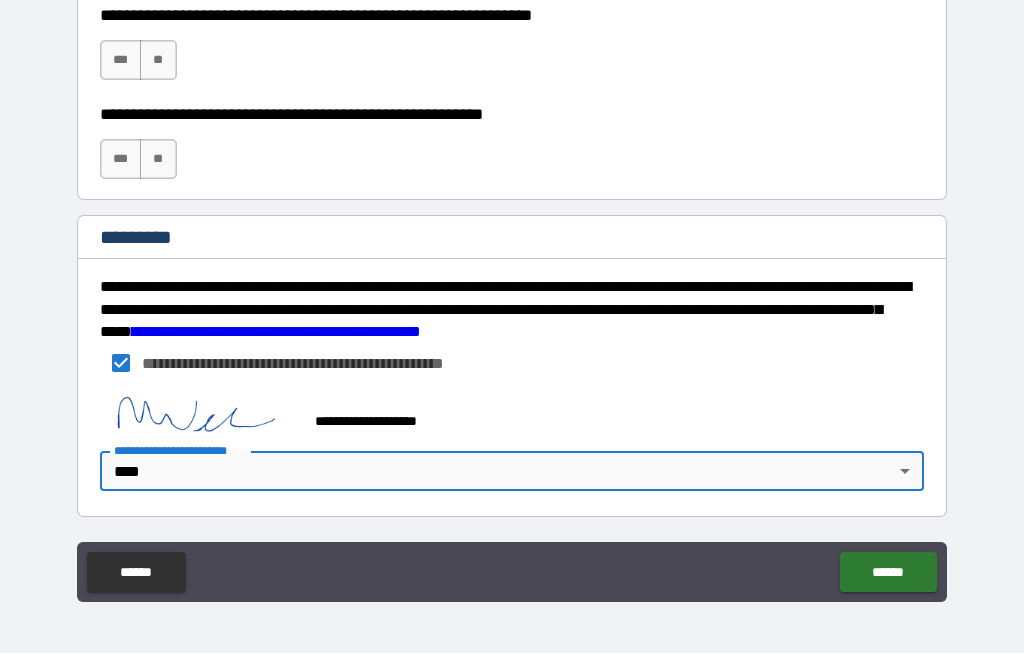 scroll, scrollTop: 3061, scrollLeft: 0, axis: vertical 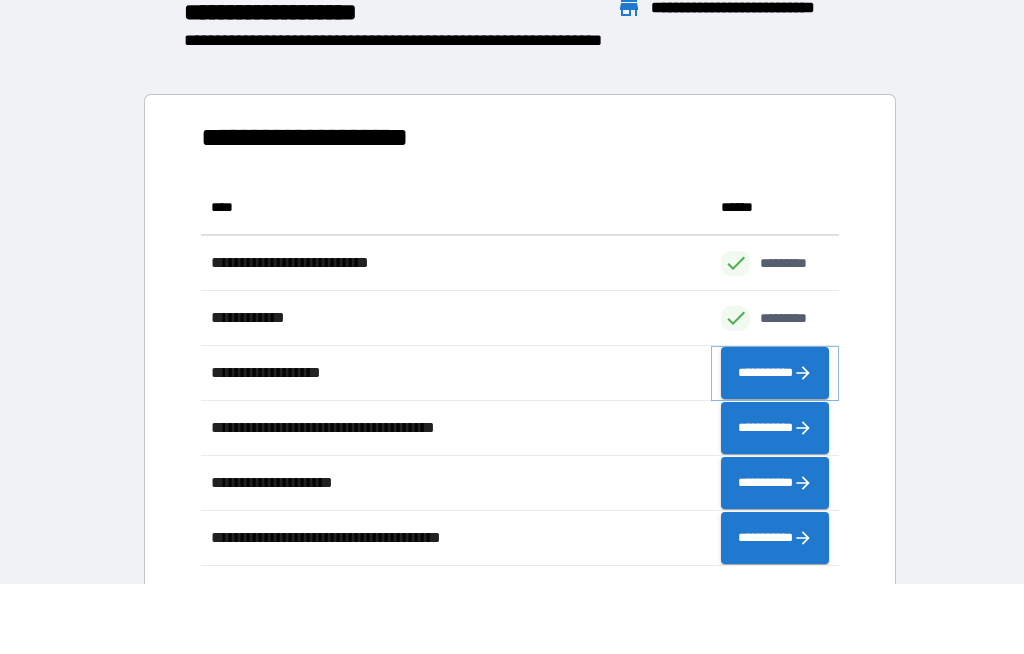 click on "**********" at bounding box center (775, 374) 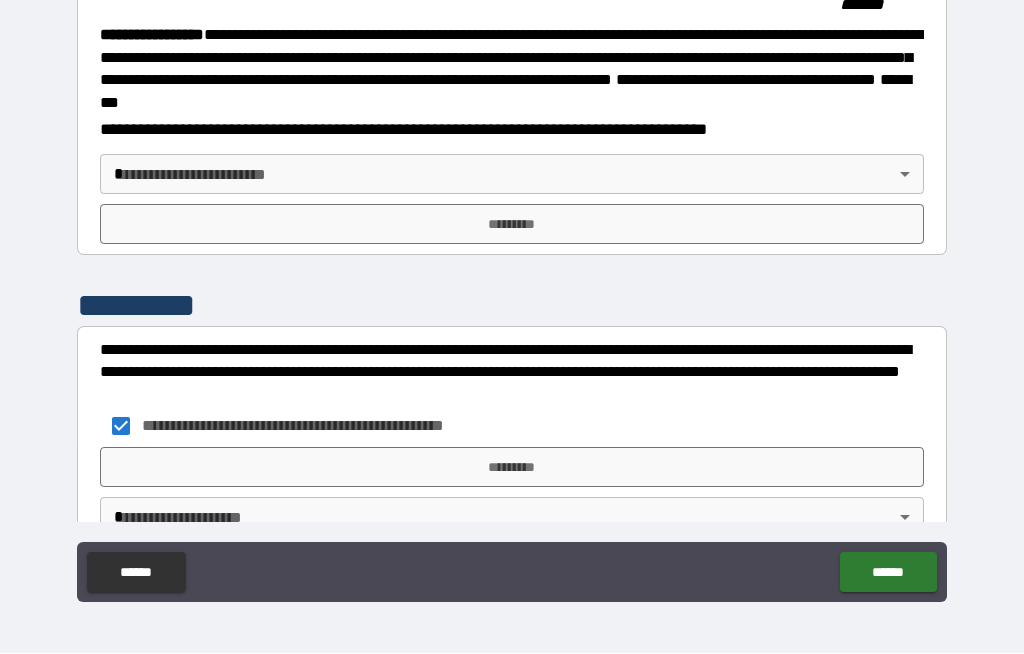 scroll, scrollTop: 2133, scrollLeft: 0, axis: vertical 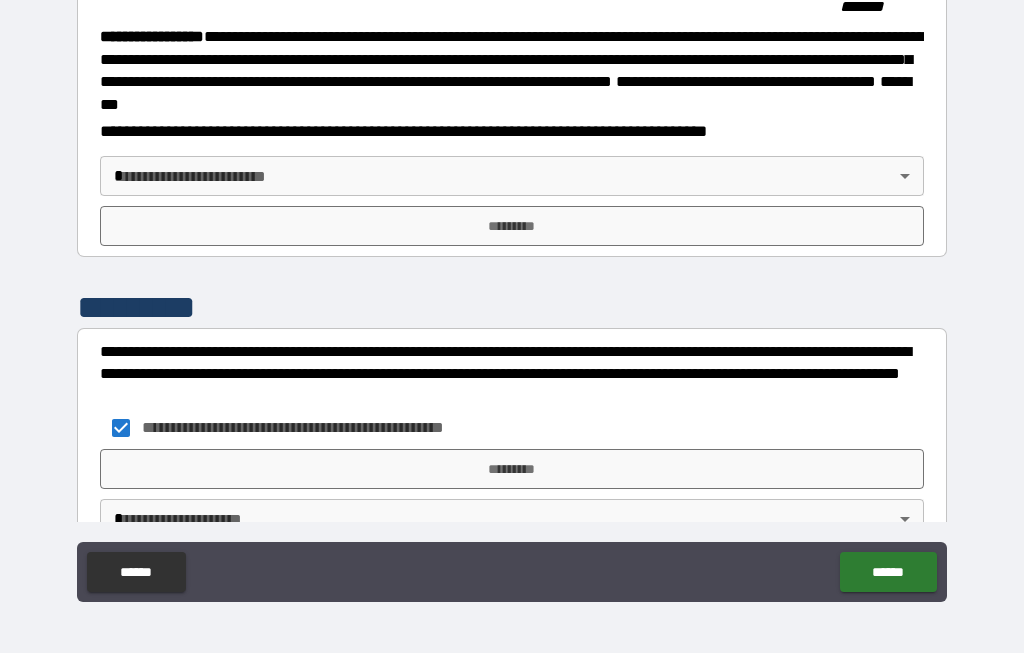 click on "**********" at bounding box center [512, 292] 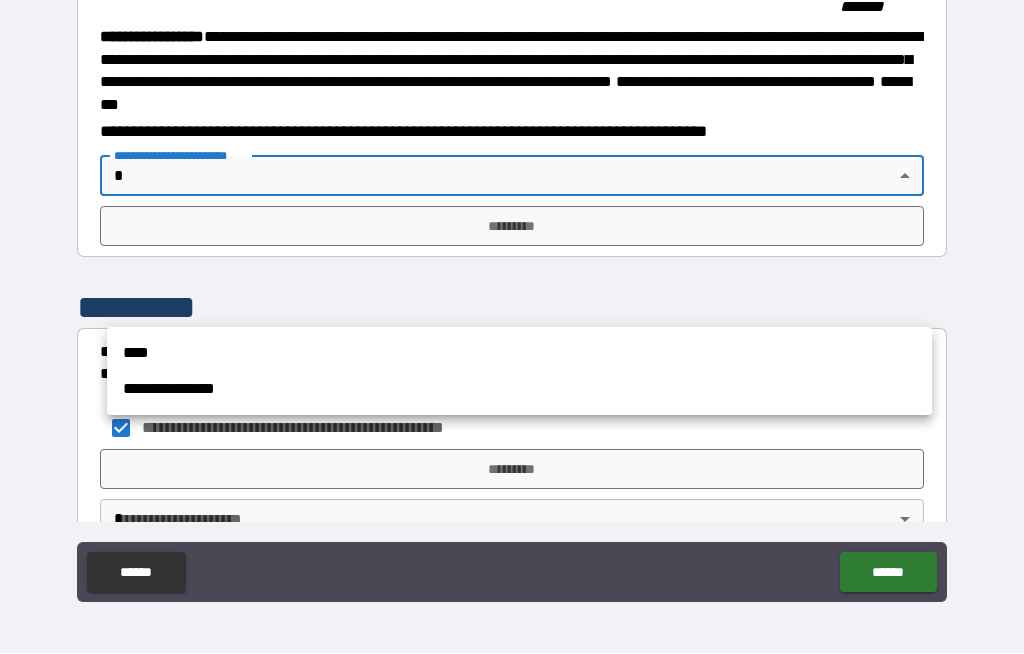 click on "****" at bounding box center [519, 354] 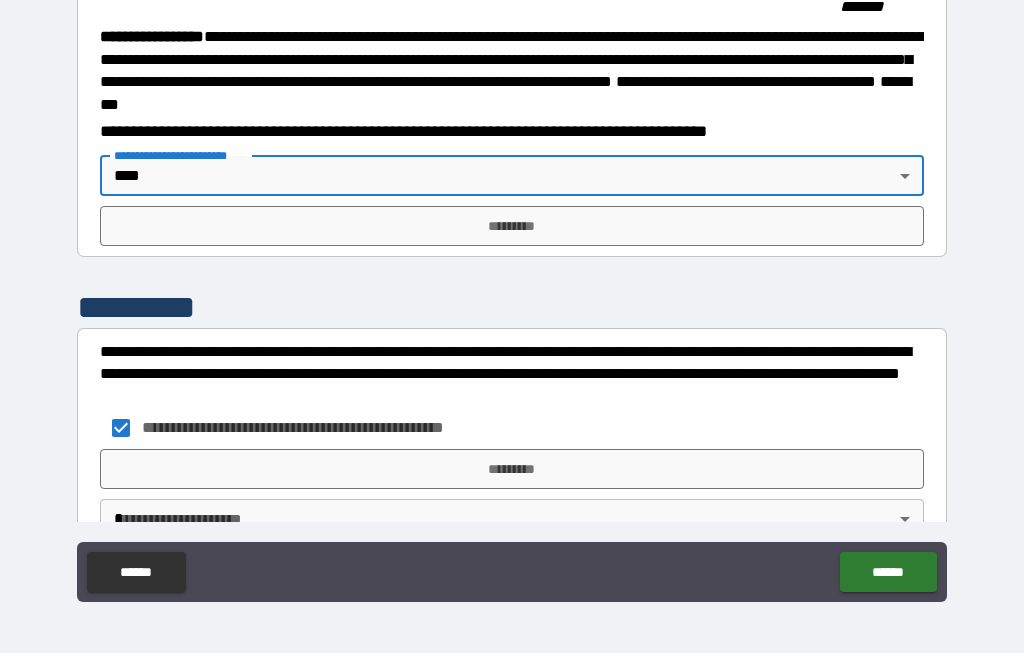 click on "*********" at bounding box center [512, 227] 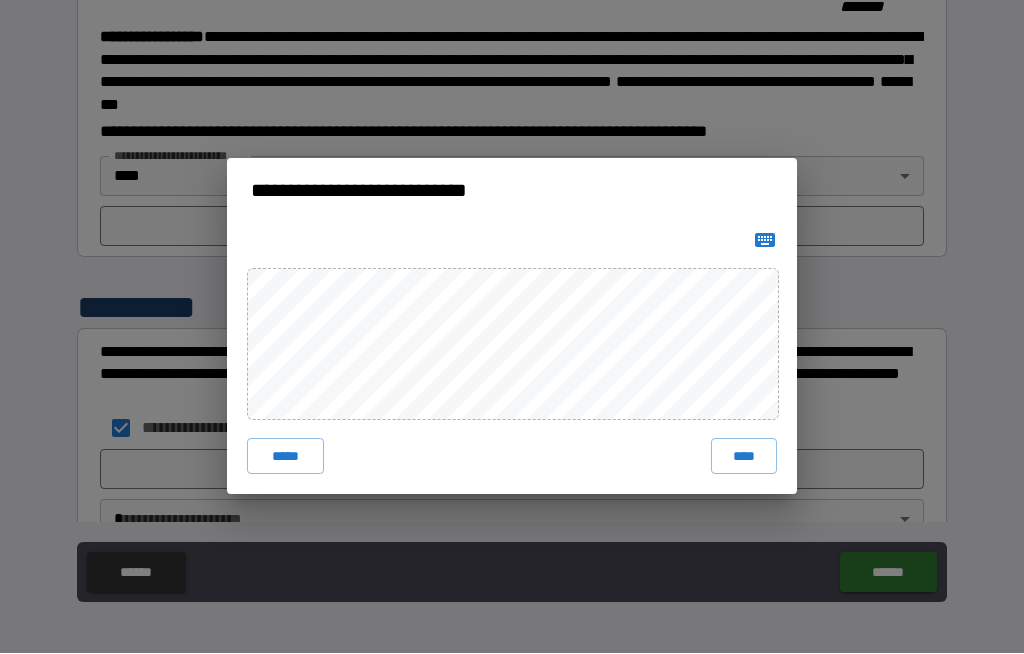click on "****" at bounding box center [744, 457] 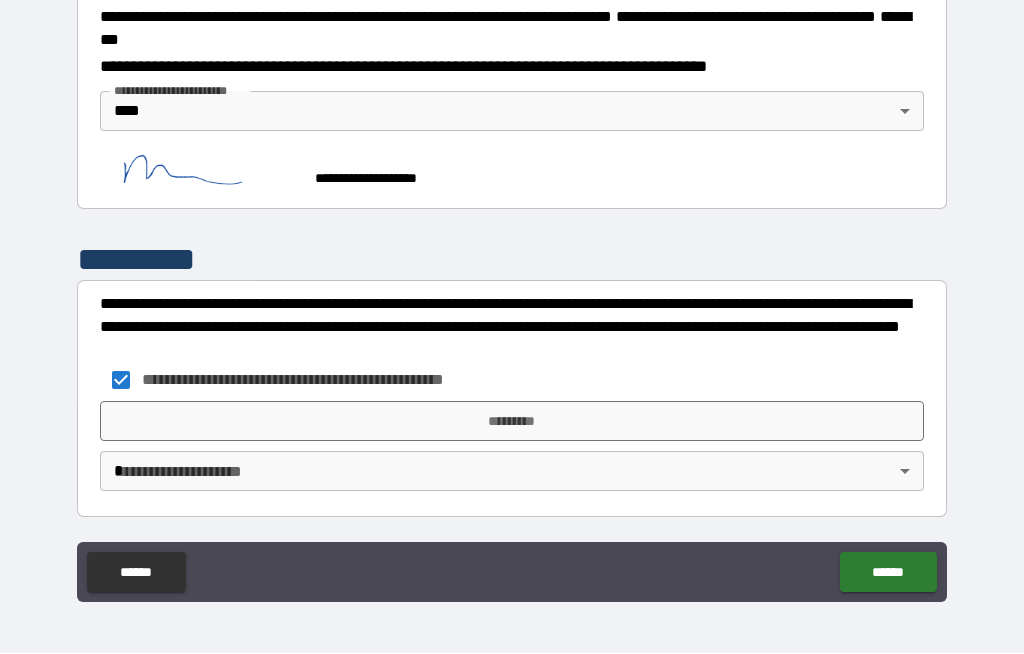 scroll, scrollTop: 2322, scrollLeft: 0, axis: vertical 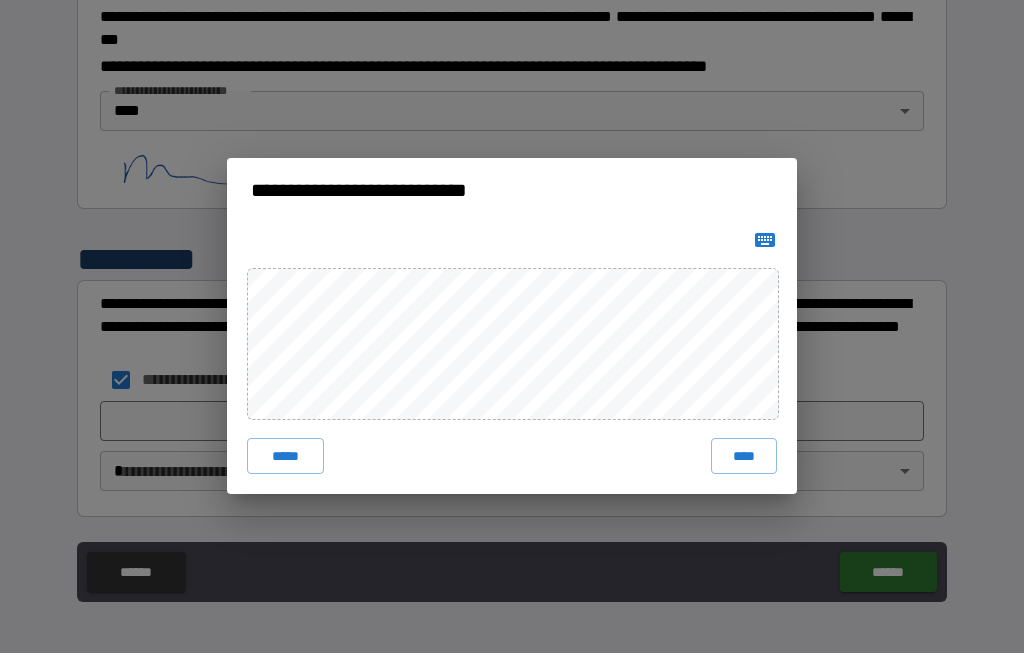 click on "****" at bounding box center [744, 457] 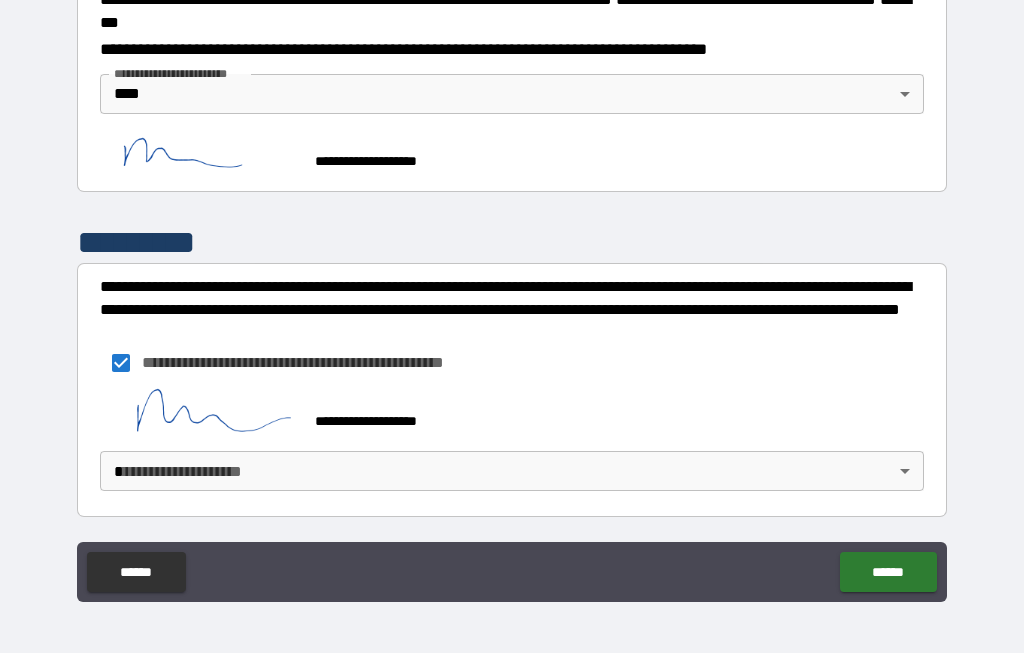 scroll, scrollTop: 2312, scrollLeft: 0, axis: vertical 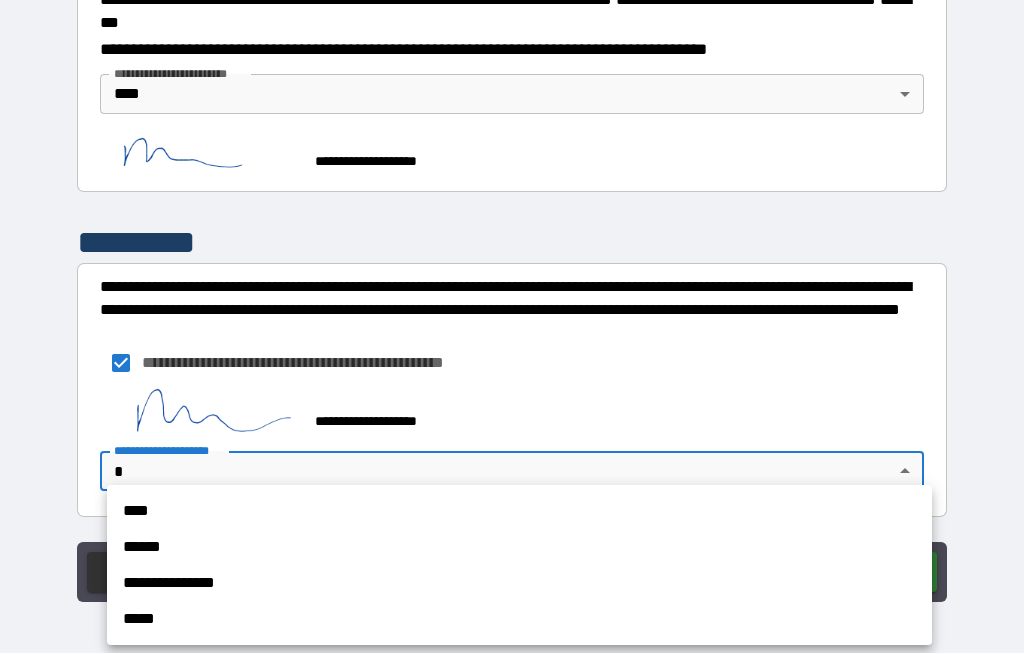 click on "****" at bounding box center [519, 512] 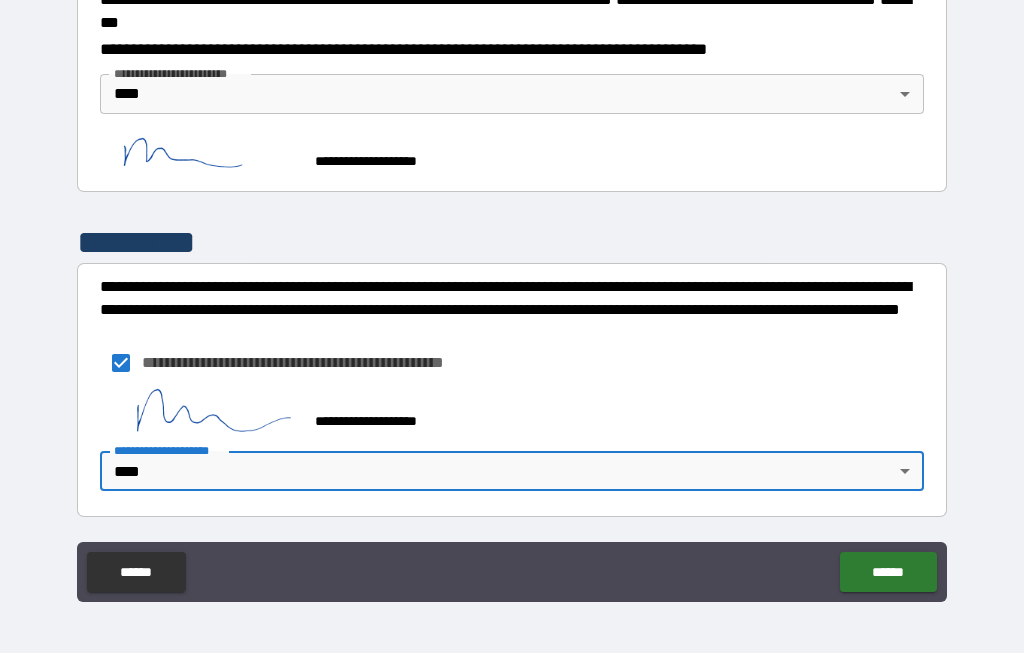 click on "******" at bounding box center (888, 573) 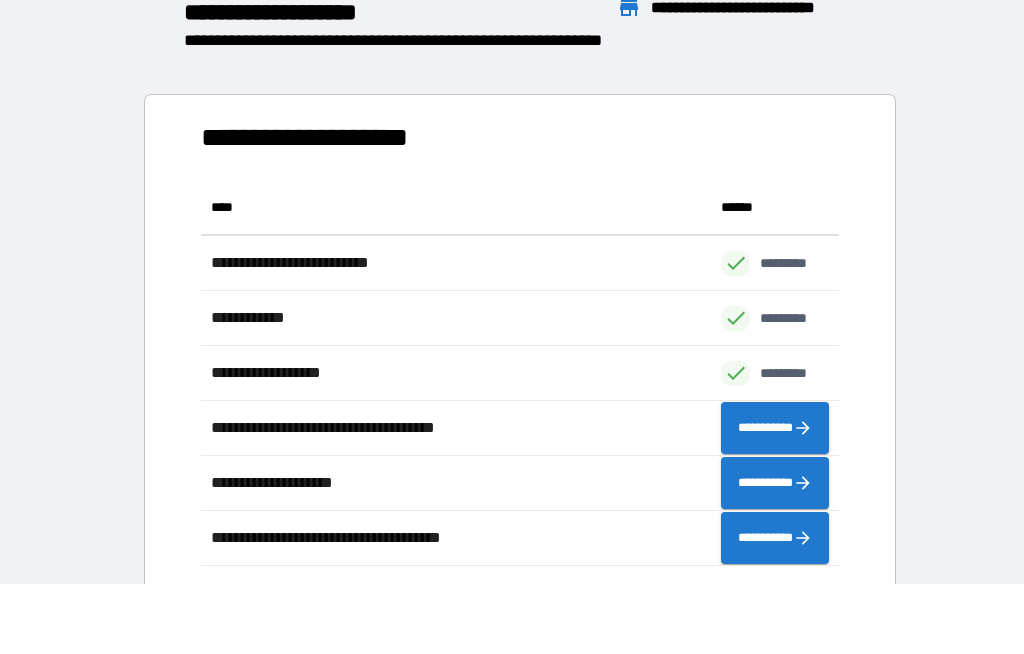 scroll, scrollTop: 386, scrollLeft: 638, axis: both 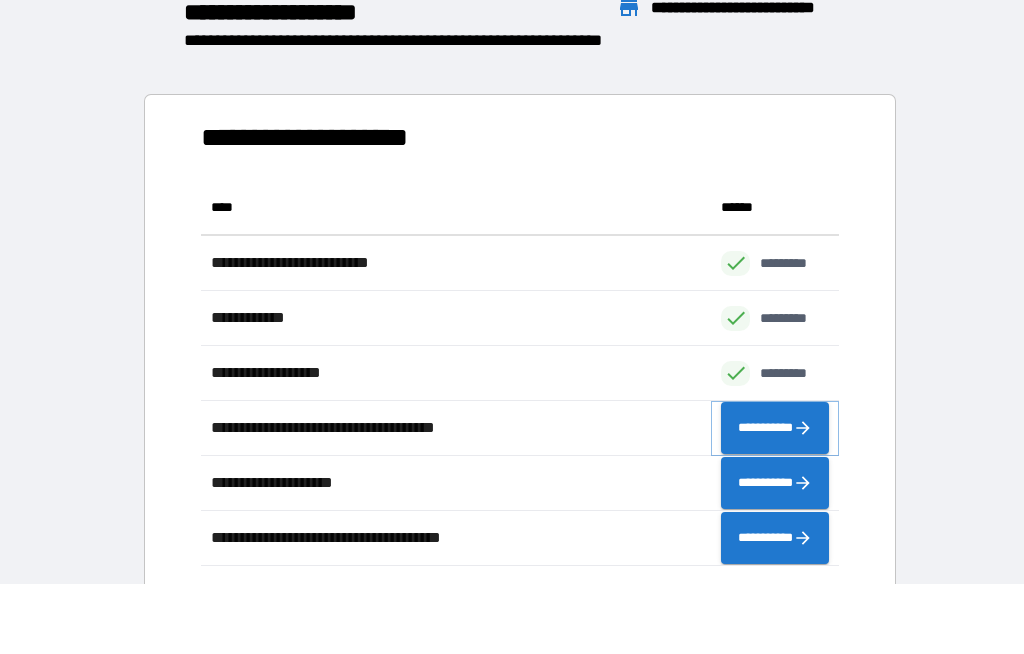 click on "**********" at bounding box center (775, 429) 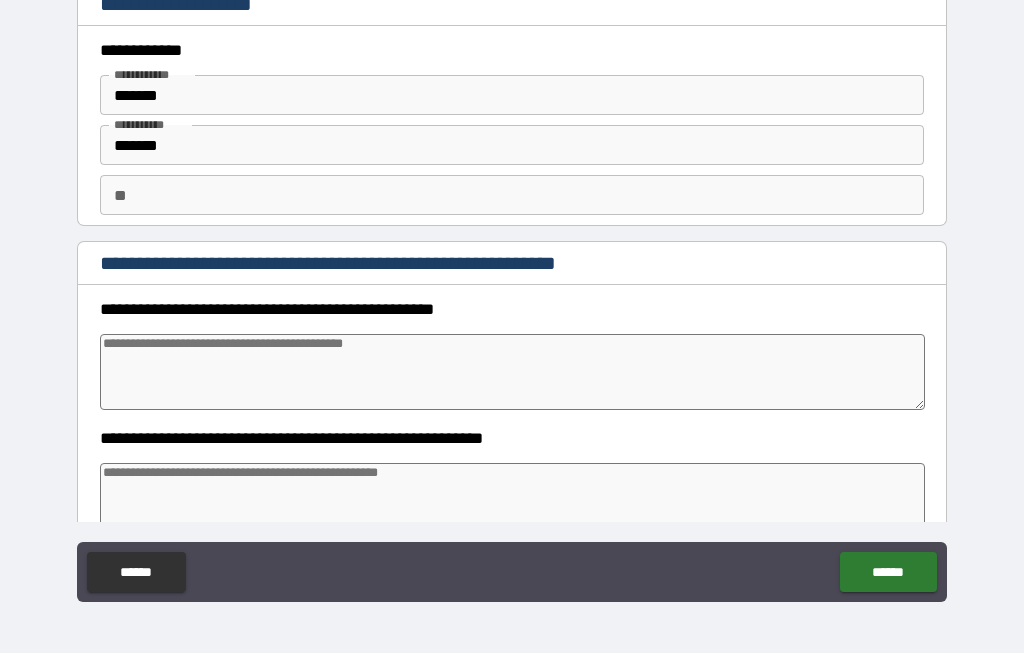 type on "*" 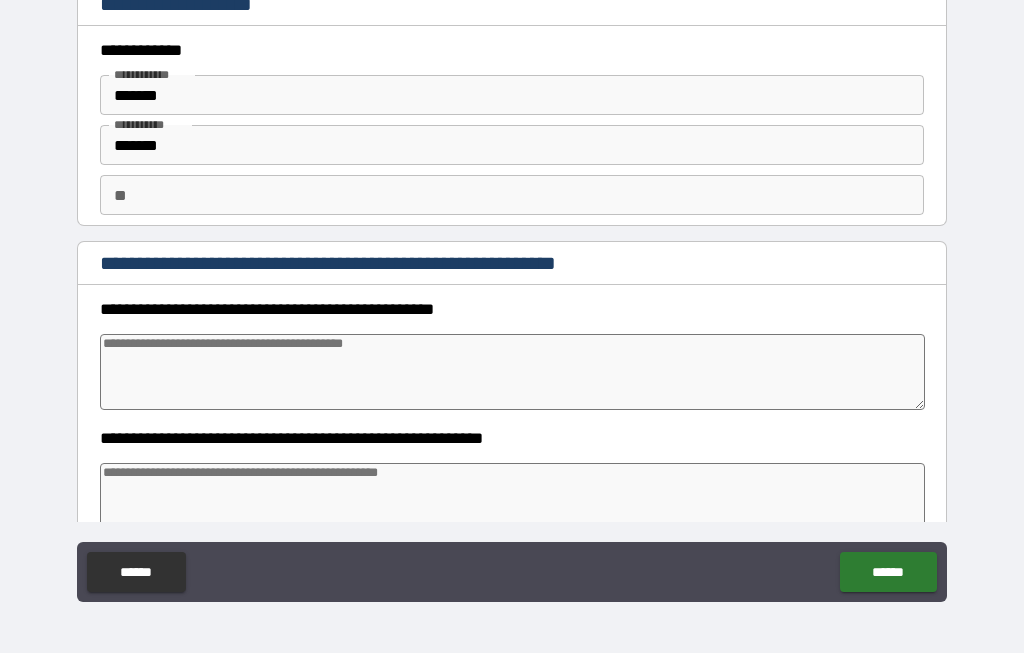 type on "*" 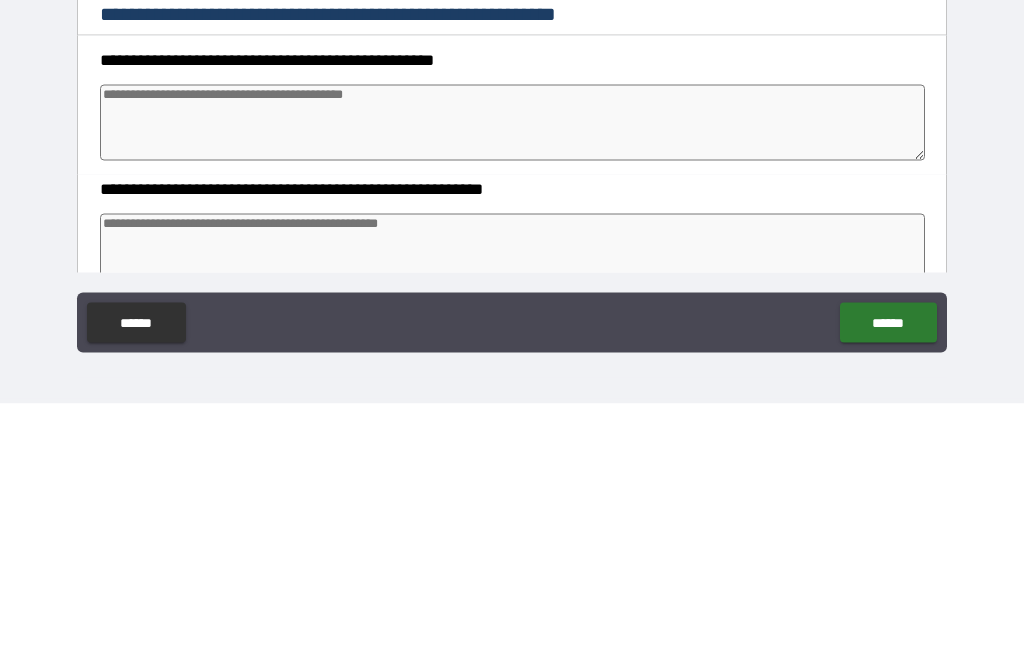 type on "*" 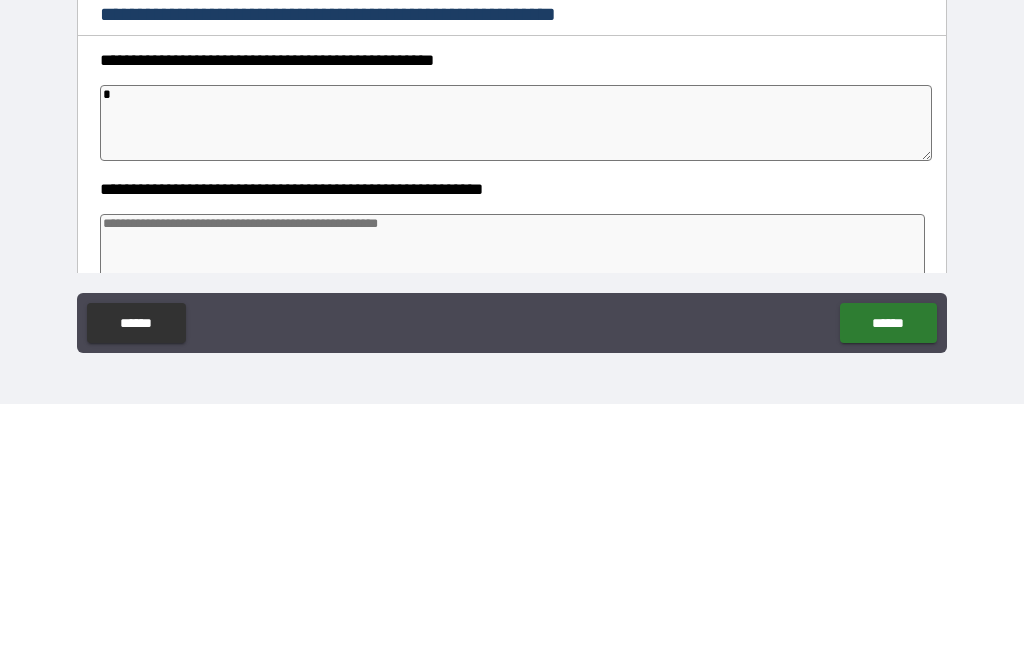 type on "*" 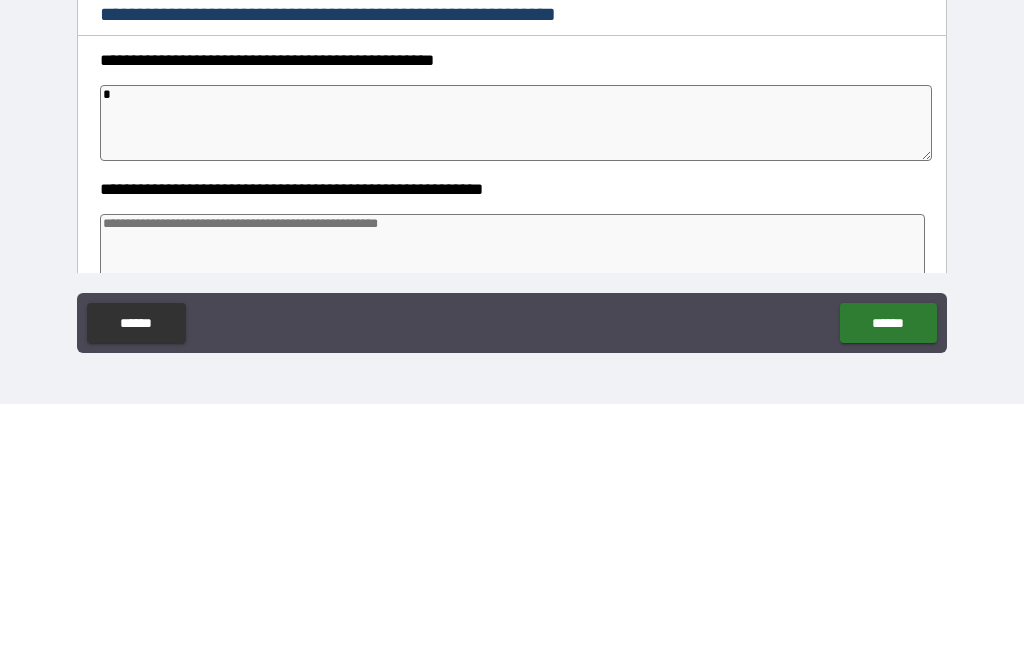 type on "*" 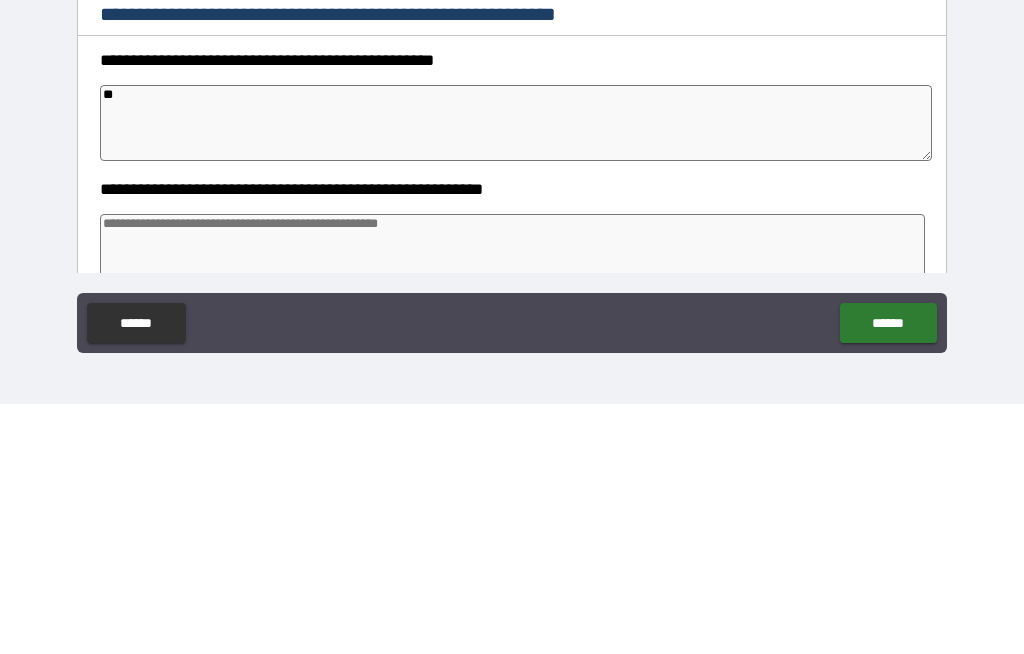 type on "*" 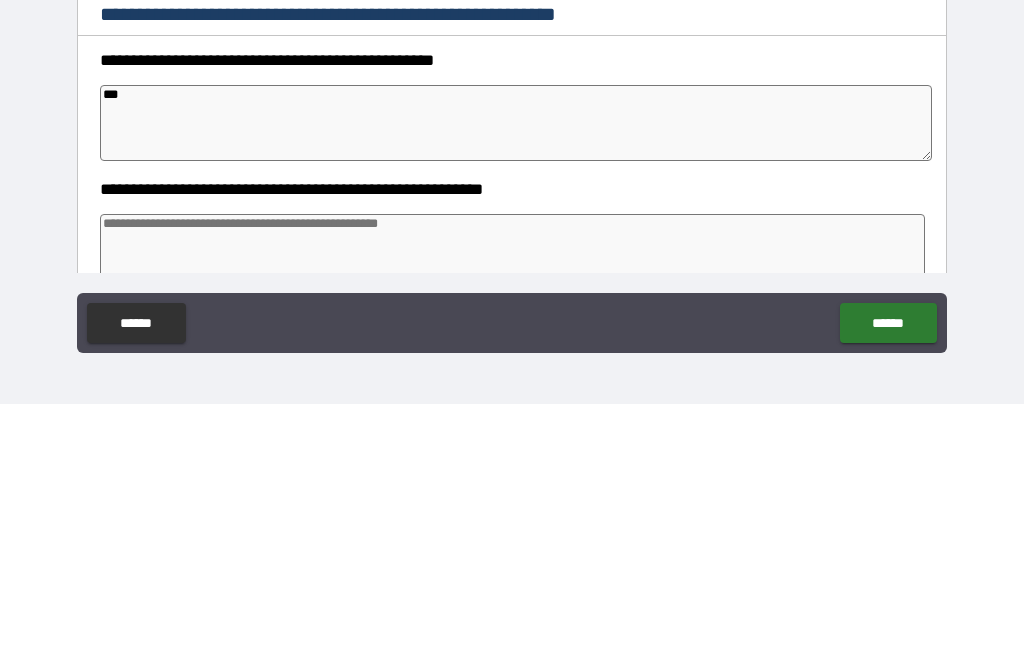 type on "*" 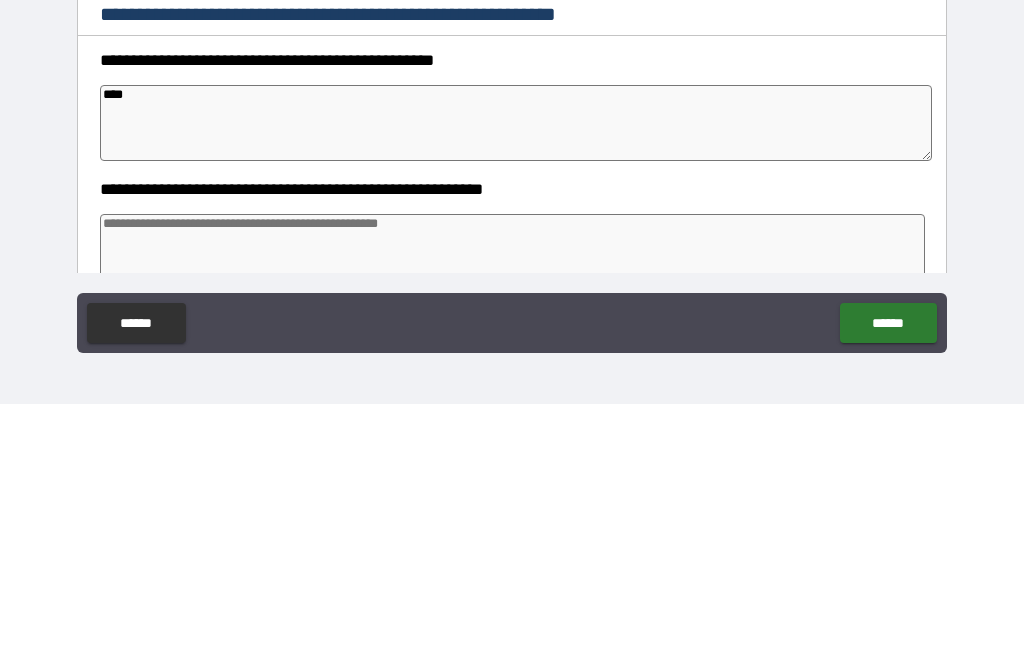 type on "*" 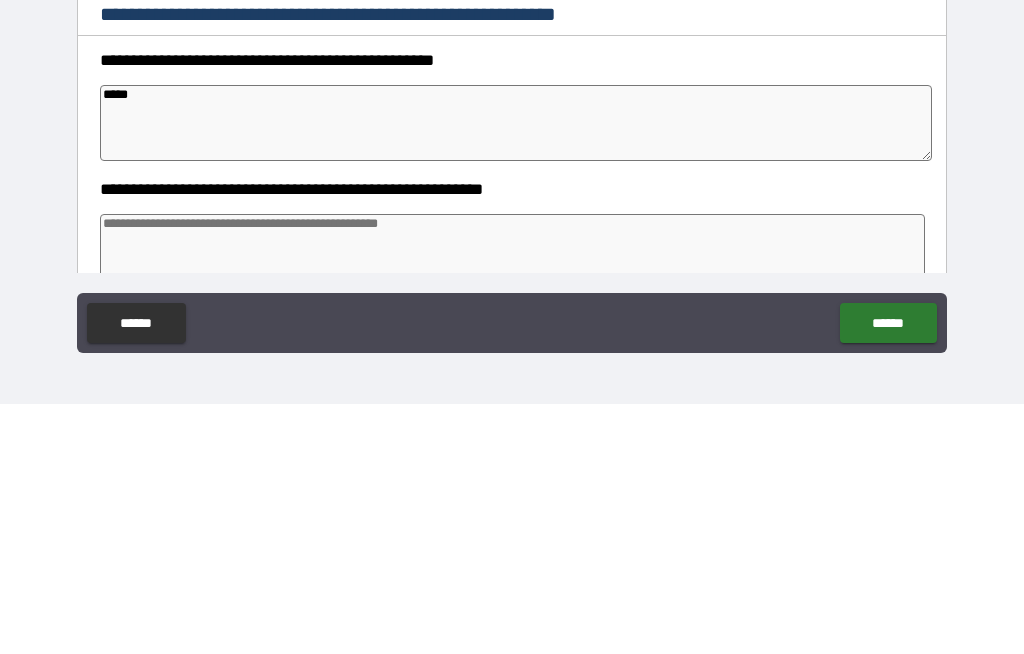 type on "*" 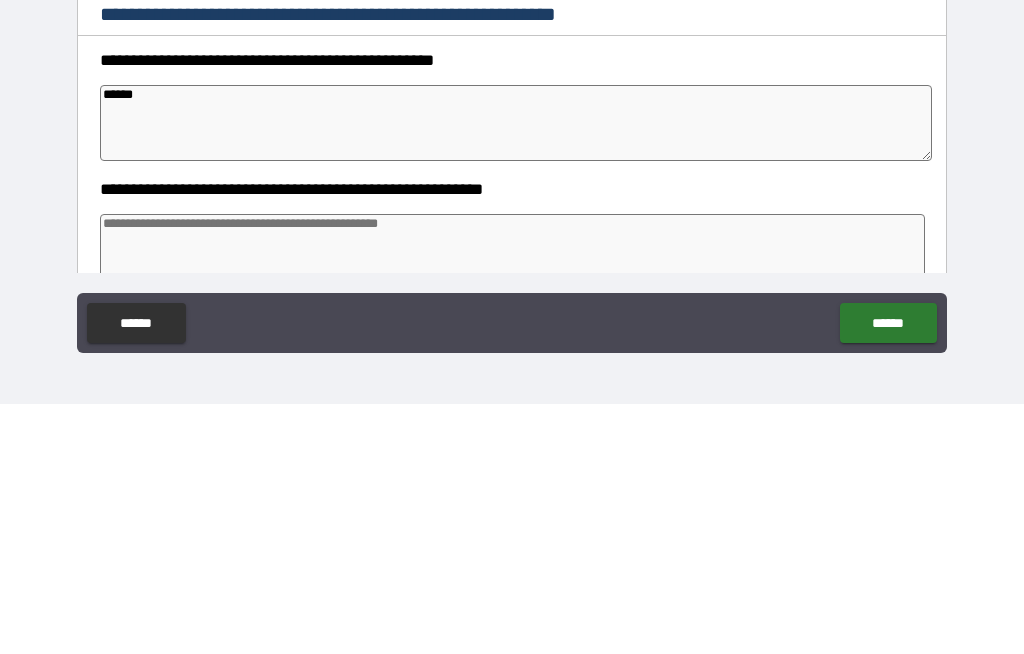 type on "*" 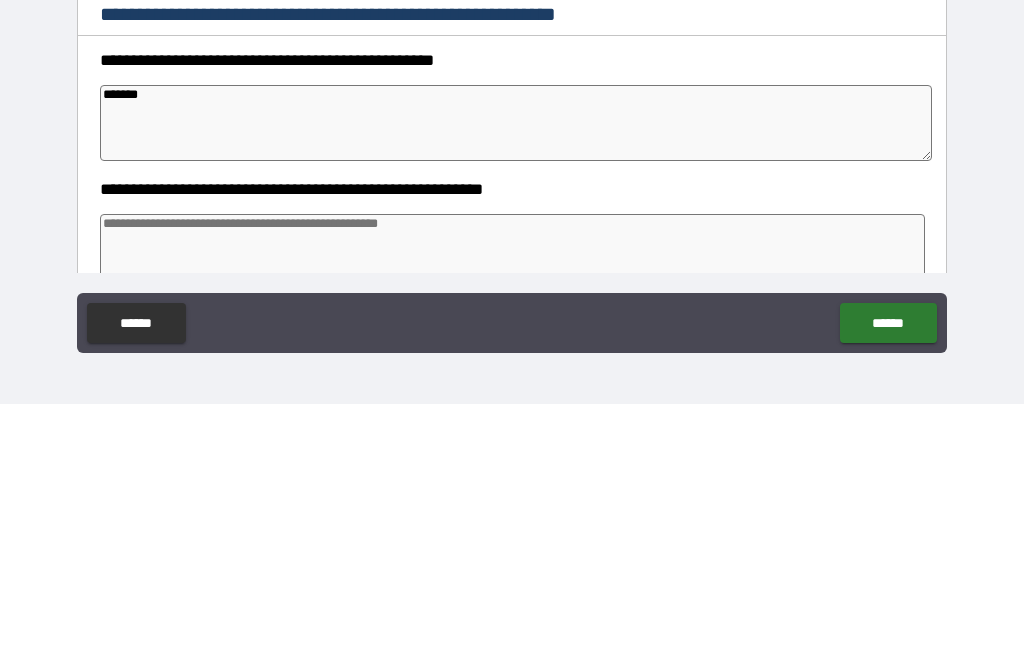 type on "*" 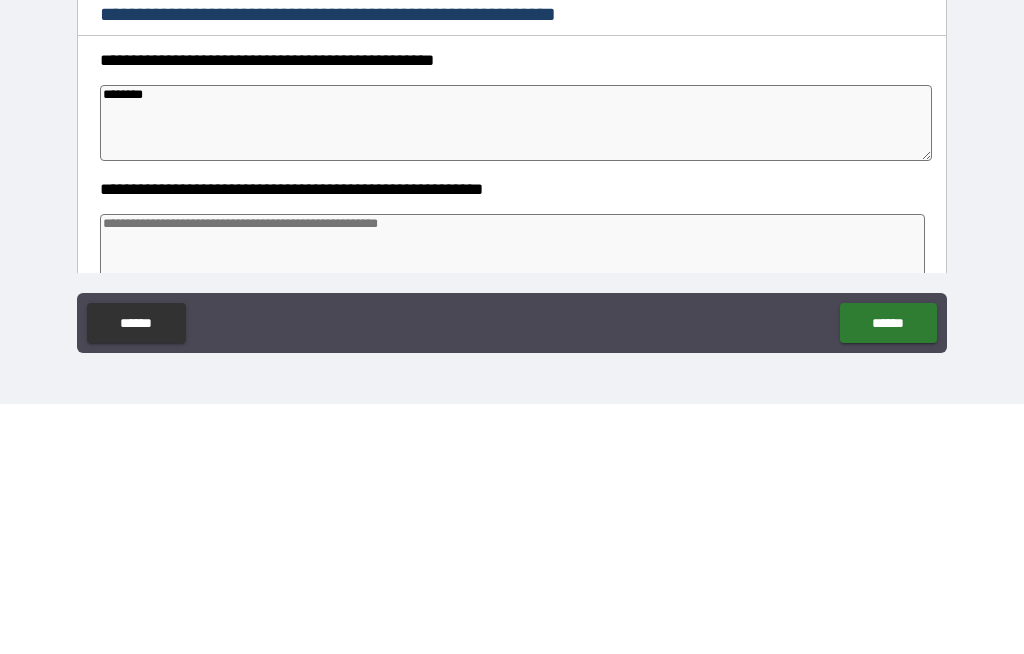 type on "*" 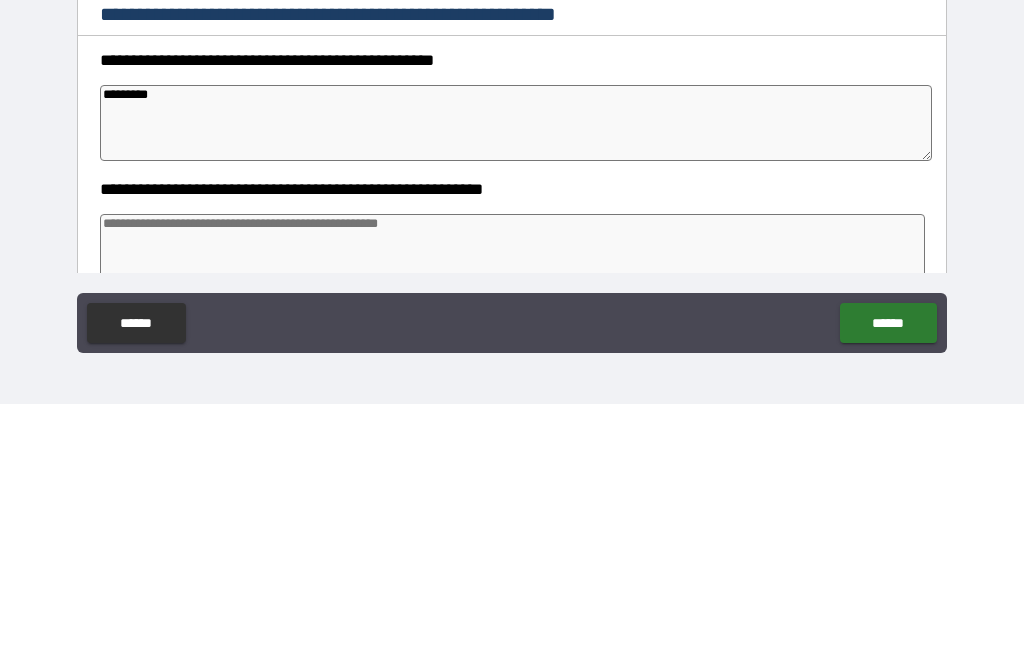 type on "*" 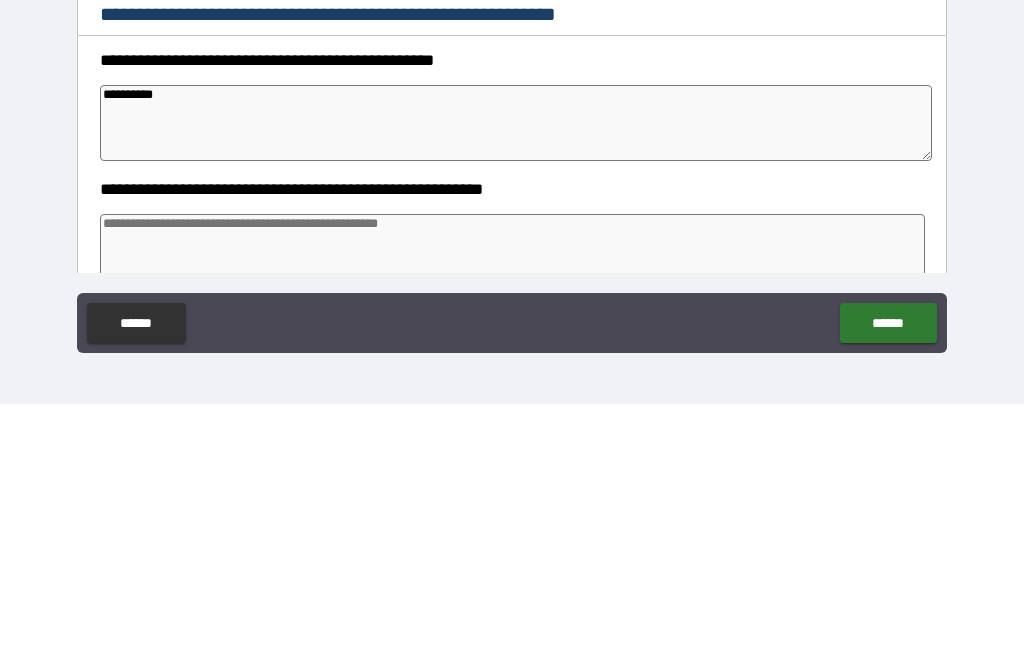 type on "*" 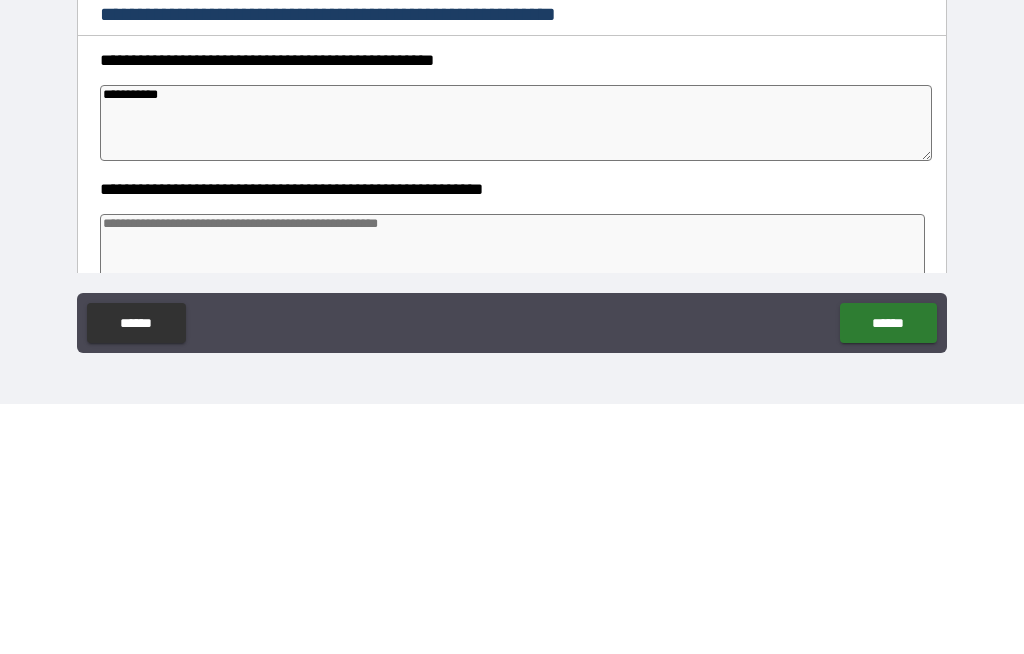 type on "*" 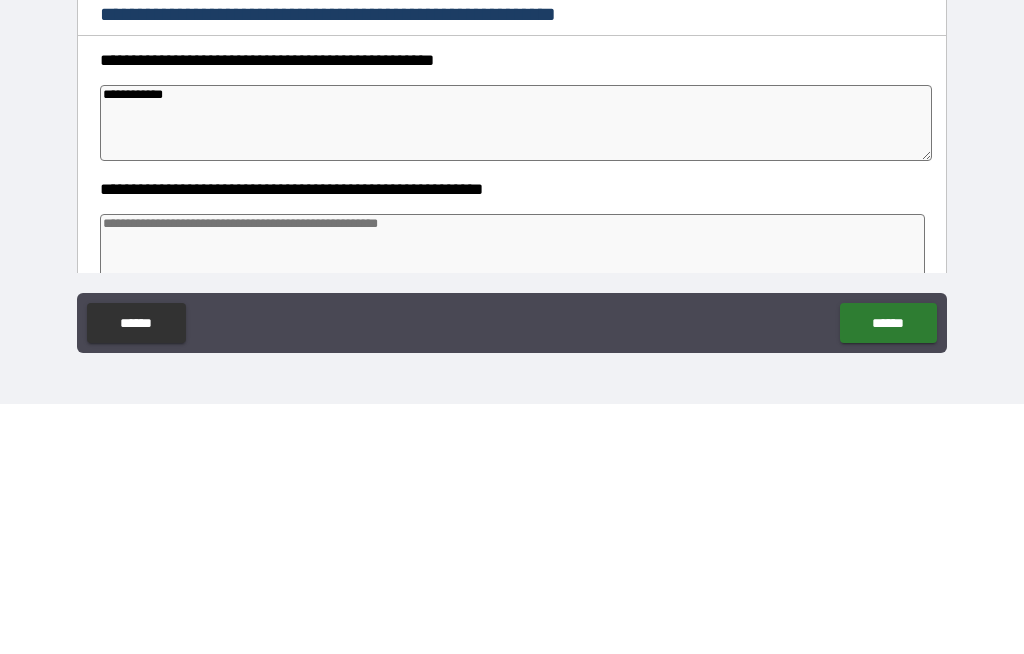type on "*" 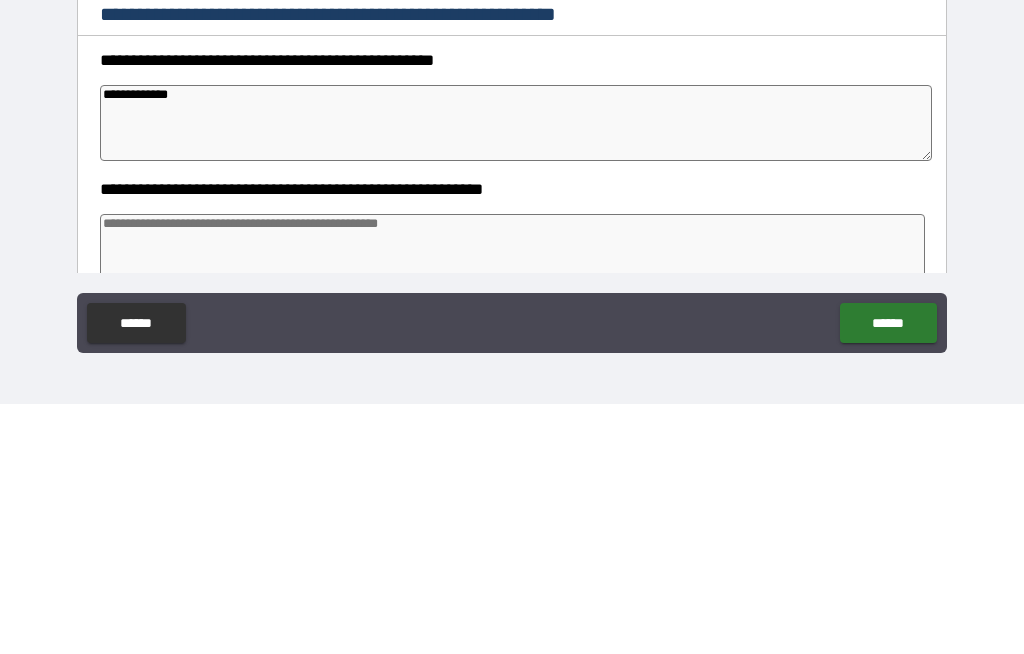 type on "*" 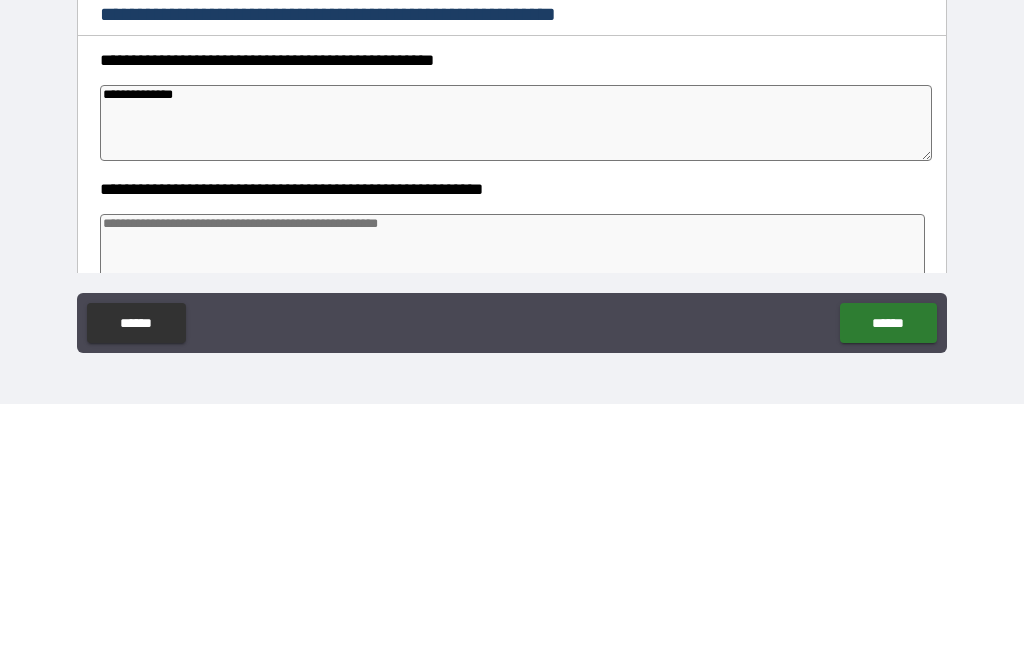 type on "*" 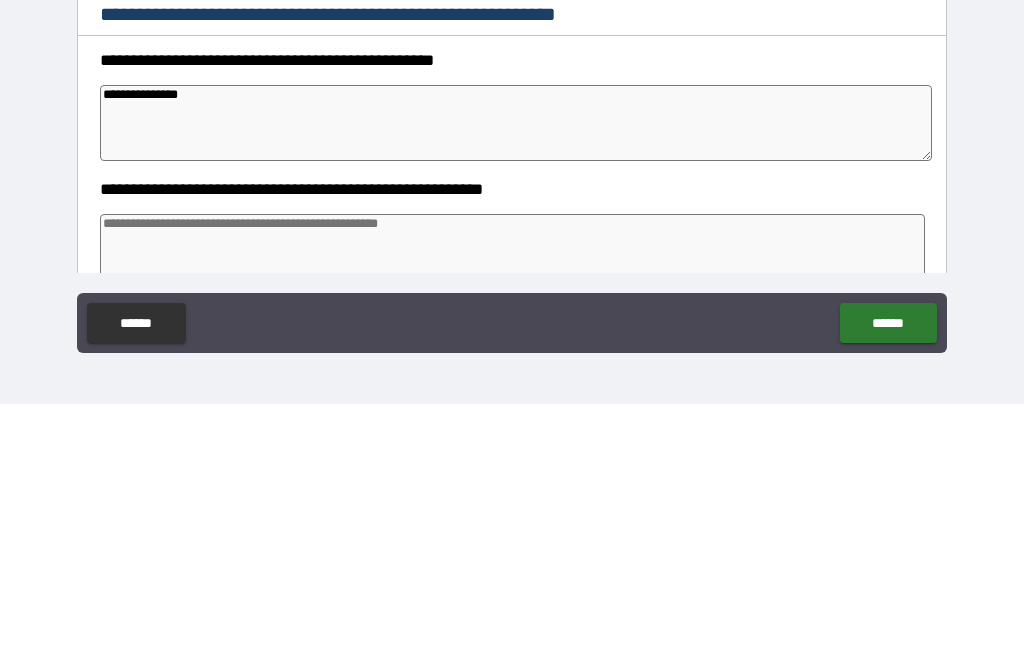 type on "*" 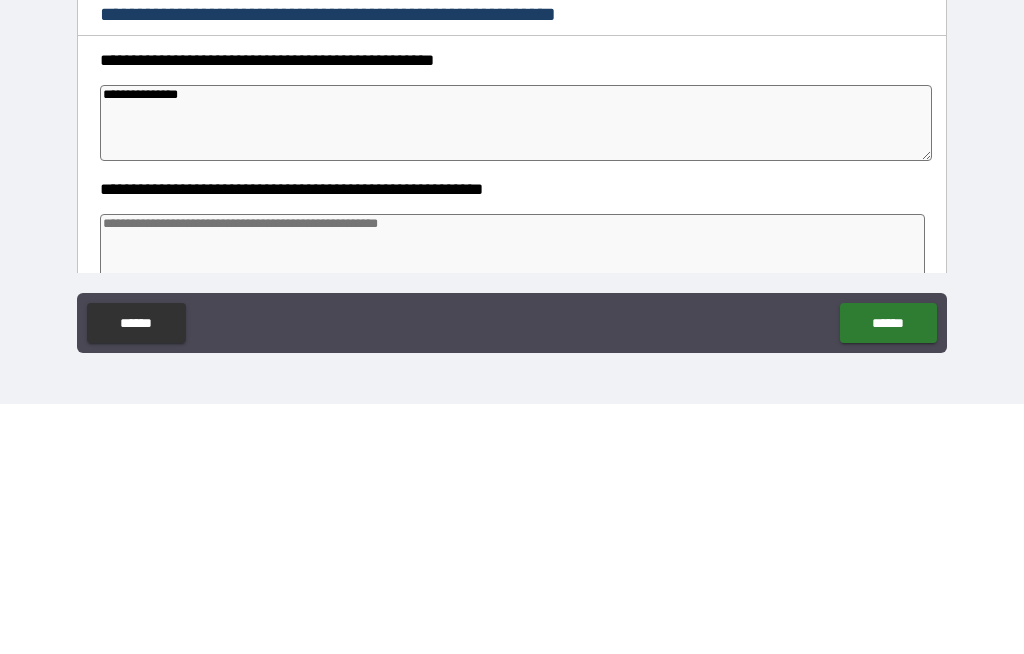type on "**********" 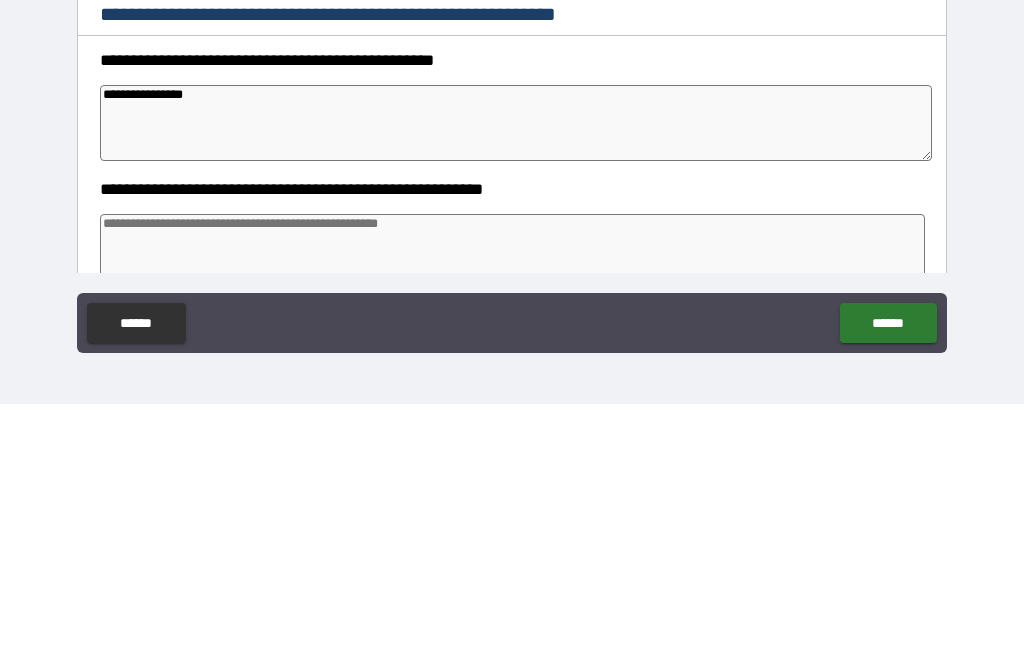 type on "*" 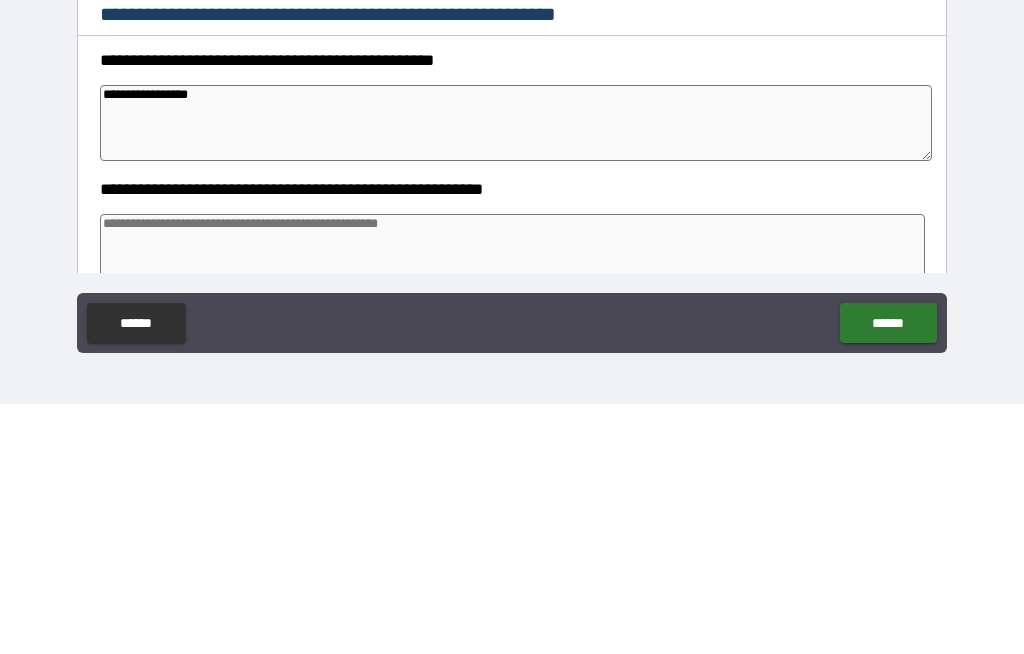 type on "*" 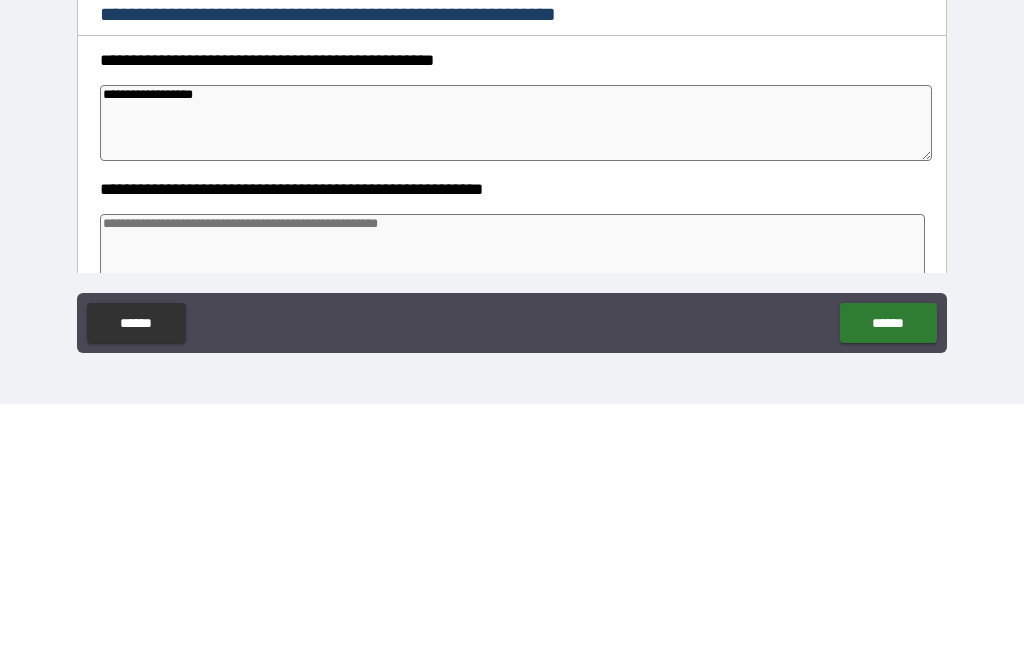 type on "*" 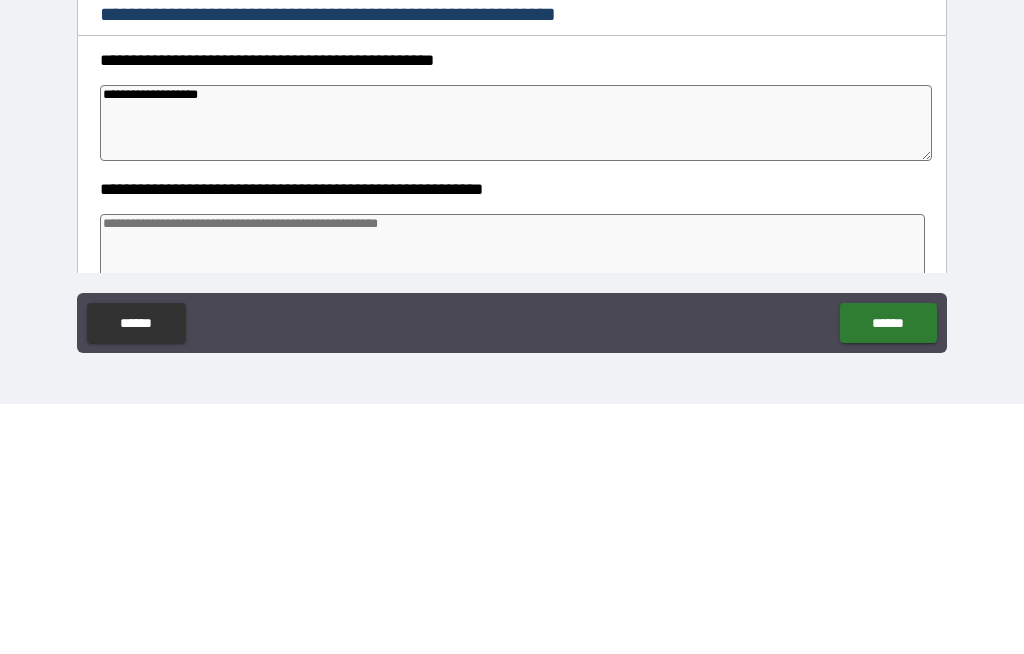 type on "*" 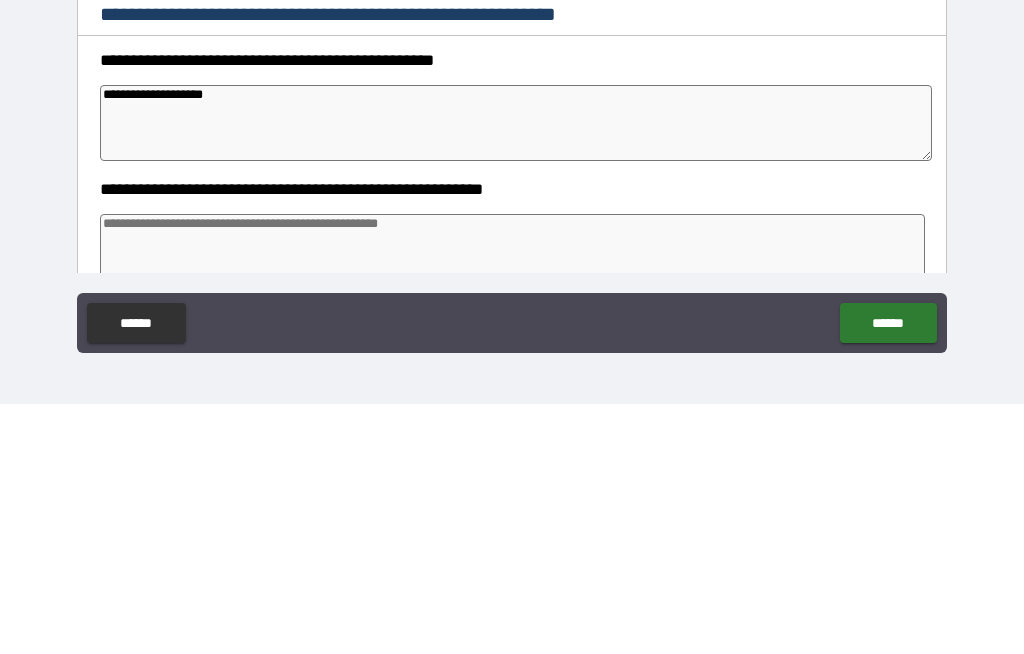 type on "*" 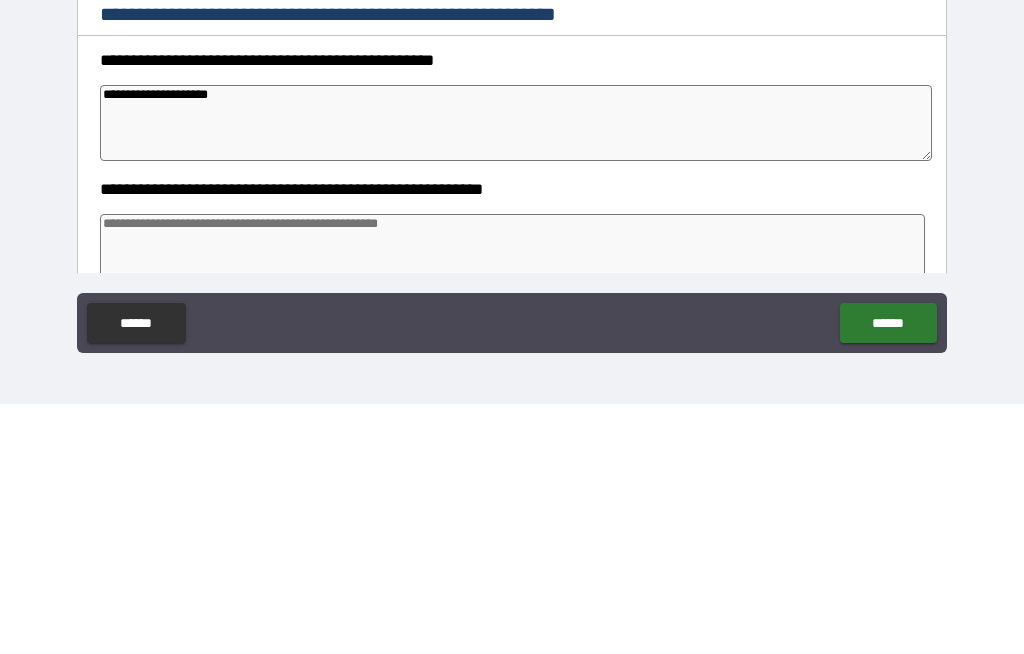 type on "*" 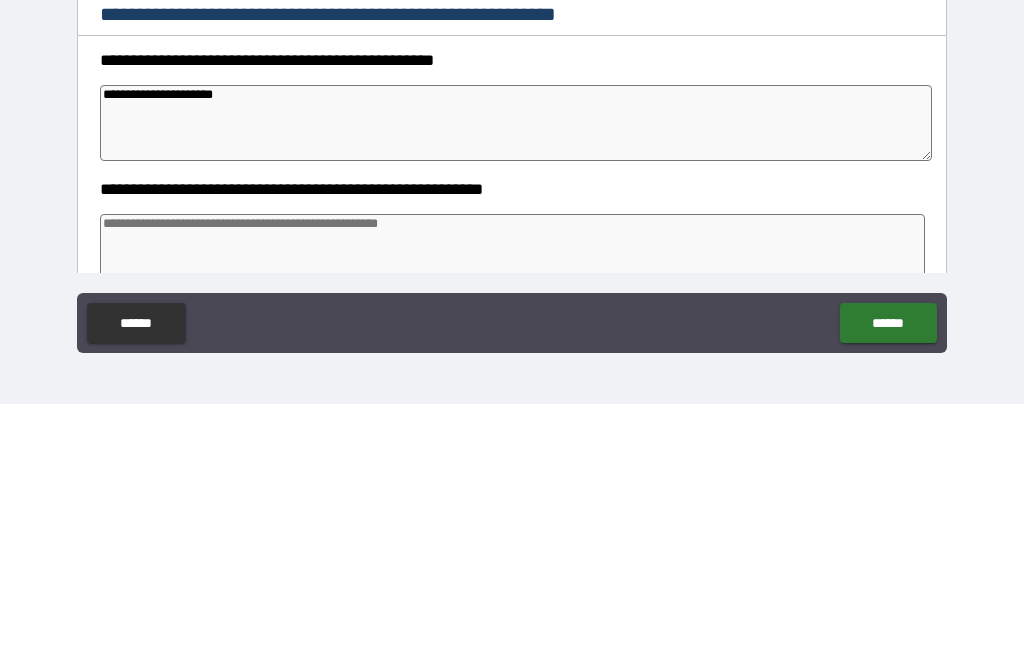type on "*" 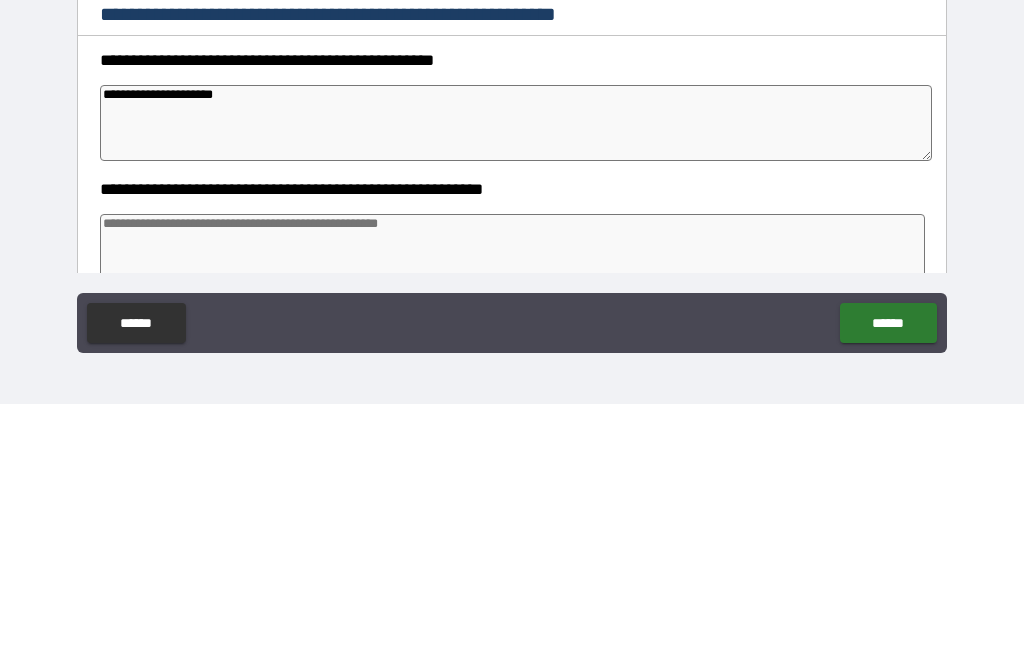 type on "**********" 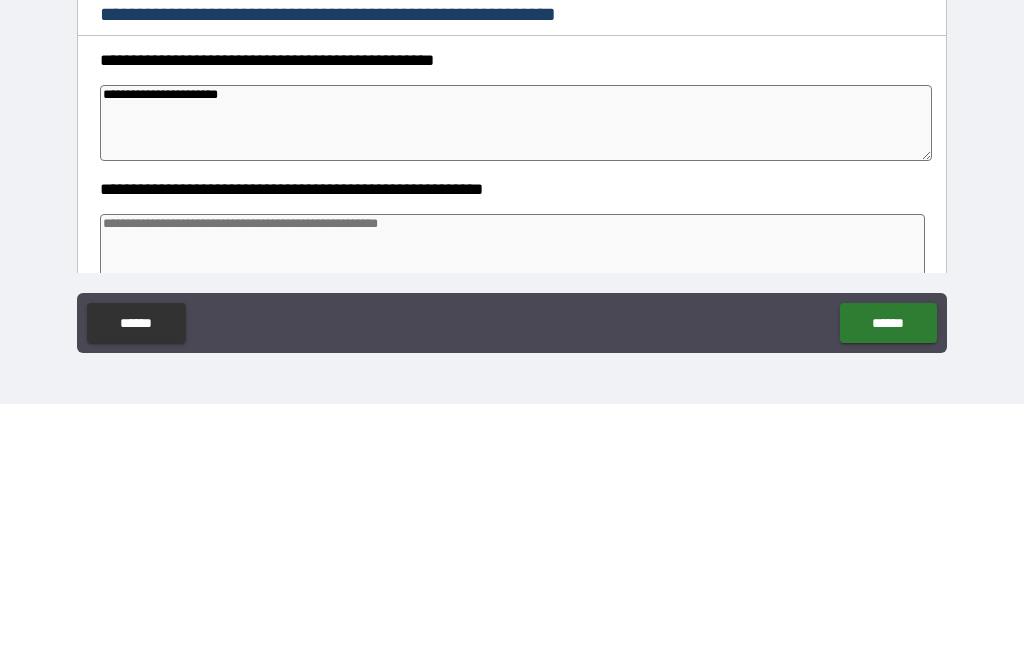 type on "*" 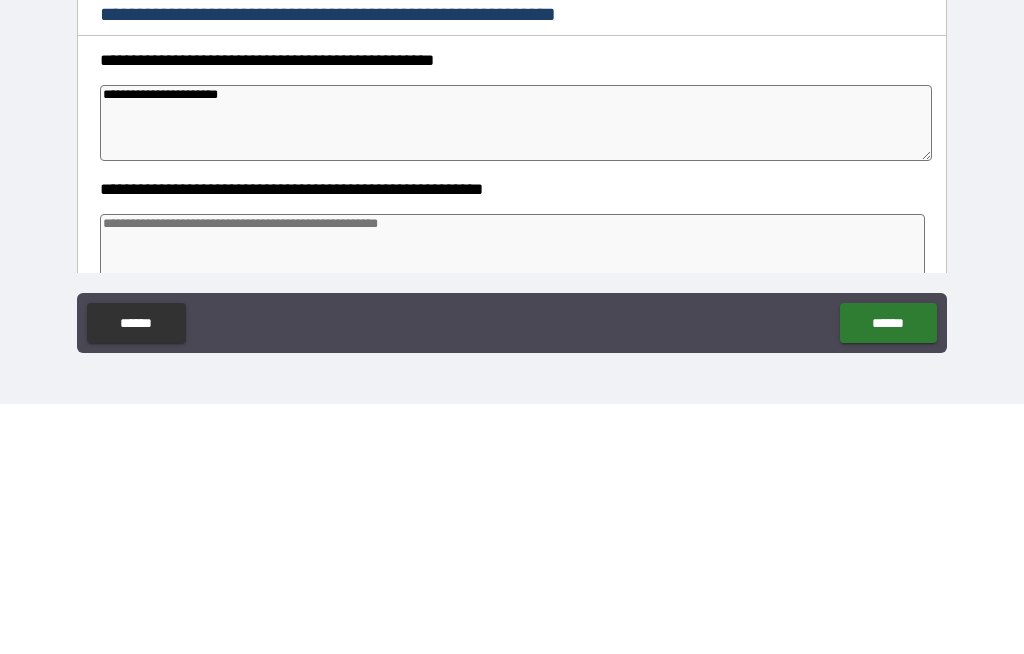 type on "**********" 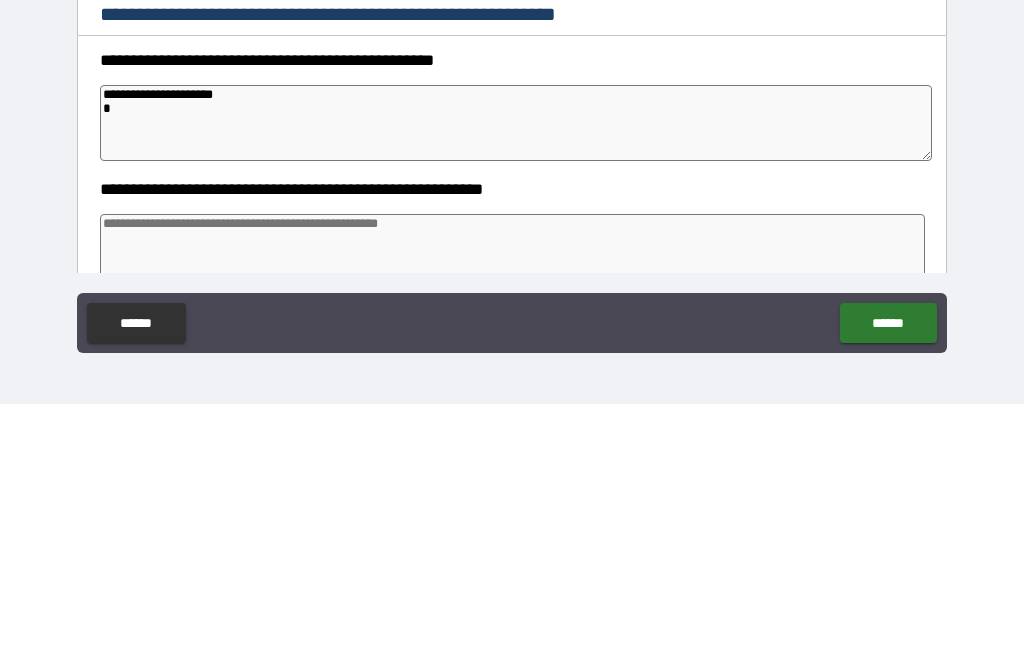 type on "*" 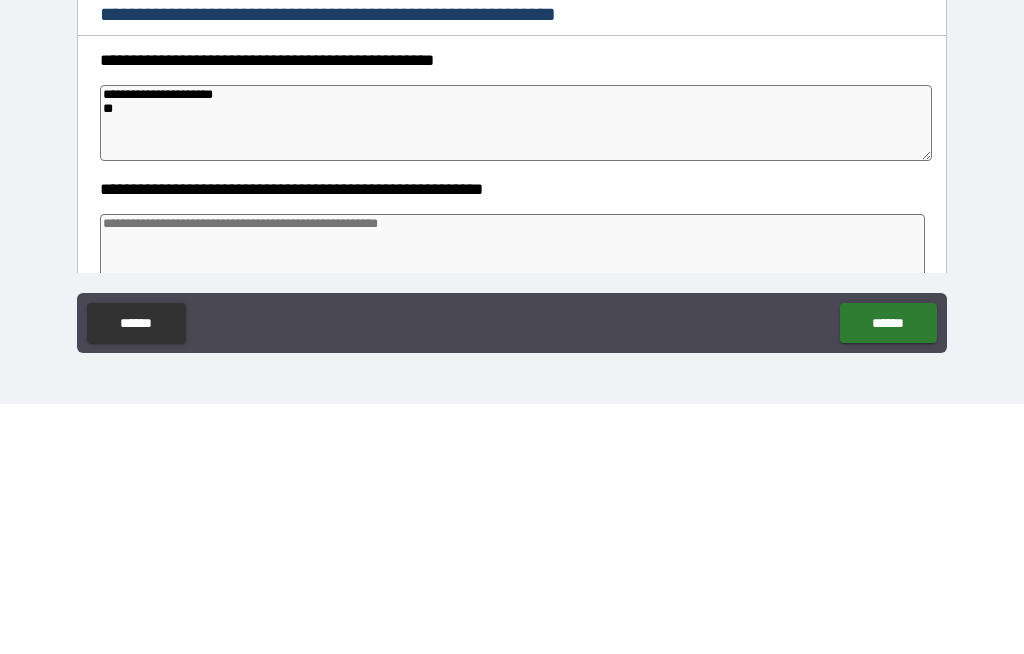 type on "*" 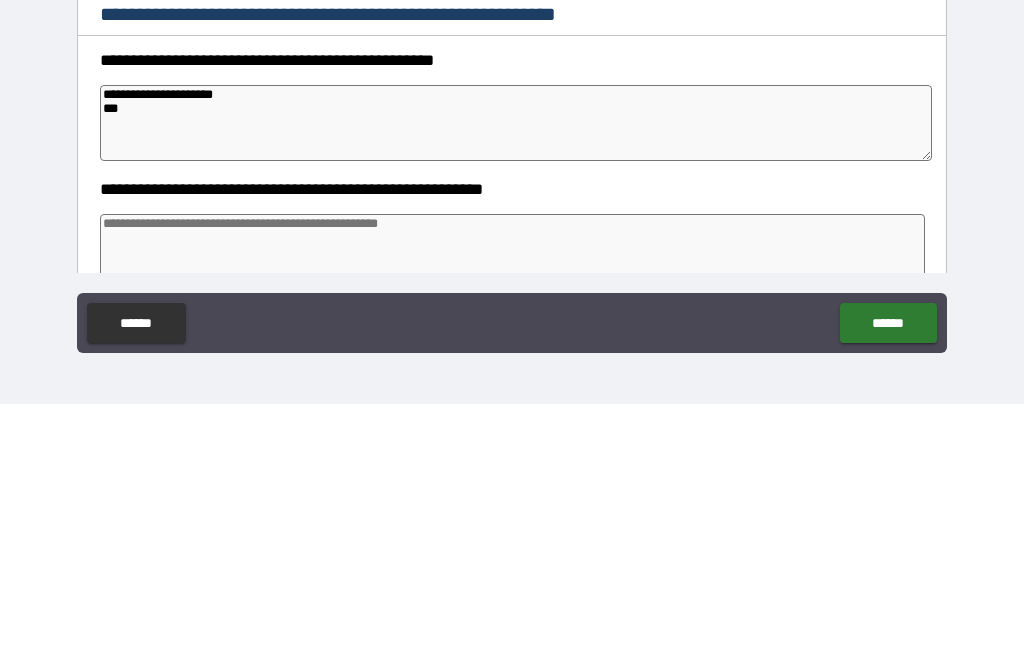 type on "*" 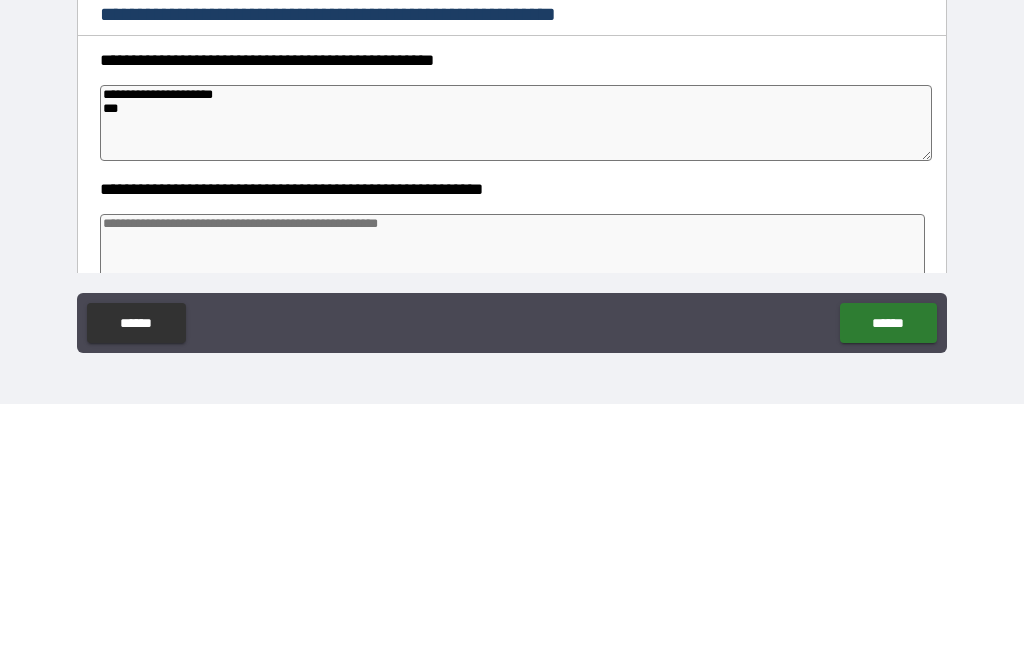 type on "**********" 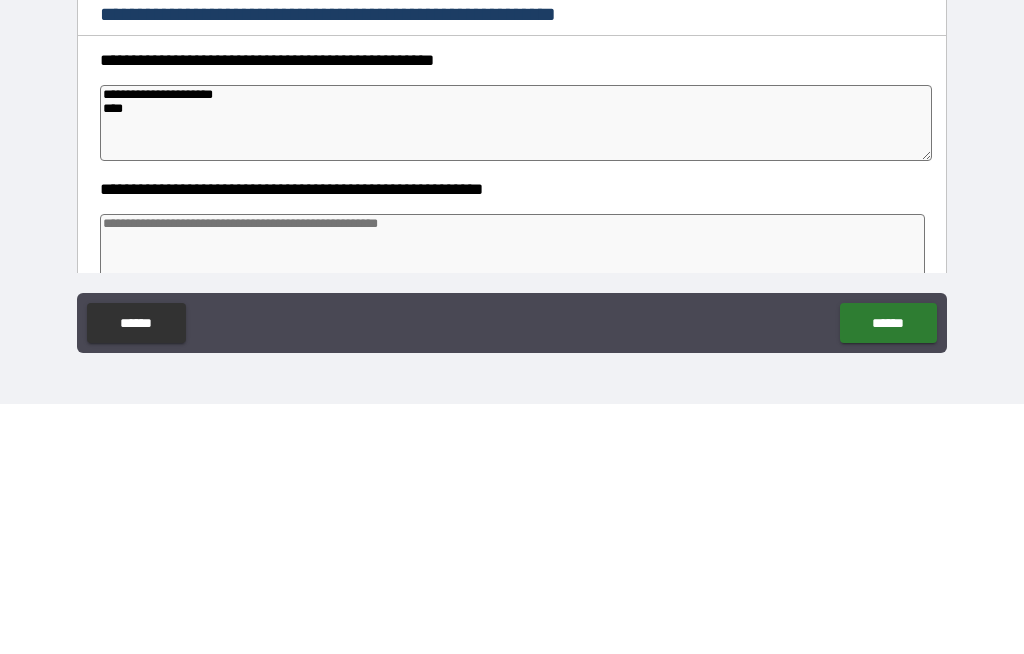 type on "*" 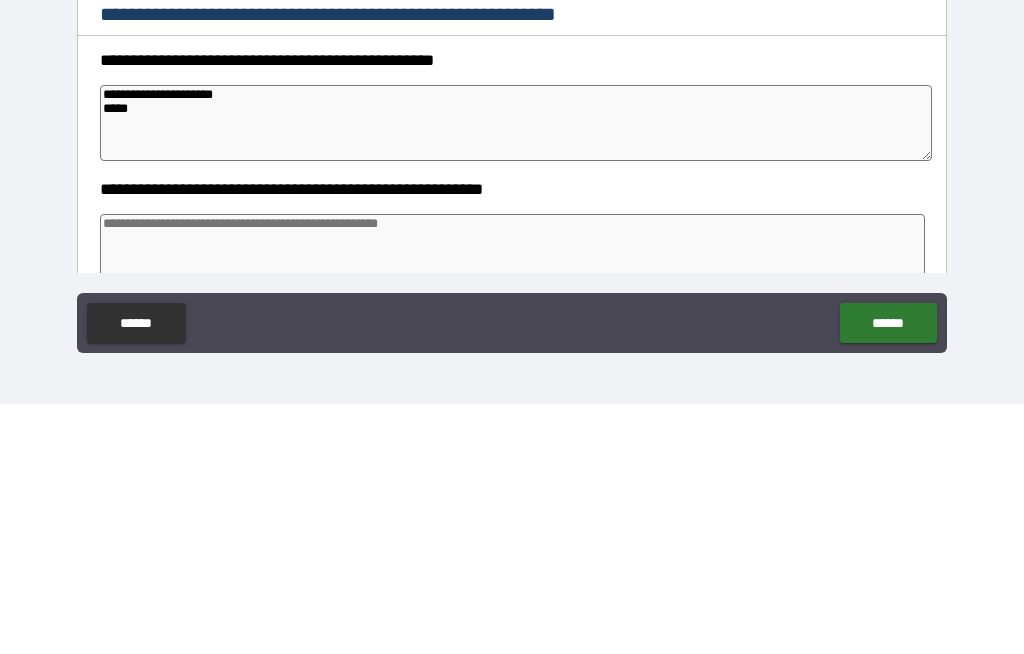type on "*" 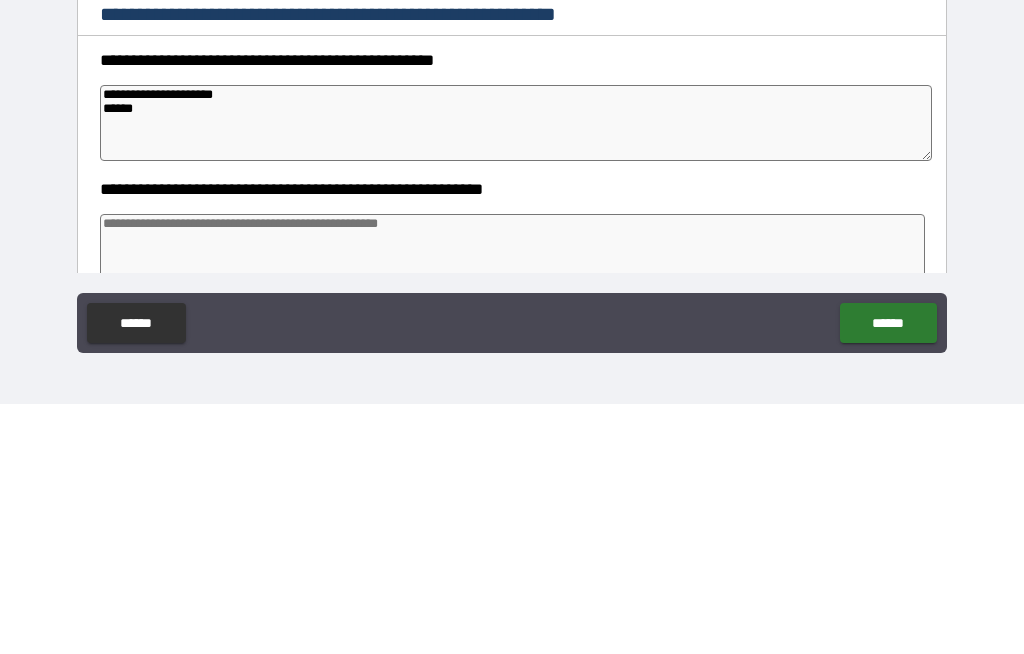 type on "*" 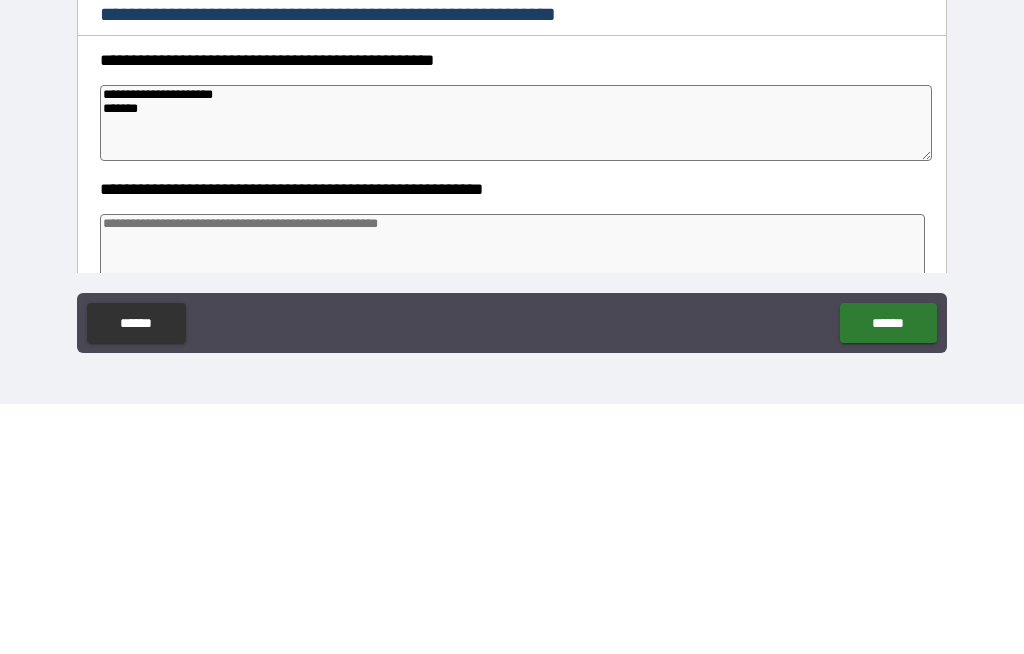 type on "*" 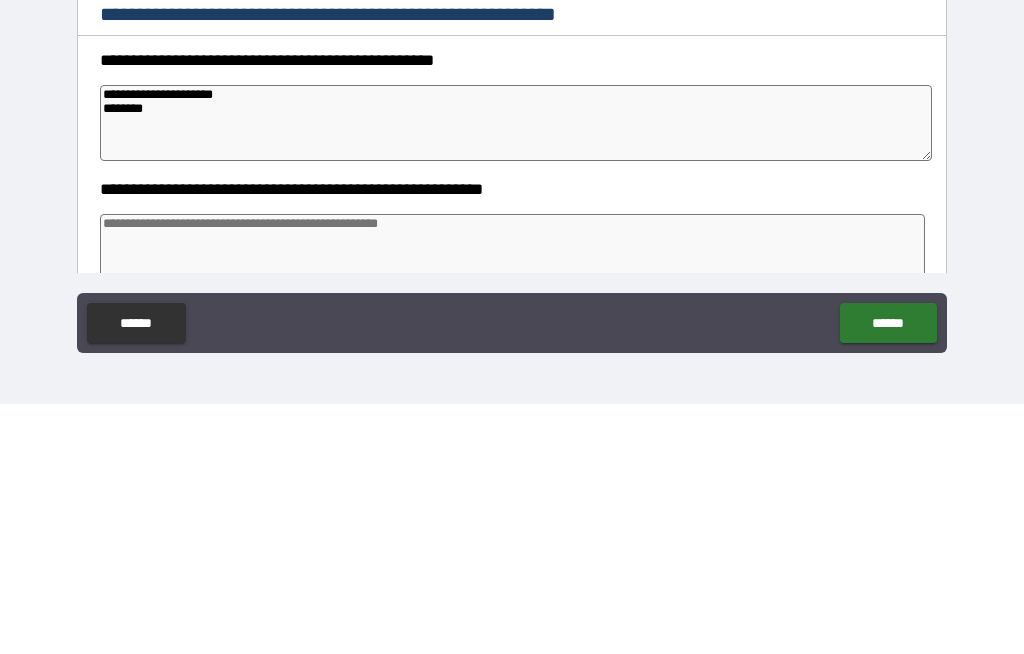 type on "*" 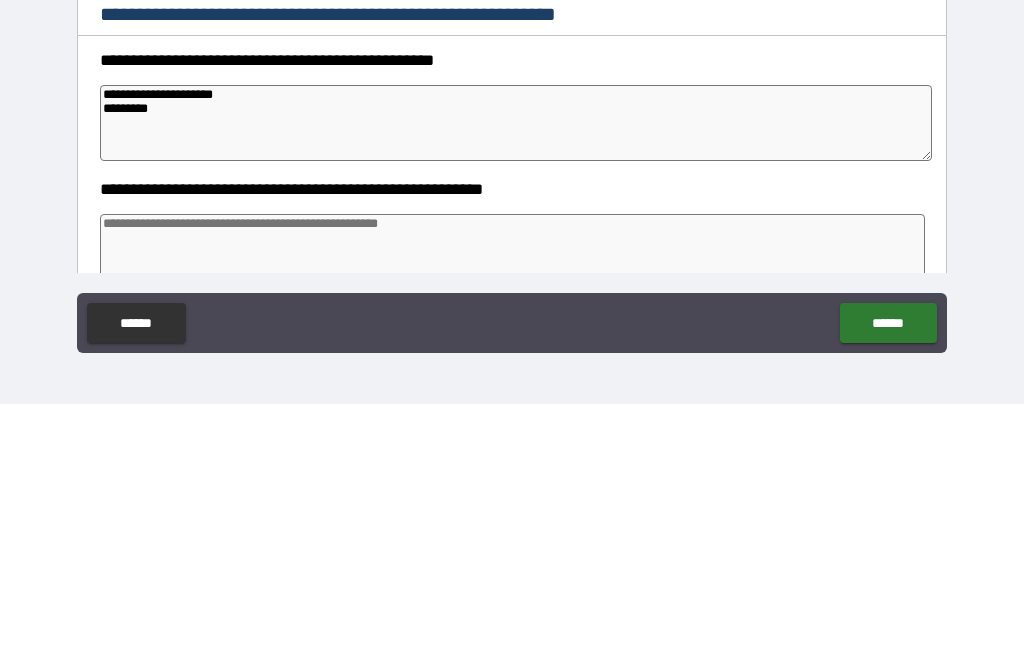 type on "*" 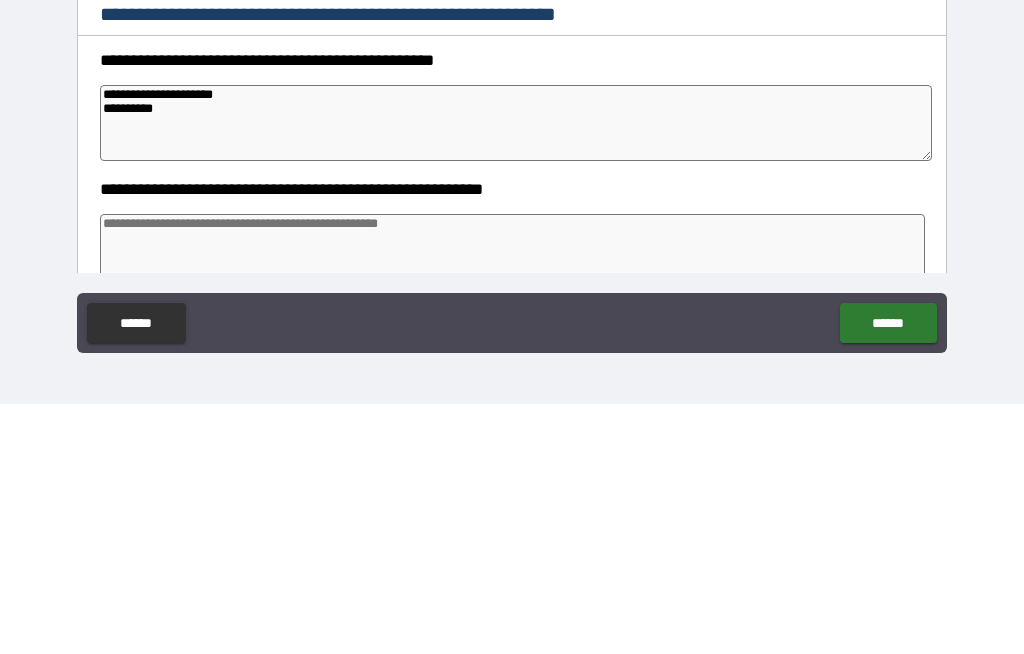 type on "*" 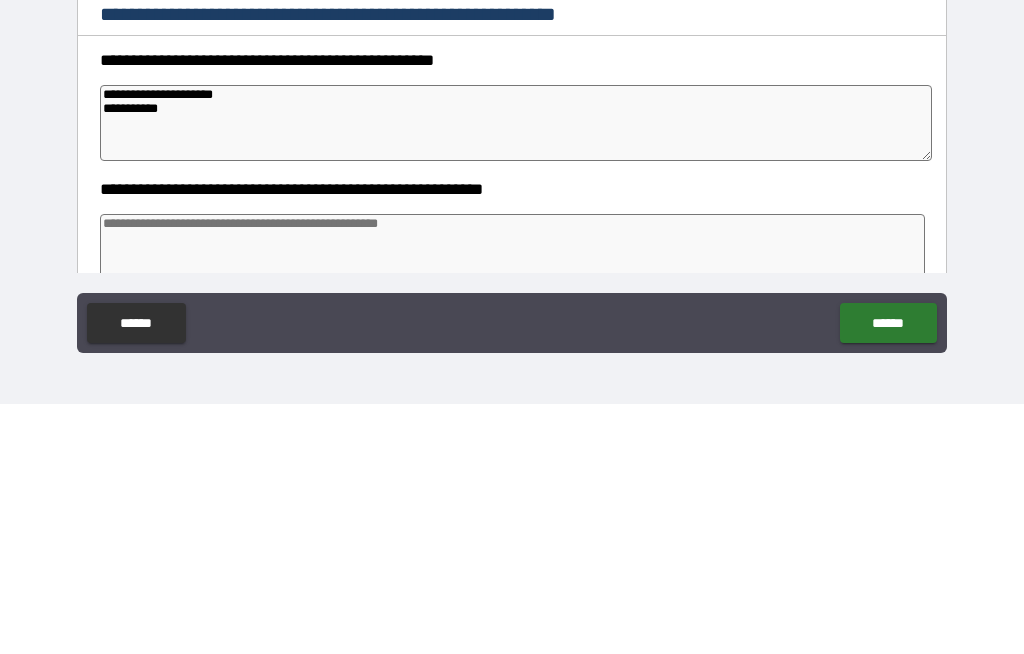 type on "*" 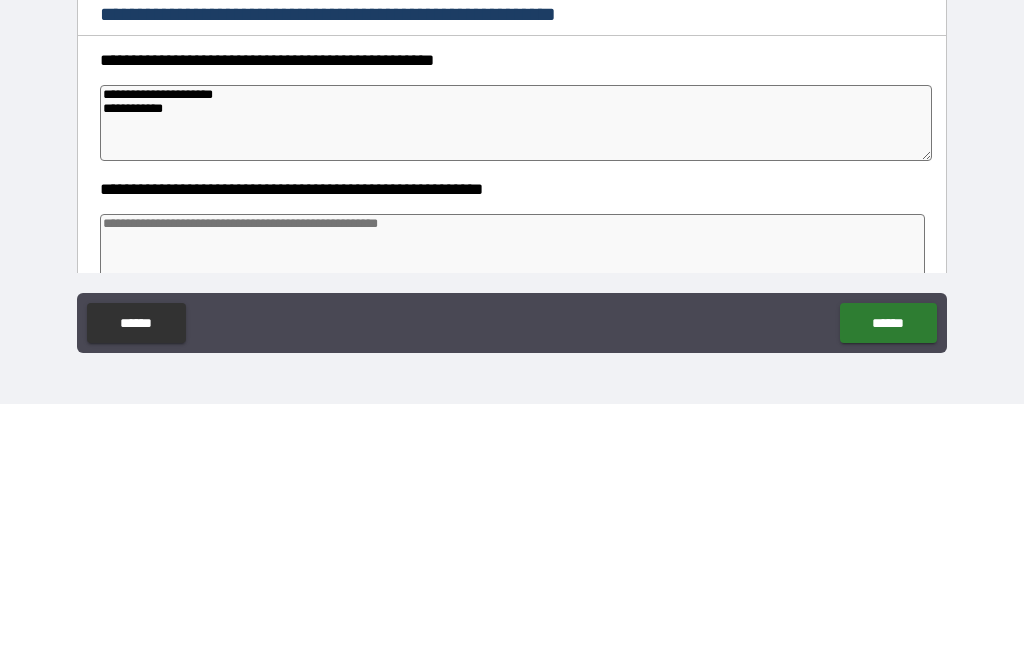 type on "*" 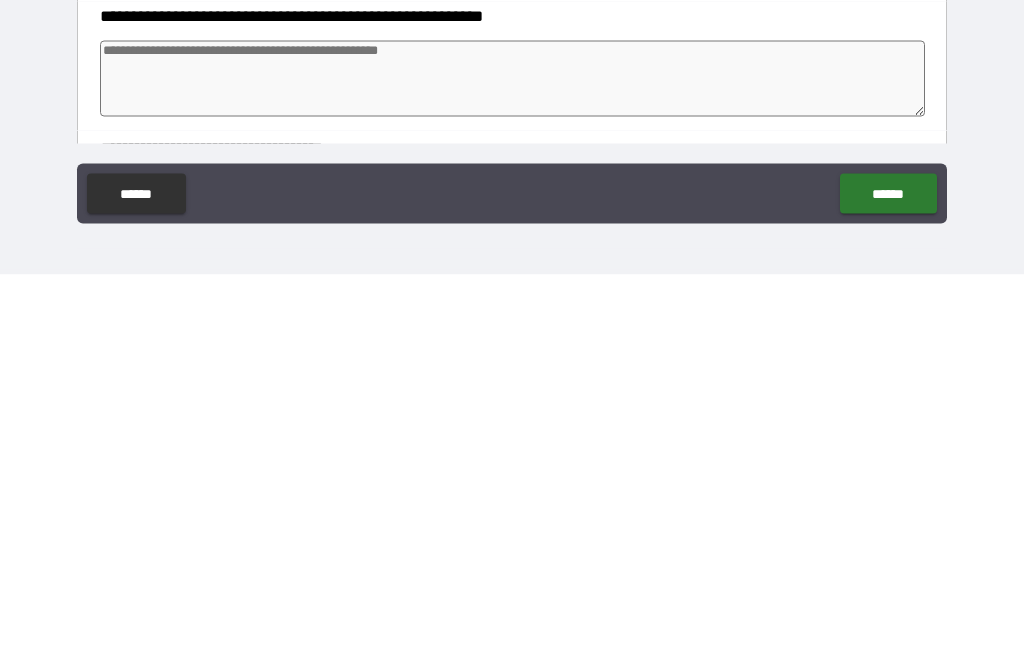 scroll, scrollTop: 44, scrollLeft: 0, axis: vertical 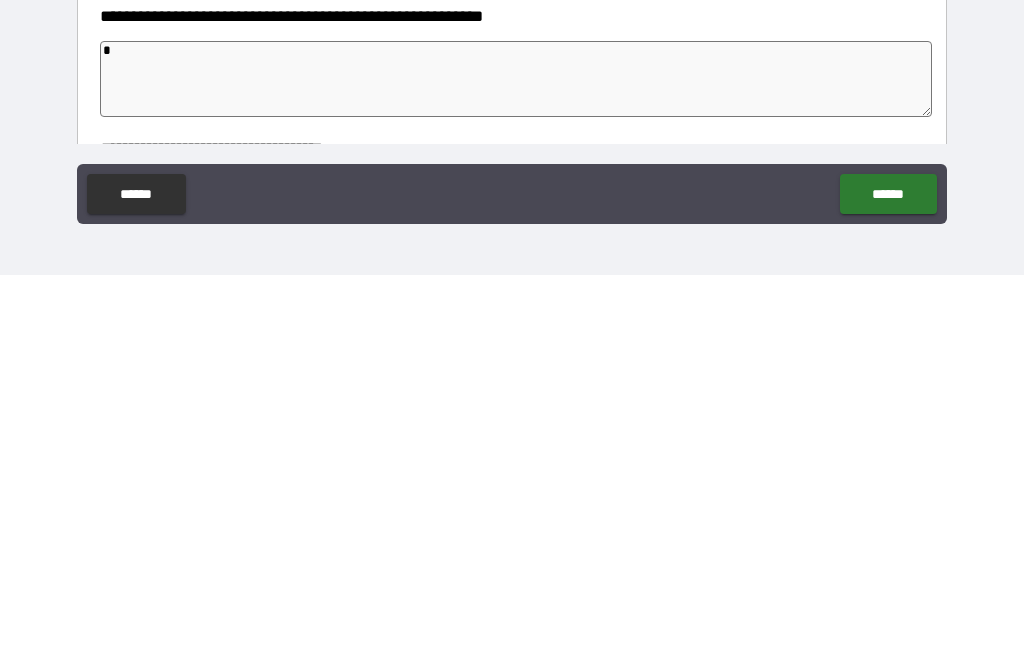 type on "*" 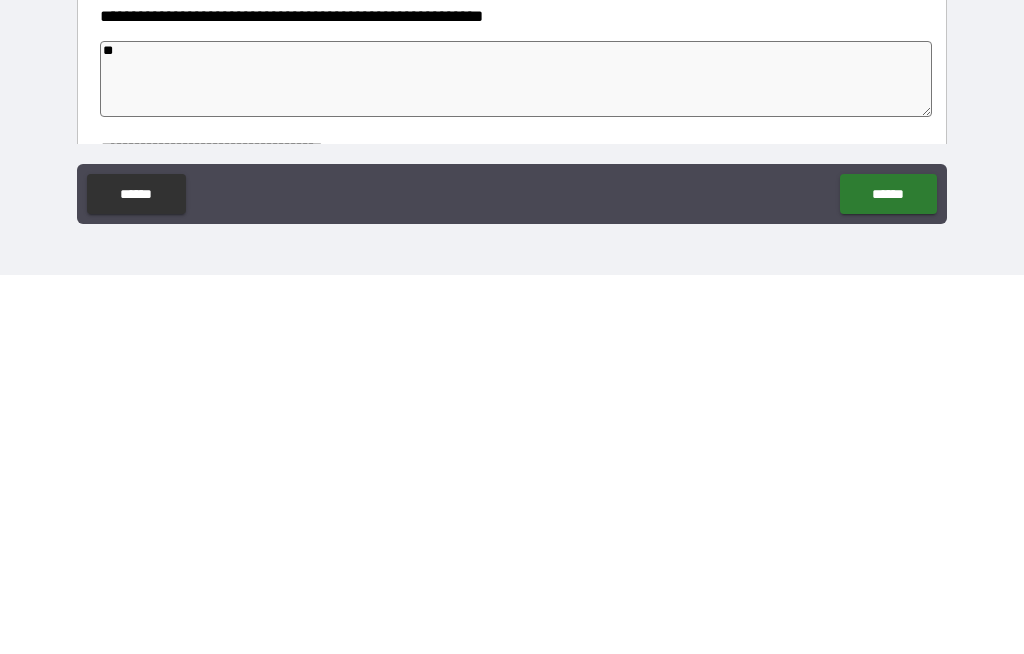 type on "*" 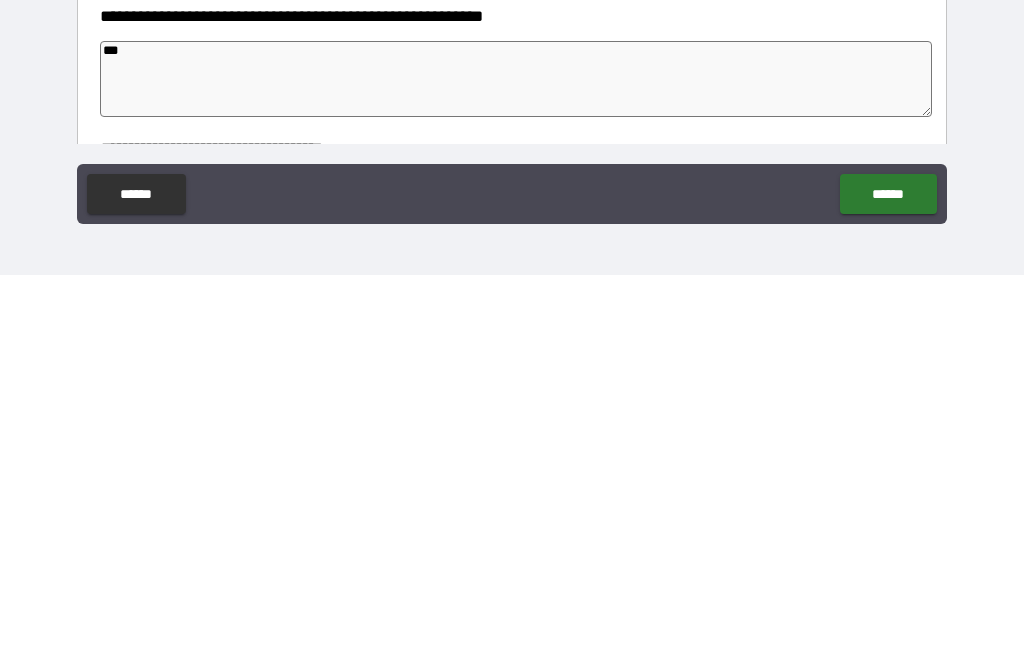 type on "*" 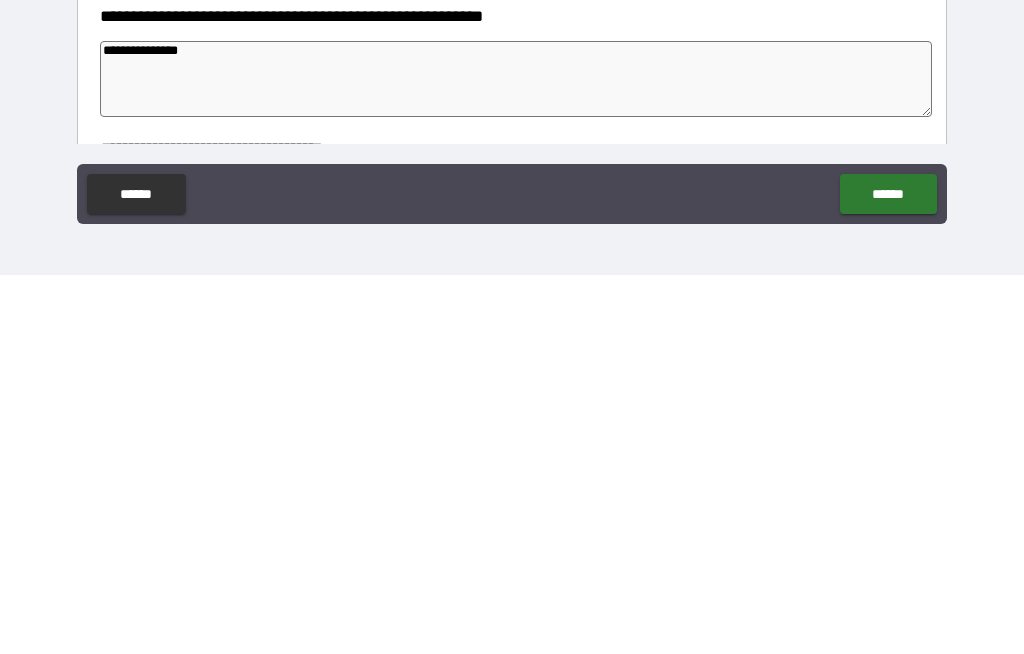 scroll, scrollTop: 0, scrollLeft: 0, axis: both 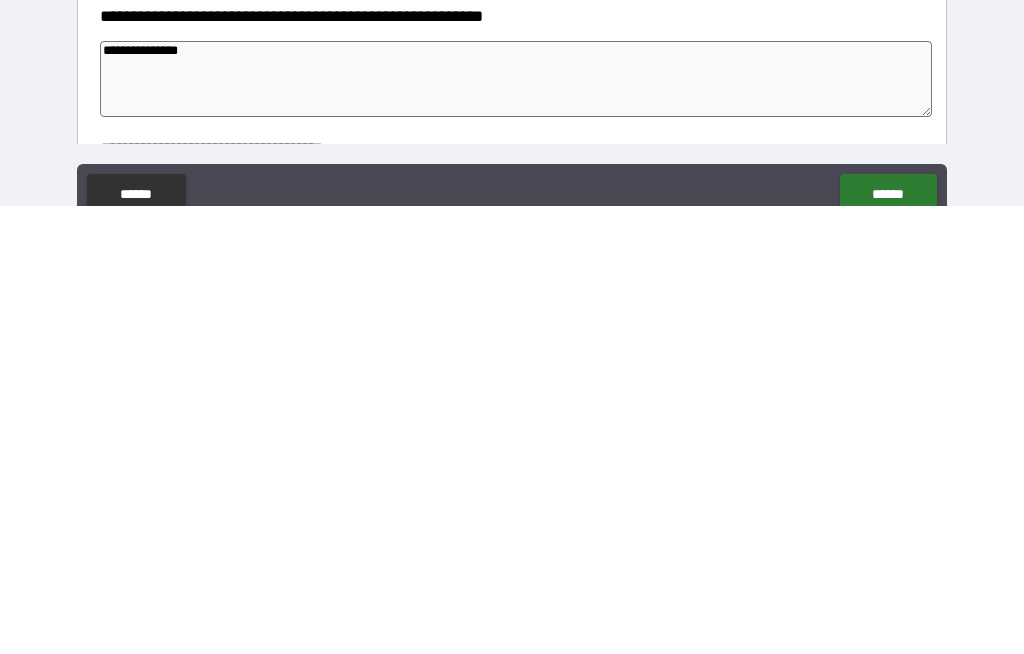 click on "******" at bounding box center (888, 642) 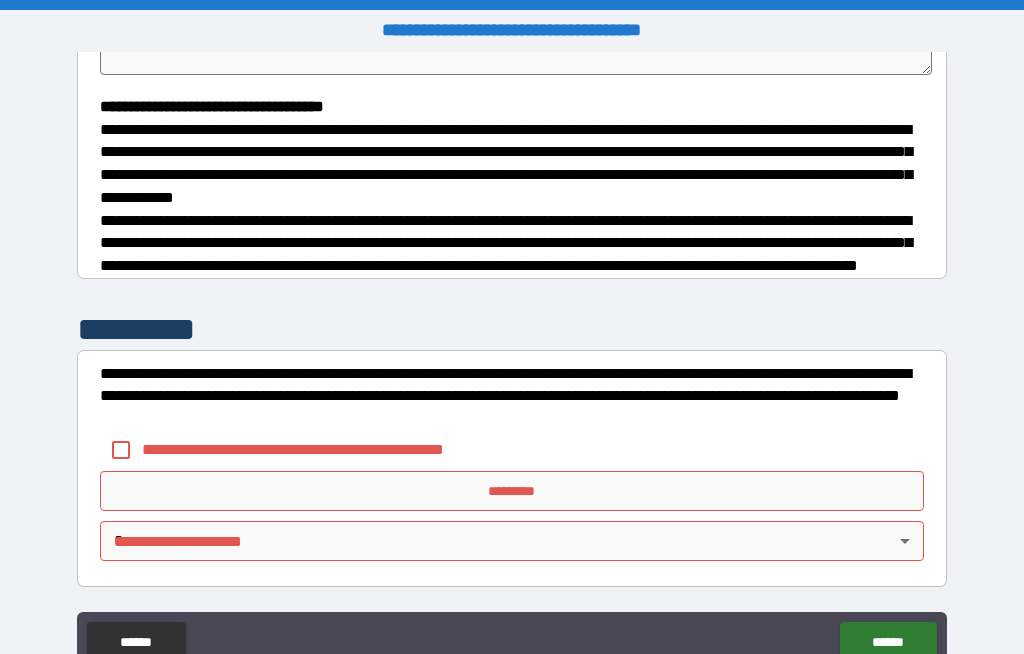 scroll, scrollTop: 550, scrollLeft: 0, axis: vertical 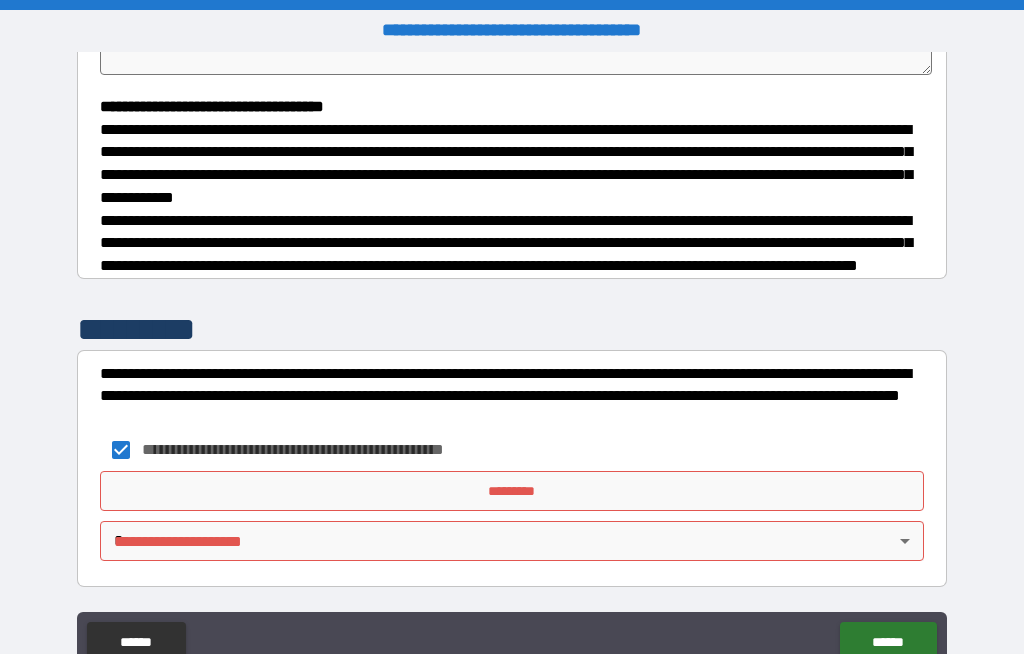 click on "*********" at bounding box center (512, 491) 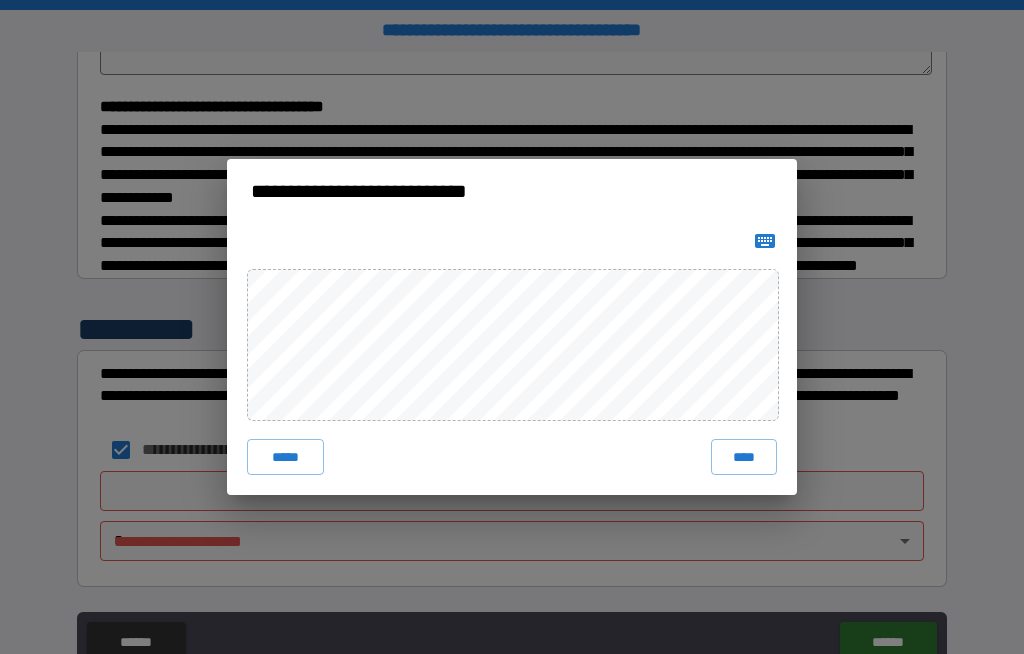click on "****" at bounding box center (744, 457) 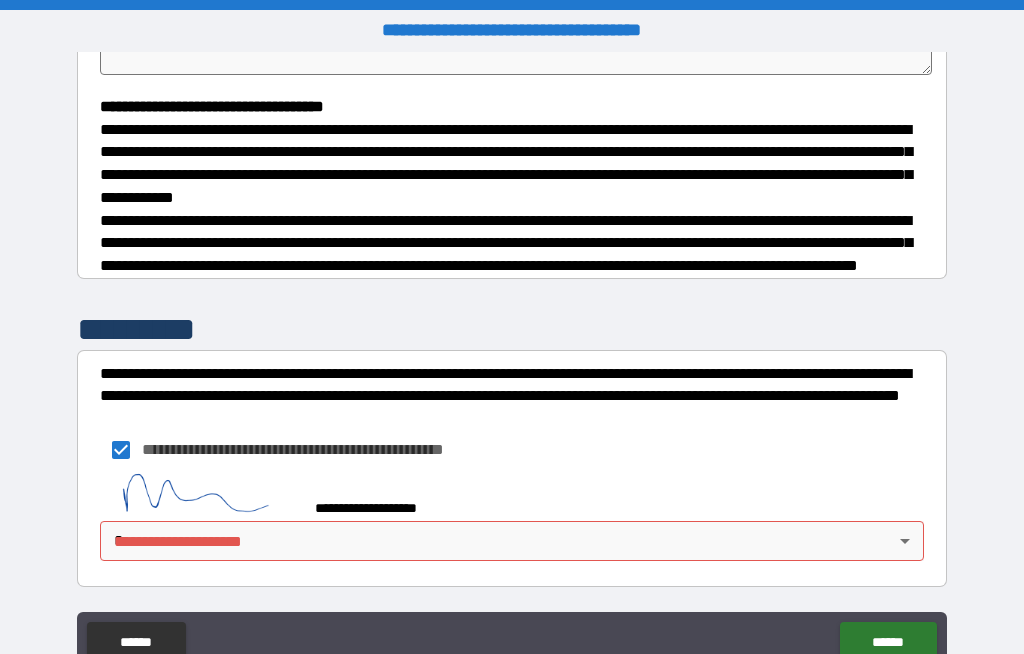 scroll, scrollTop: 540, scrollLeft: 0, axis: vertical 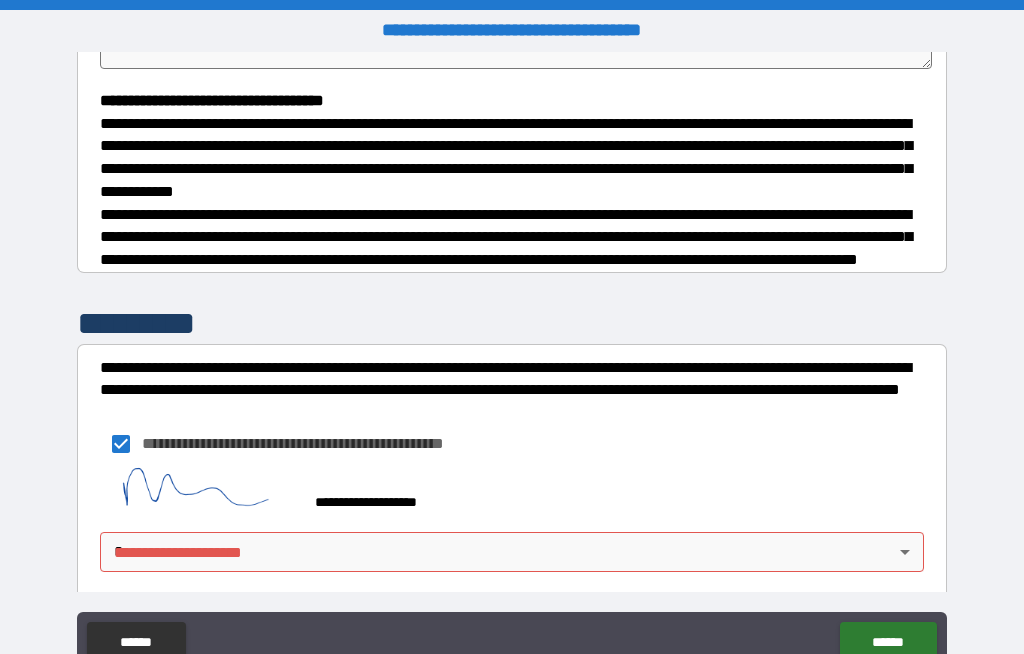 click on "**********" at bounding box center (512, 361) 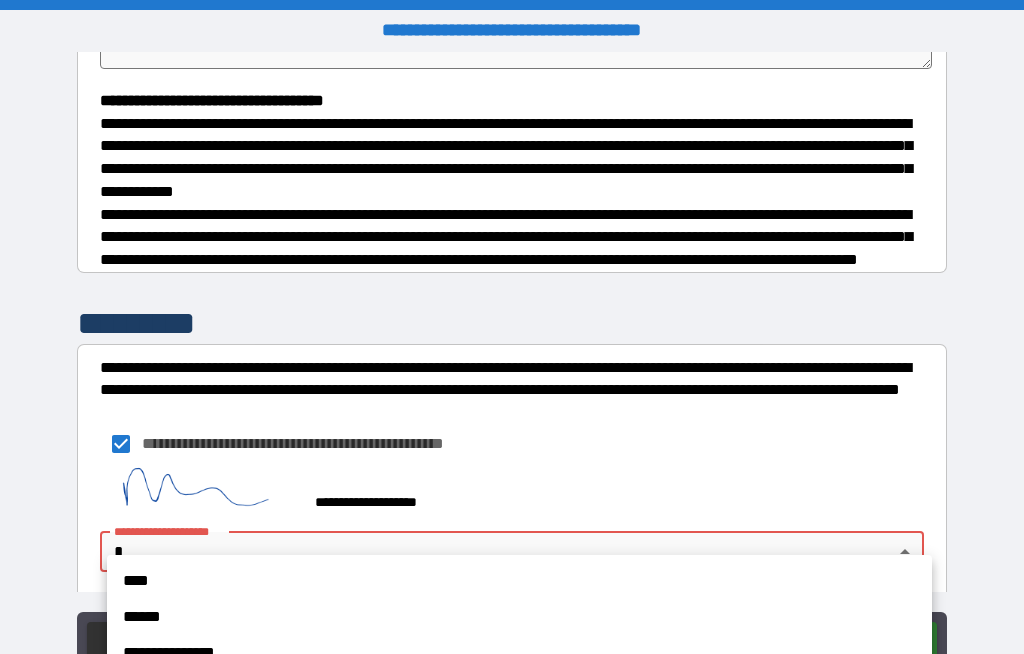 click on "****" at bounding box center (519, 581) 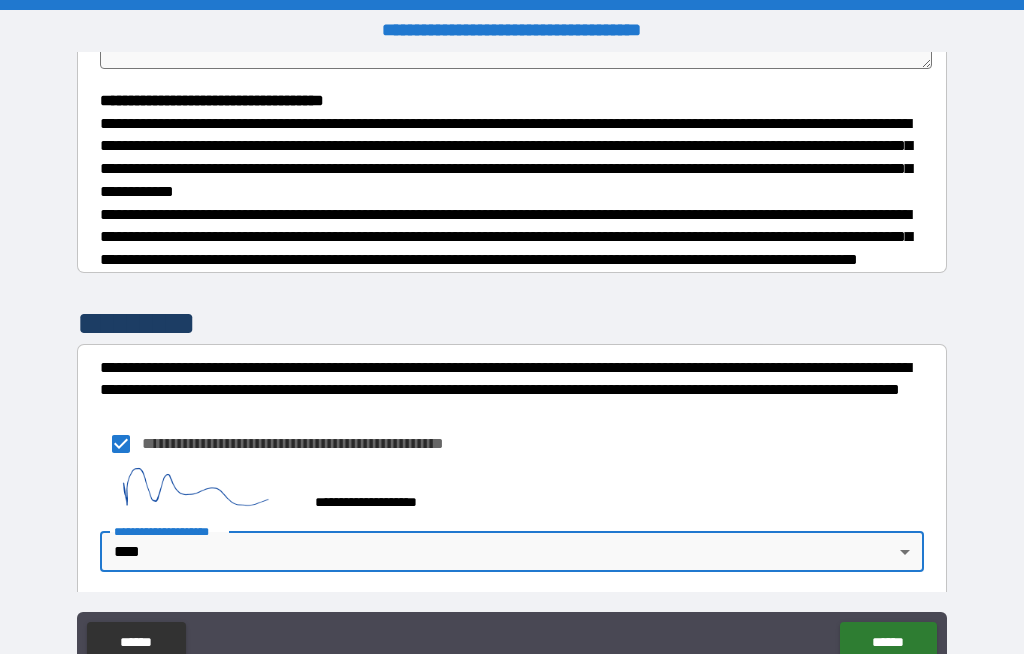 click on "******" at bounding box center [888, 642] 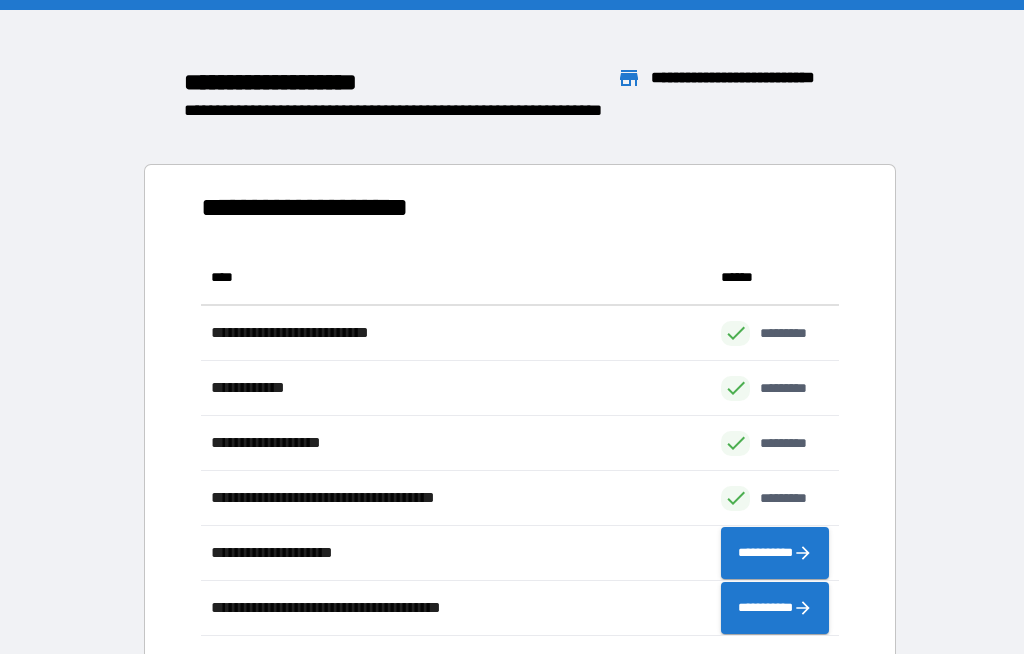 scroll, scrollTop: 386, scrollLeft: 638, axis: both 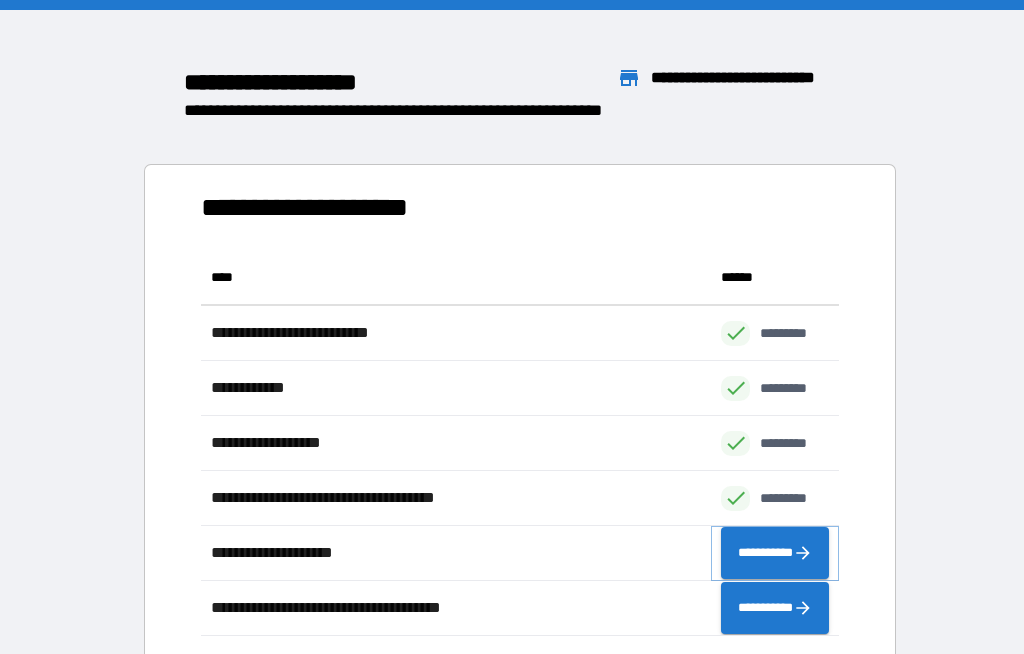 click on "**********" at bounding box center (775, 553) 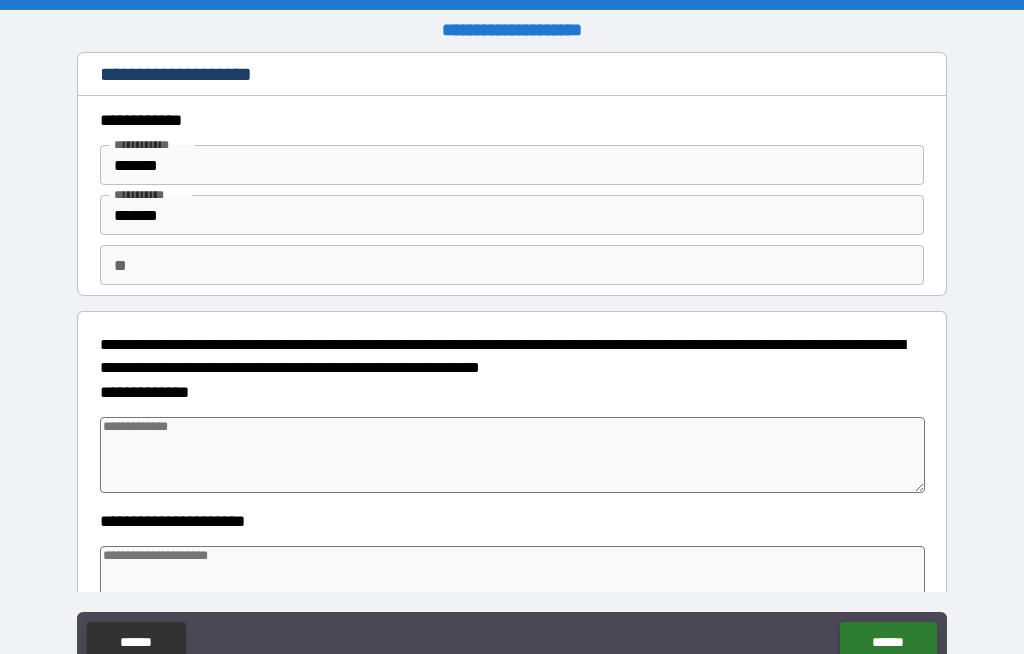 click at bounding box center [513, 455] 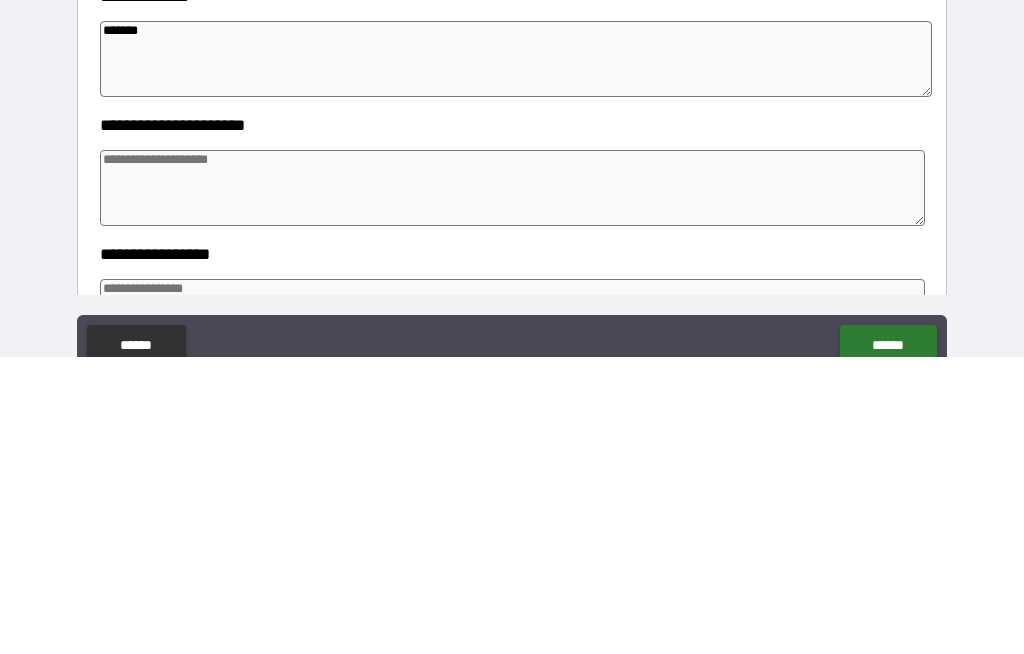scroll, scrollTop: 95, scrollLeft: 0, axis: vertical 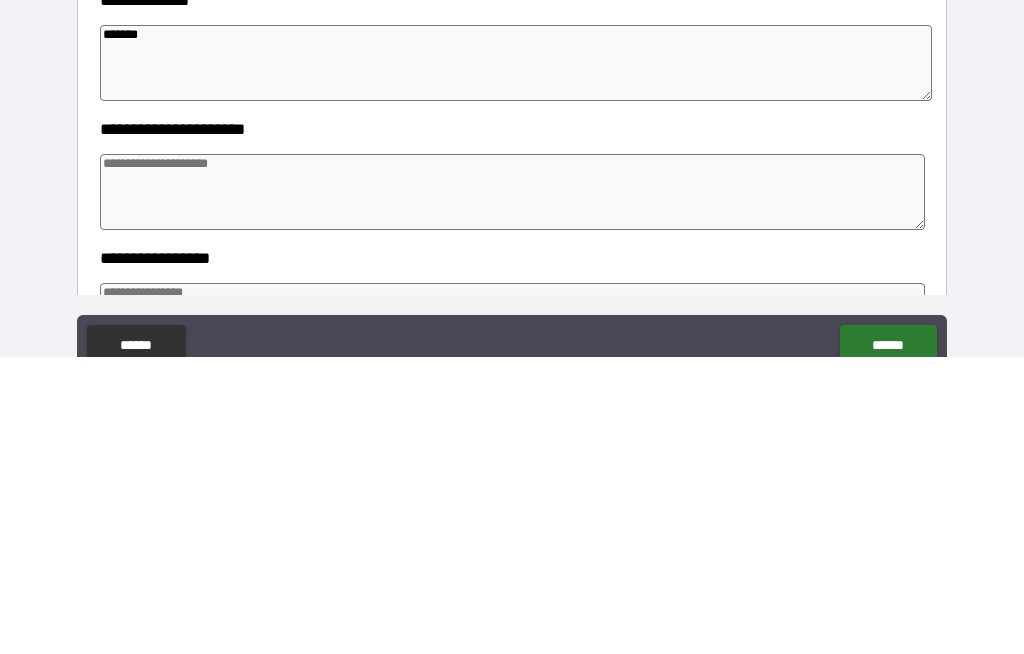 click at bounding box center [513, 489] 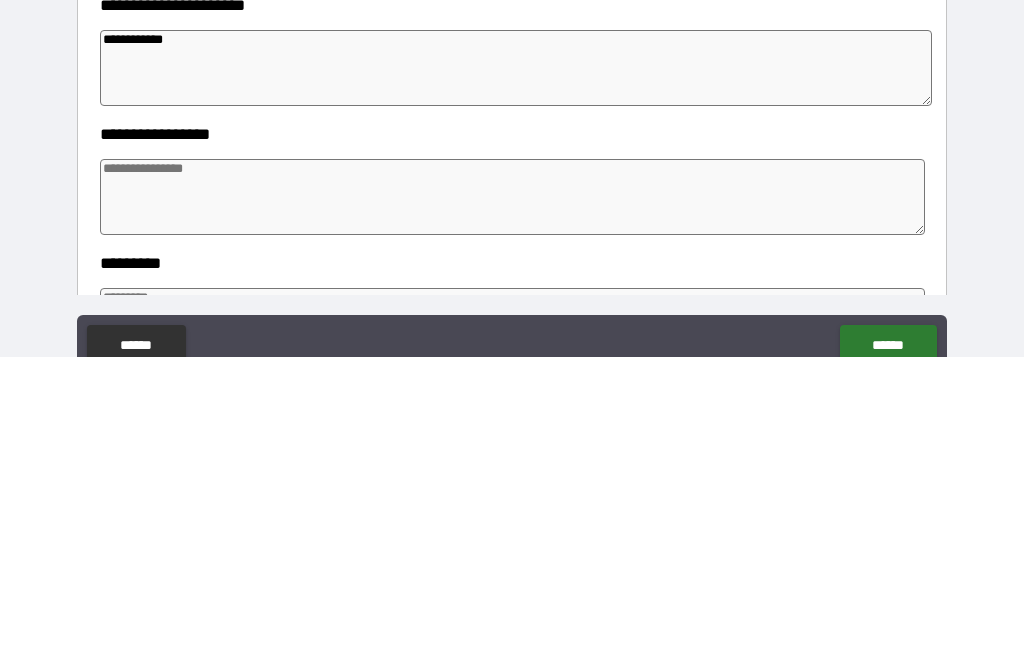 scroll, scrollTop: 231, scrollLeft: 0, axis: vertical 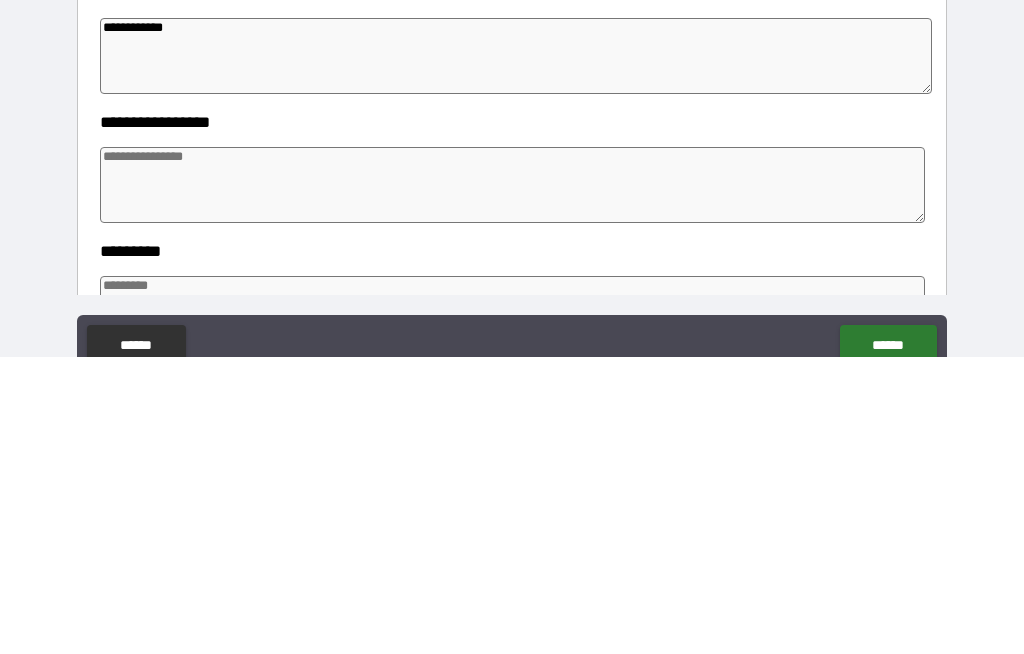 click at bounding box center [513, 482] 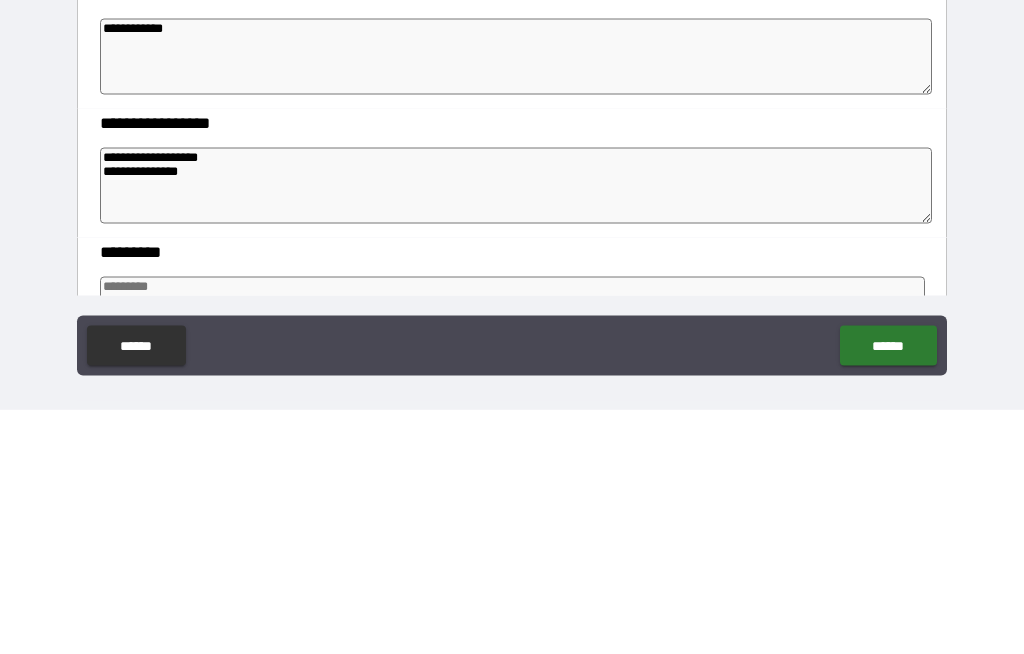 scroll, scrollTop: 69, scrollLeft: 0, axis: vertical 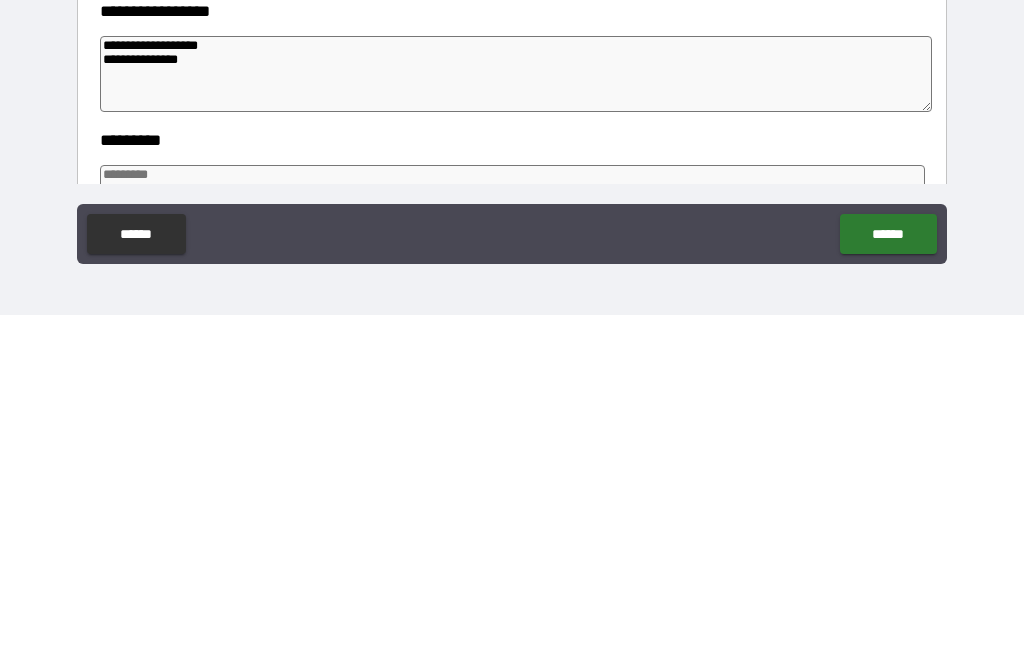 click at bounding box center [513, 542] 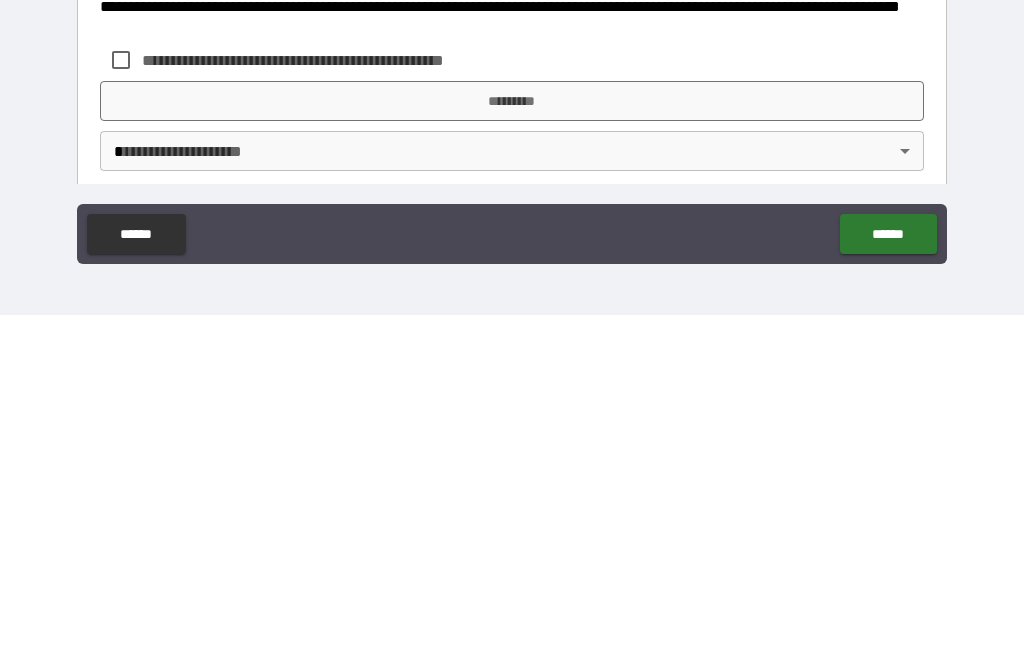 scroll, scrollTop: 601, scrollLeft: 0, axis: vertical 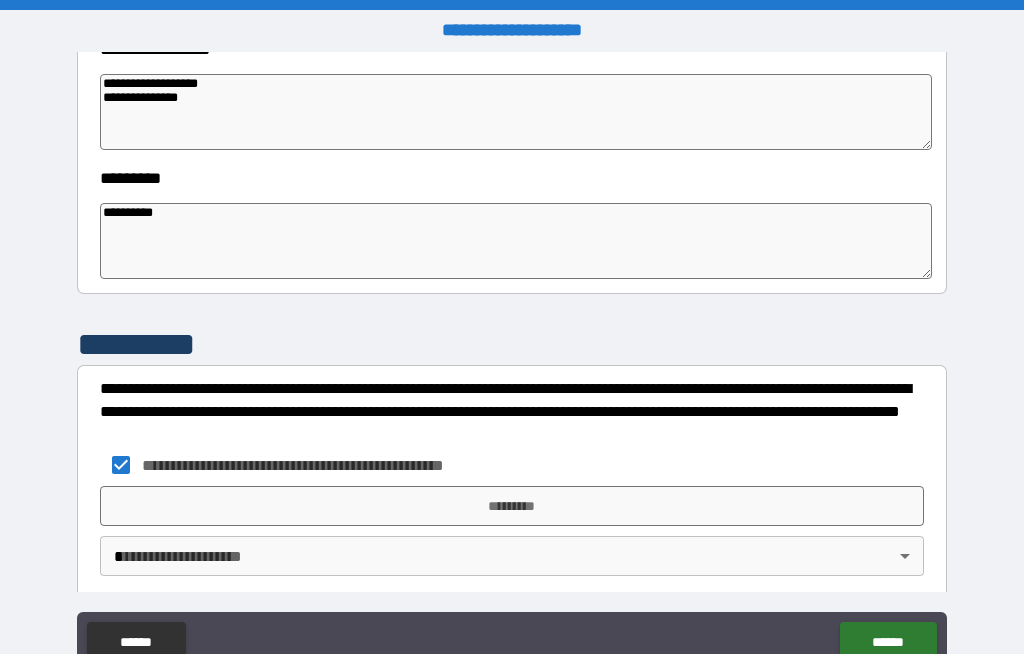 click on "*********" at bounding box center (512, 506) 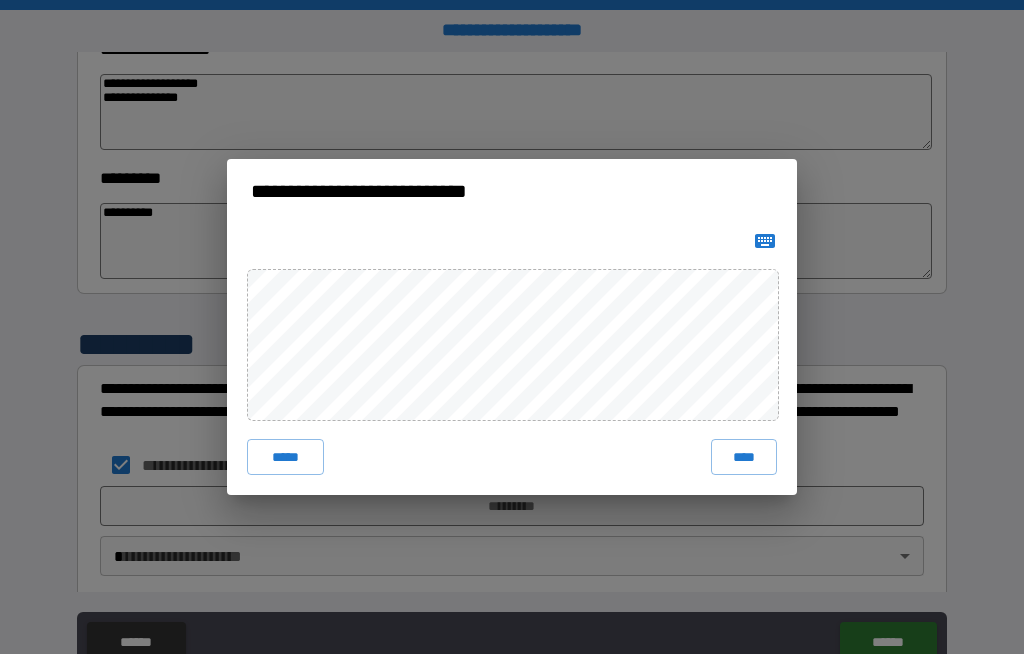click on "****" at bounding box center (744, 457) 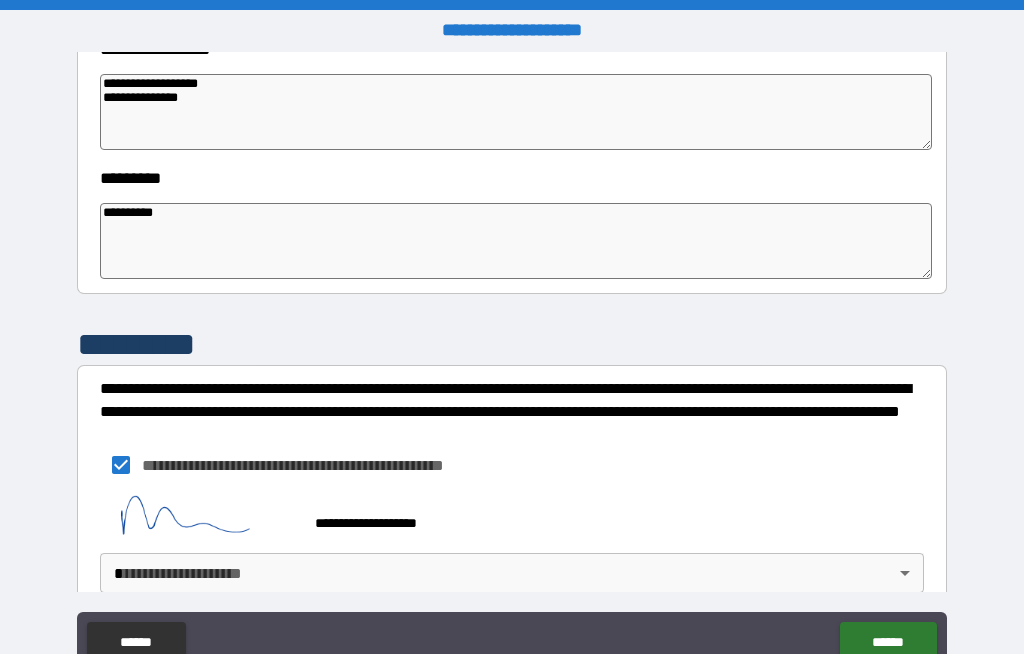 click on "**********" at bounding box center (512, 361) 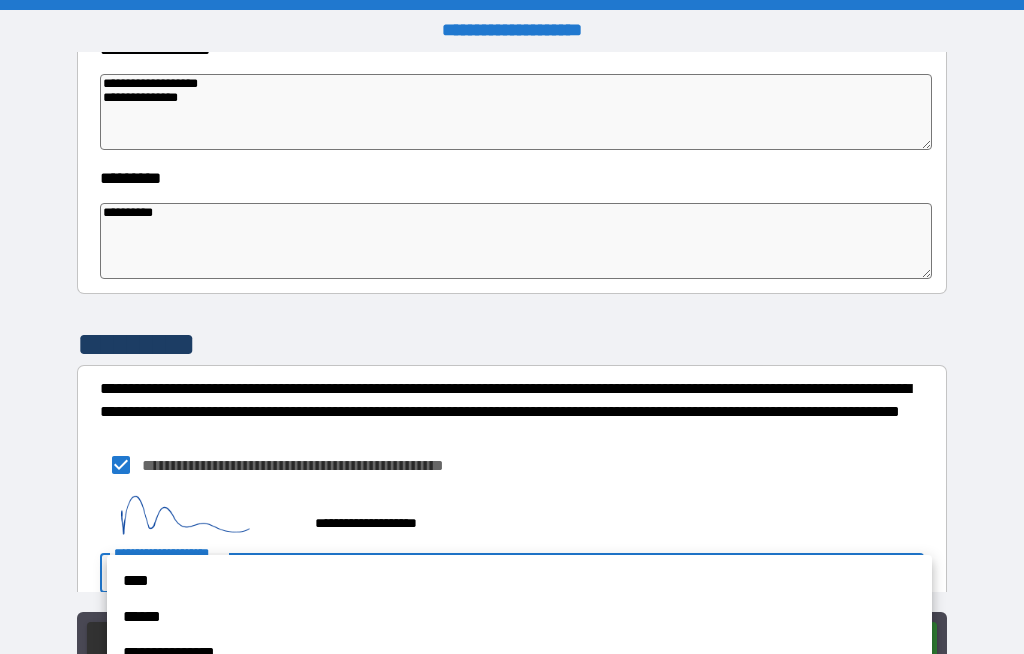 click on "****" at bounding box center (519, 581) 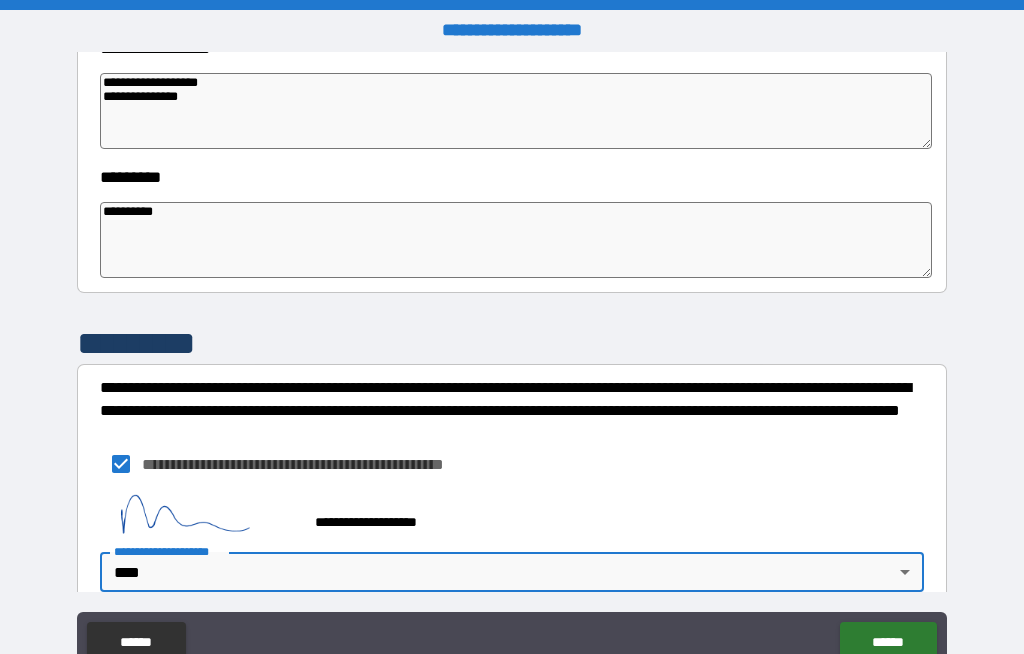 click on "******" at bounding box center [888, 642] 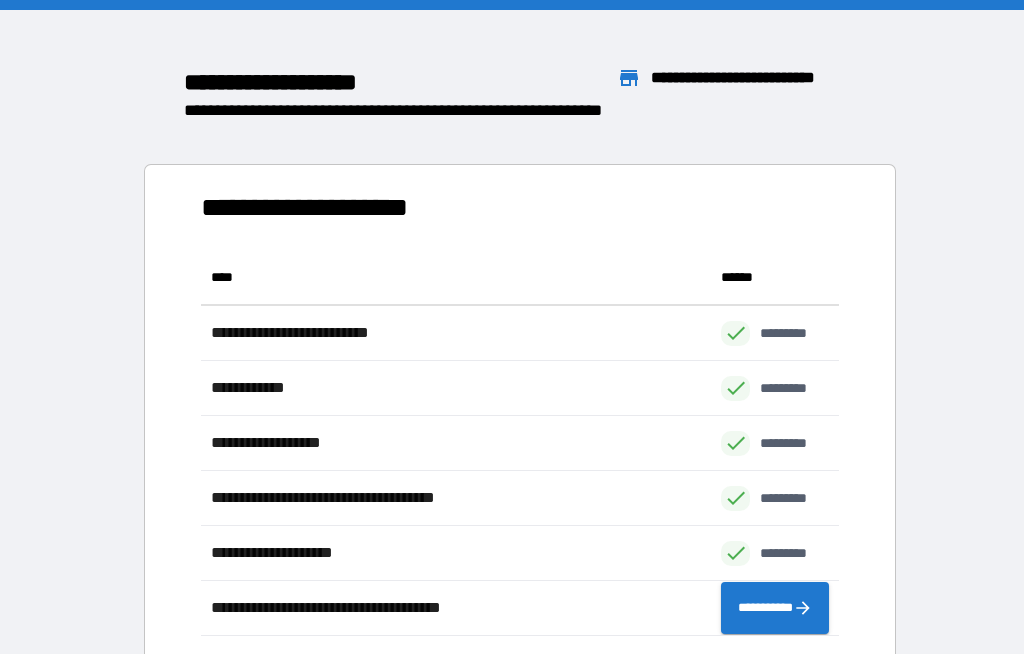 scroll, scrollTop: 386, scrollLeft: 638, axis: both 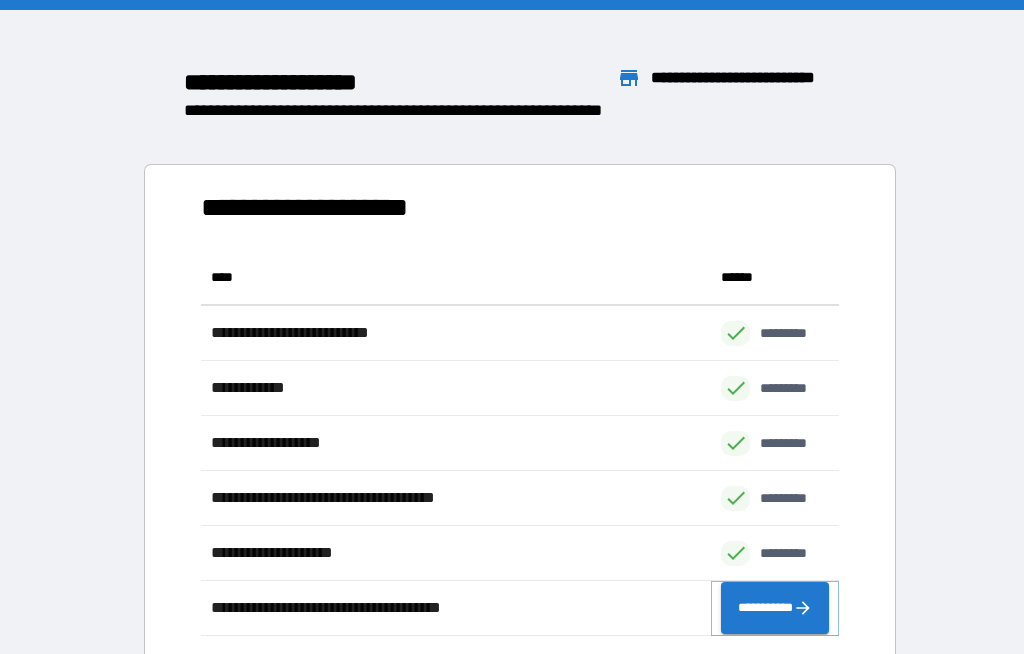 click on "**********" at bounding box center [775, 608] 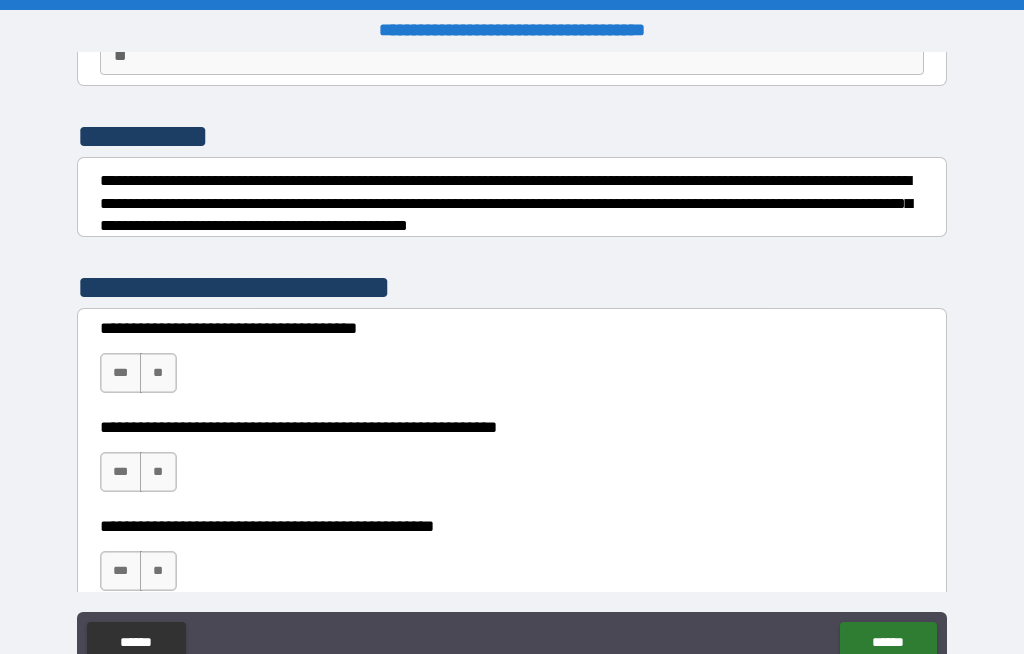 scroll, scrollTop: 226, scrollLeft: 0, axis: vertical 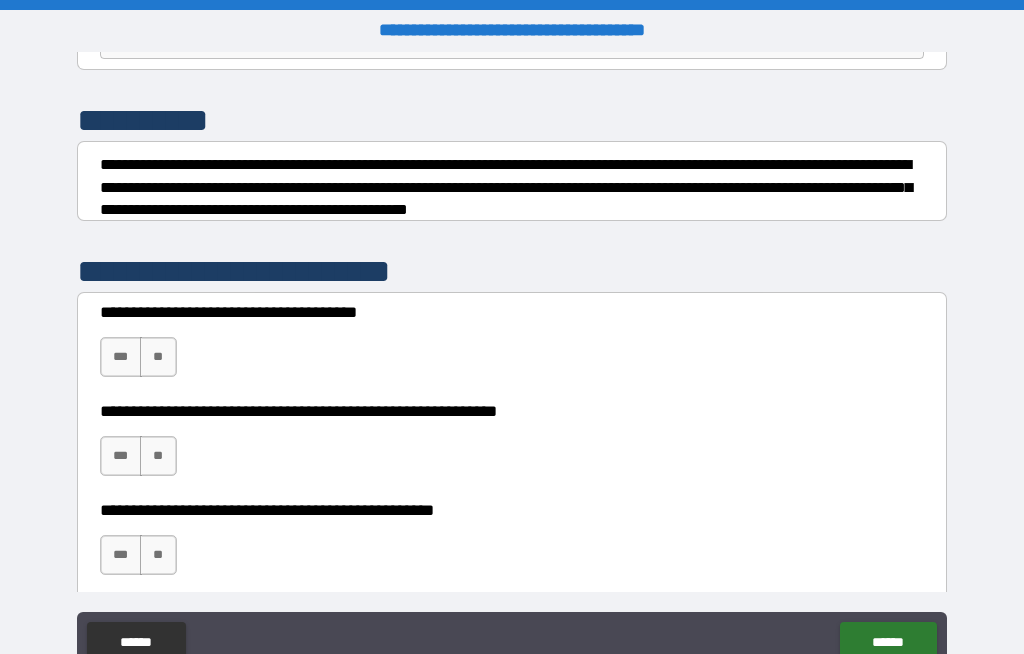 click on "**" at bounding box center [158, 357] 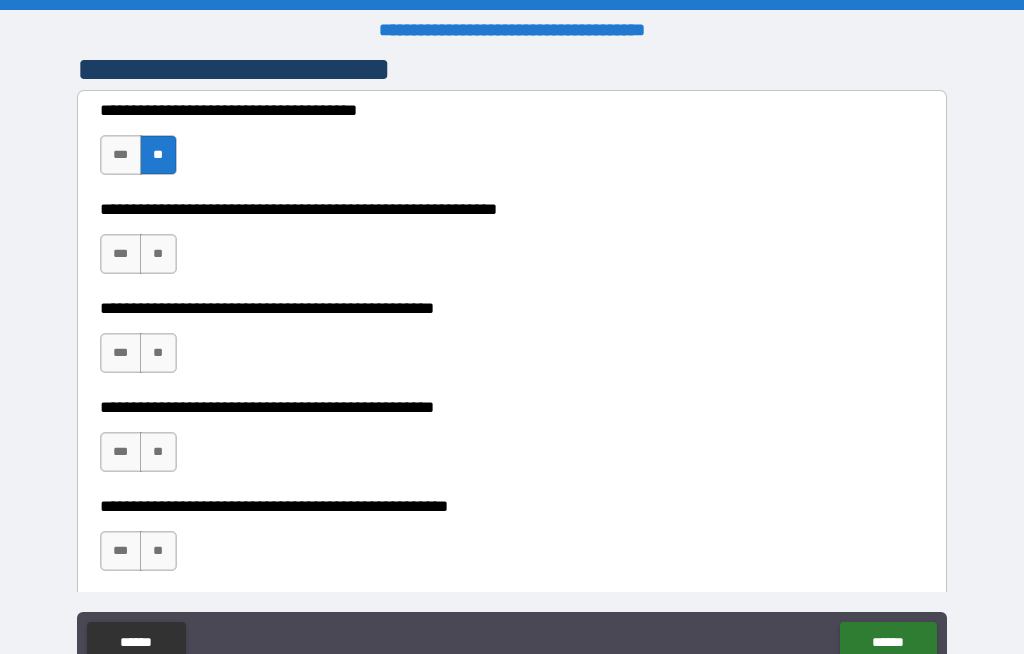 scroll, scrollTop: 429, scrollLeft: 0, axis: vertical 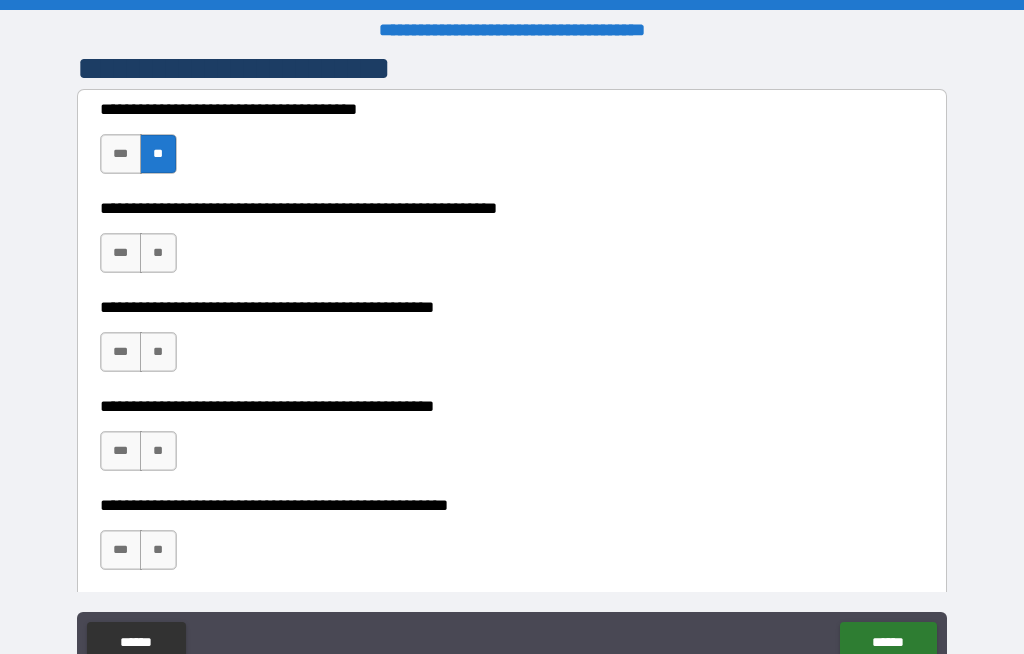 click on "**" at bounding box center [158, 253] 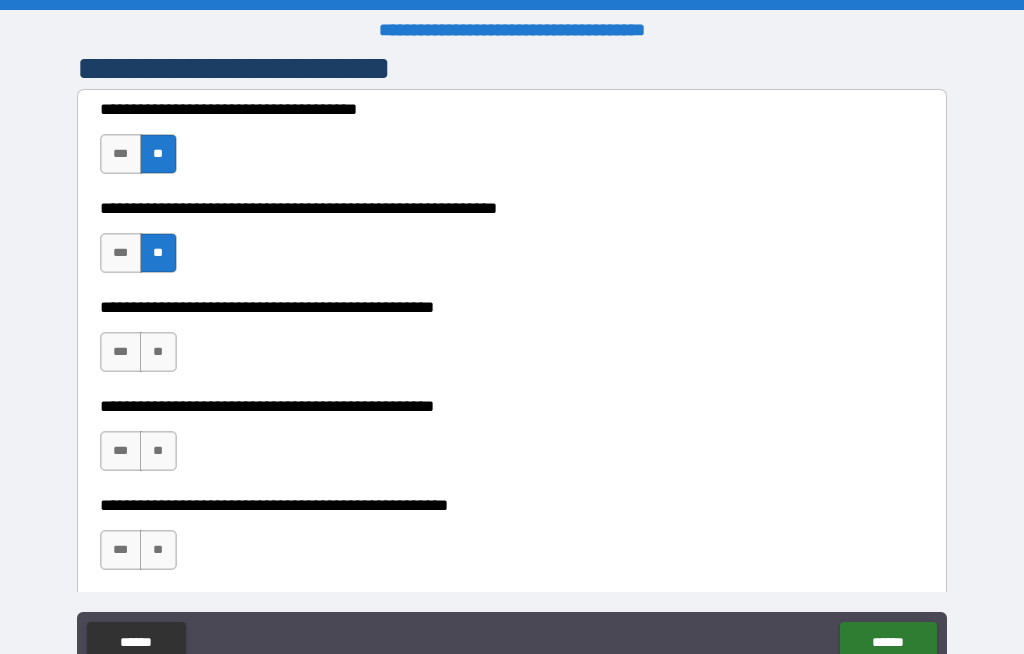 click on "**" at bounding box center (158, 352) 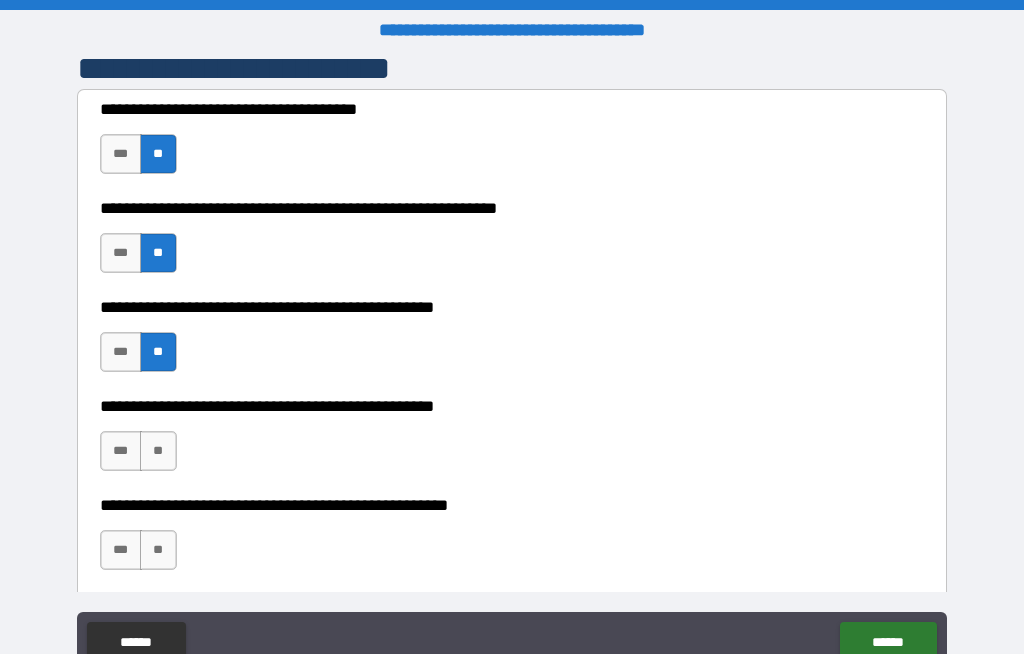 click on "**" at bounding box center [158, 451] 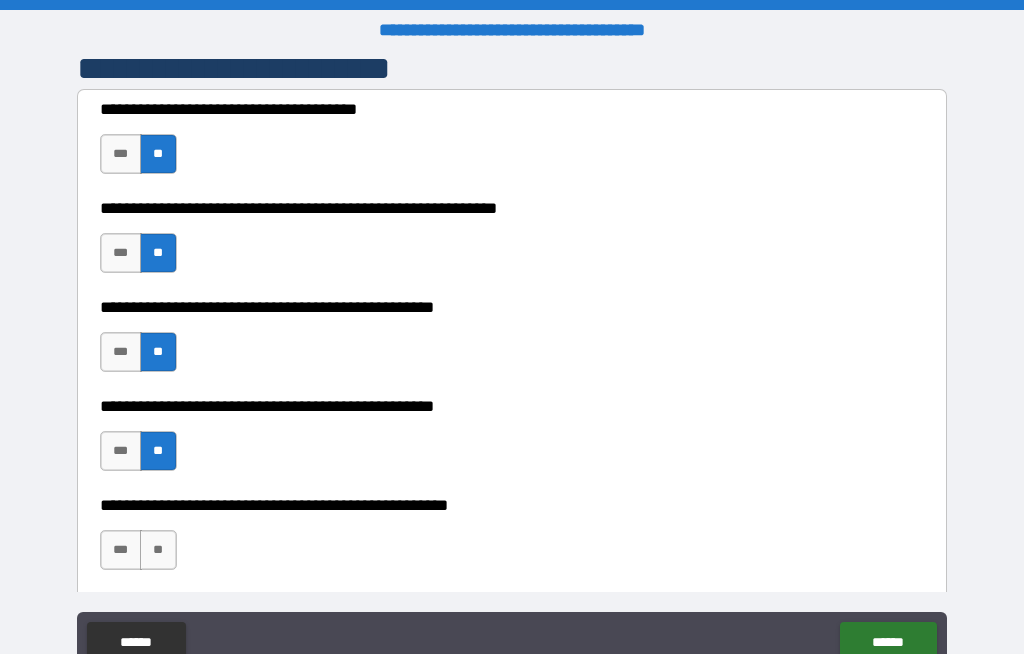 click on "**" at bounding box center (158, 550) 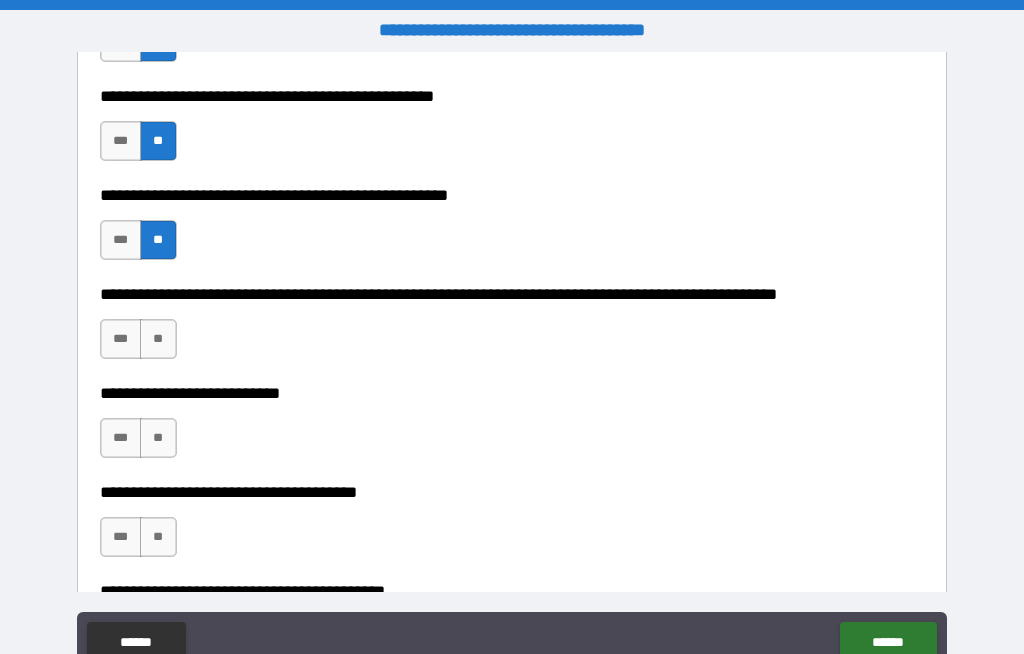scroll, scrollTop: 744, scrollLeft: 0, axis: vertical 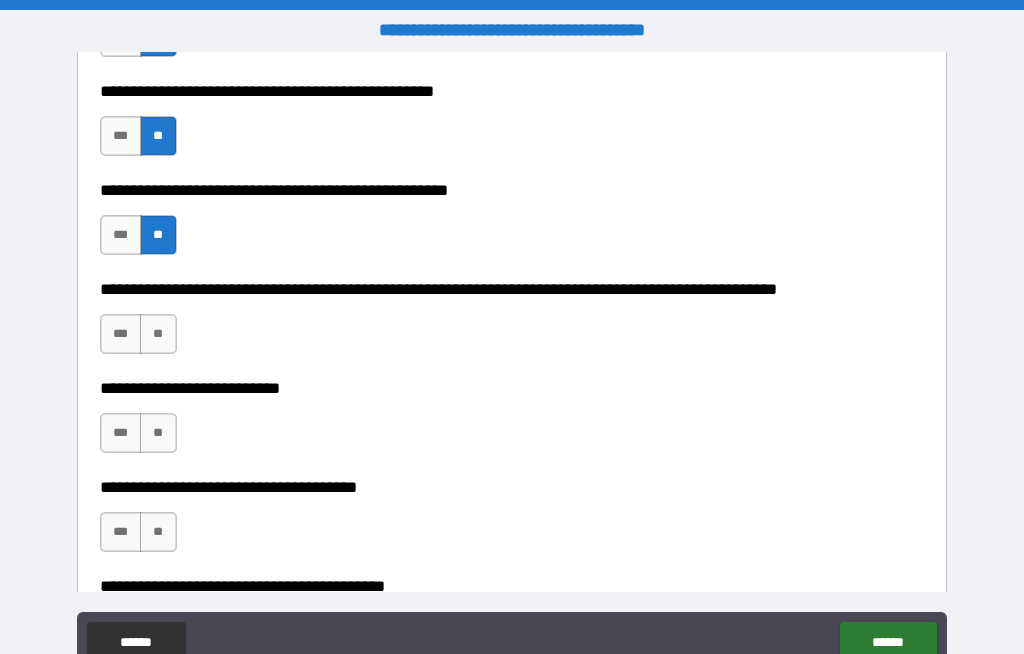 click on "**" at bounding box center [158, 334] 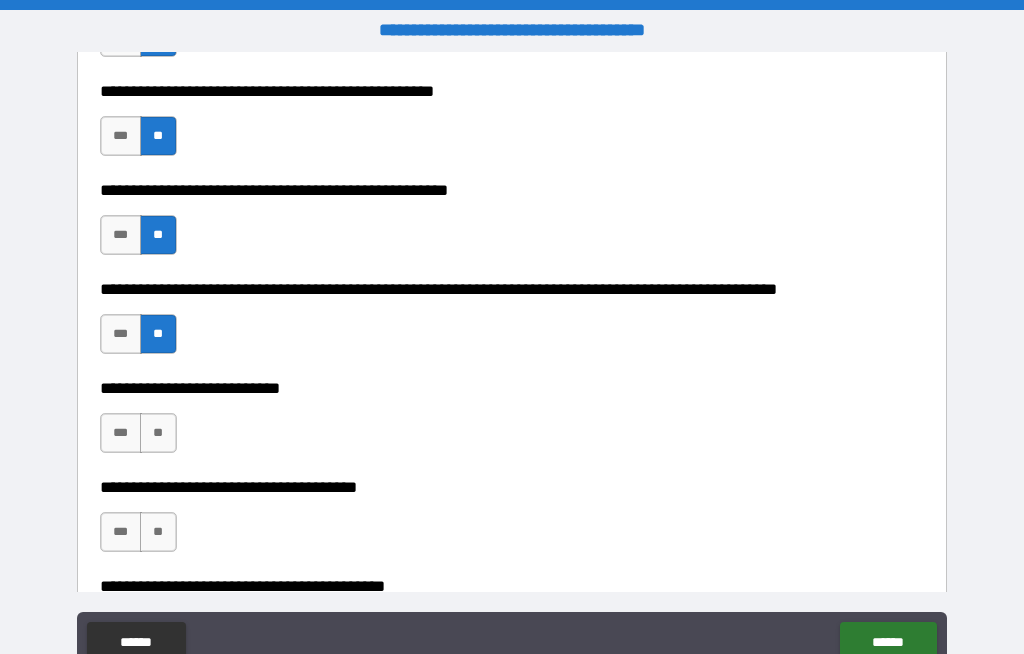 click on "**" at bounding box center (158, 433) 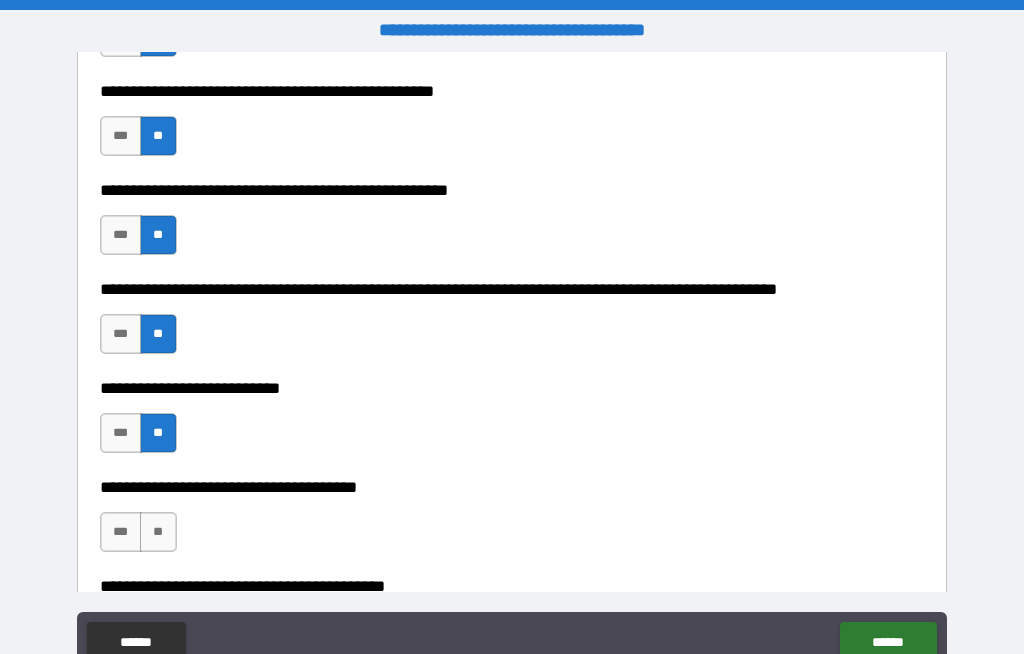 click on "**" at bounding box center [158, 532] 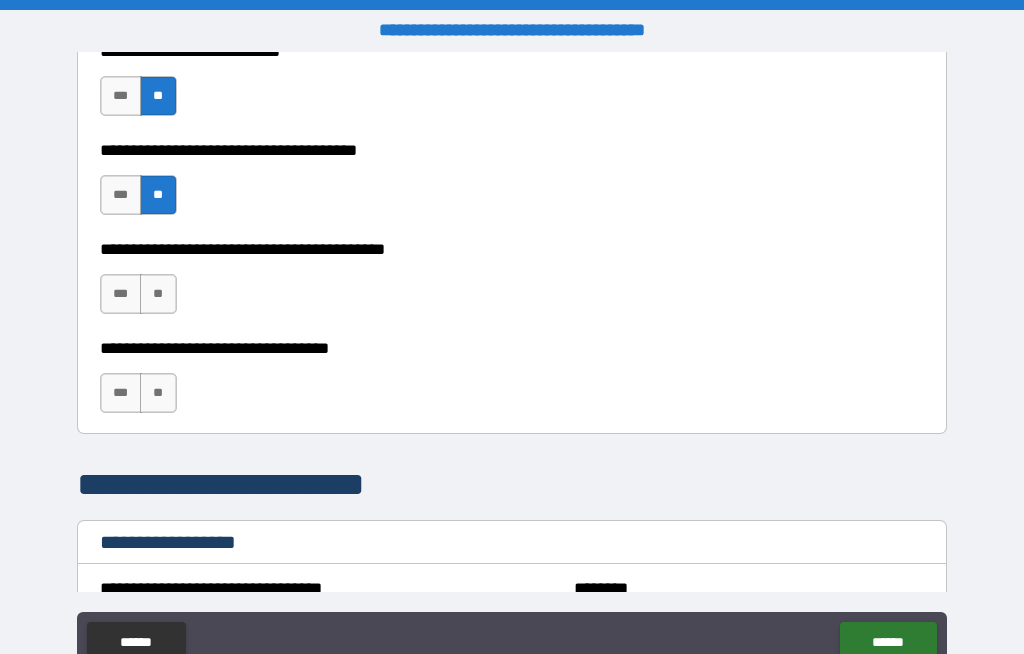 scroll, scrollTop: 1082, scrollLeft: 0, axis: vertical 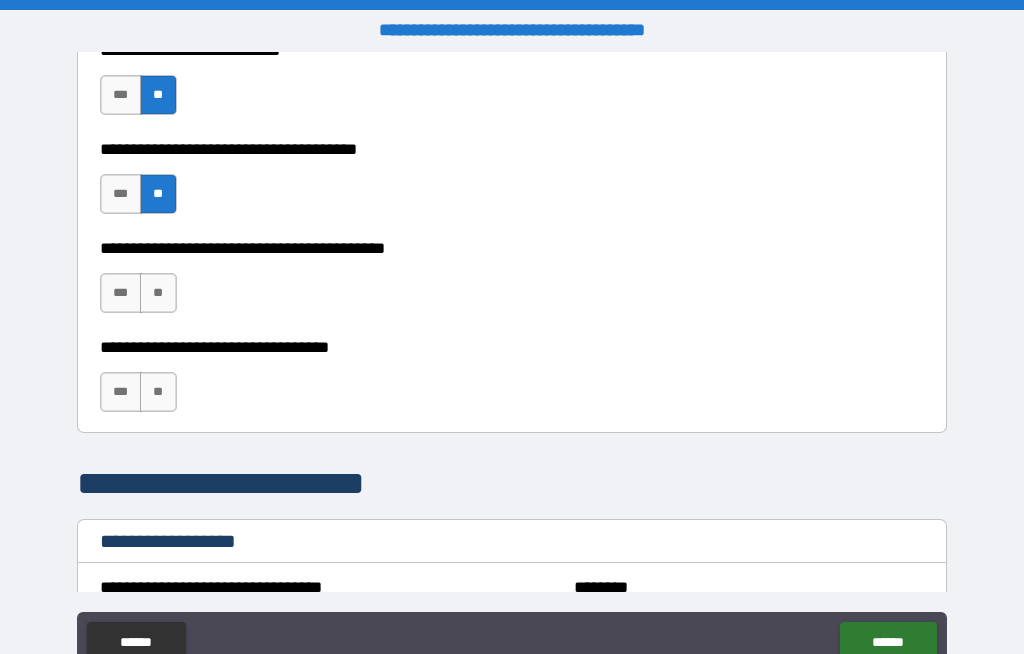 click on "***" at bounding box center (121, 293) 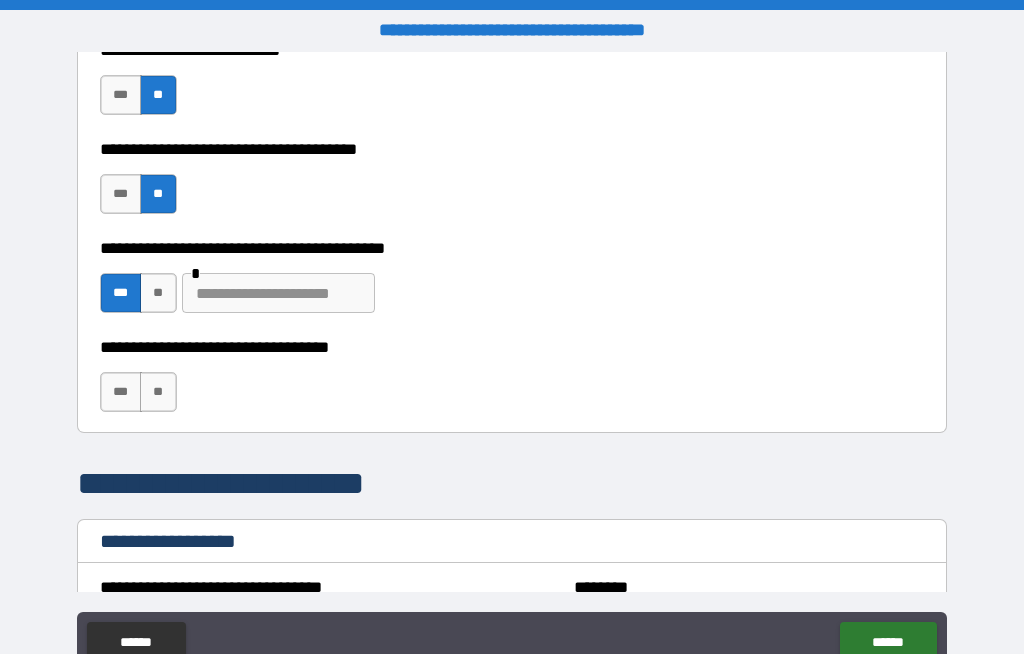 click at bounding box center [278, 293] 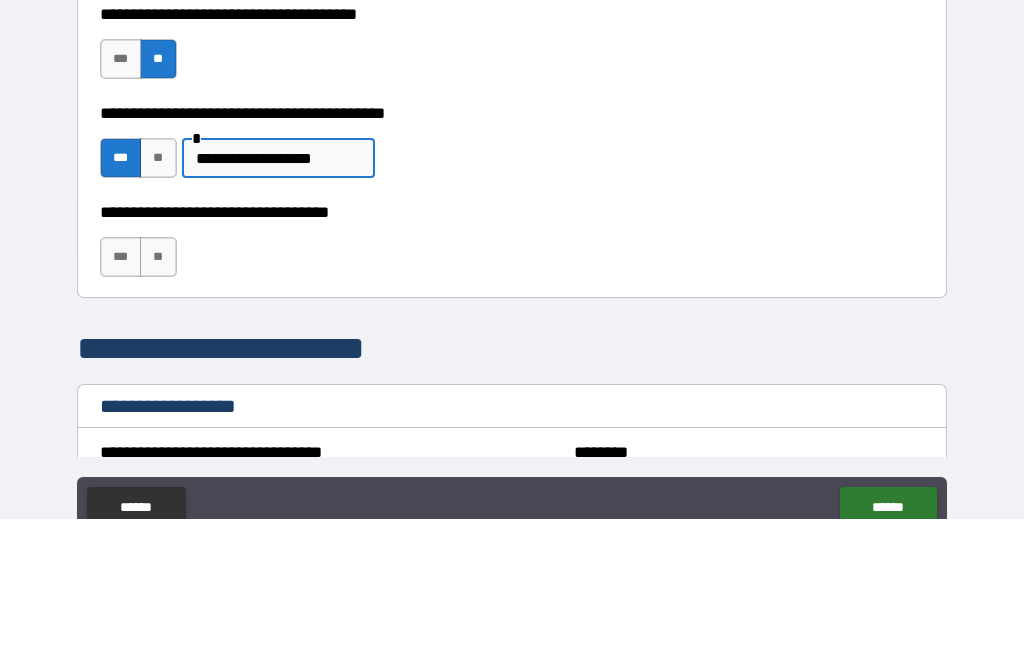 click on "**********" at bounding box center (278, 293) 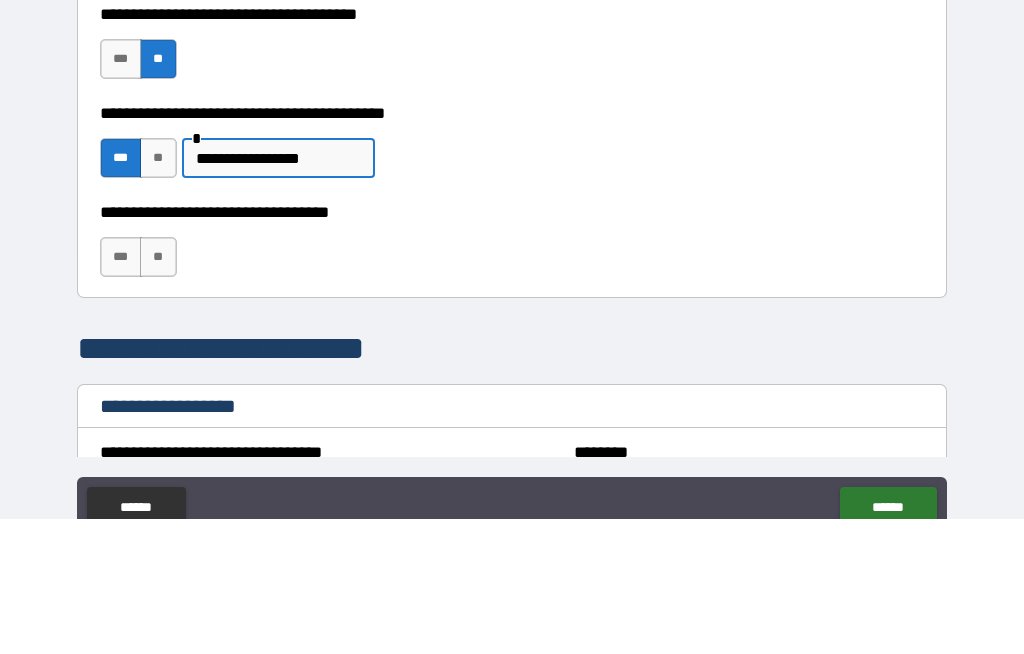 click on "**" at bounding box center (158, 392) 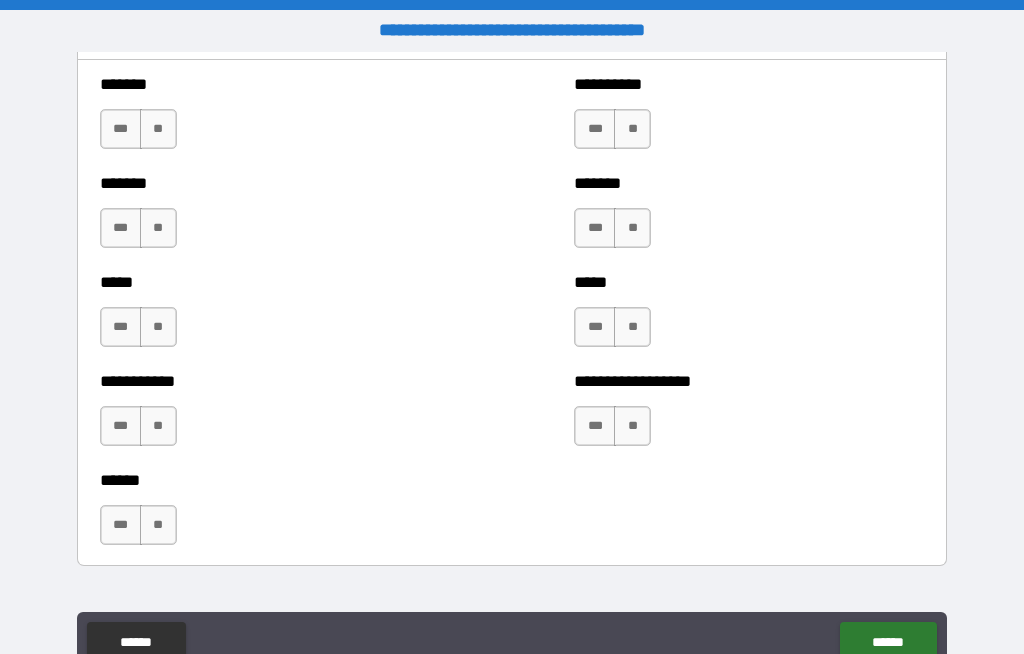 scroll, scrollTop: 1849, scrollLeft: 0, axis: vertical 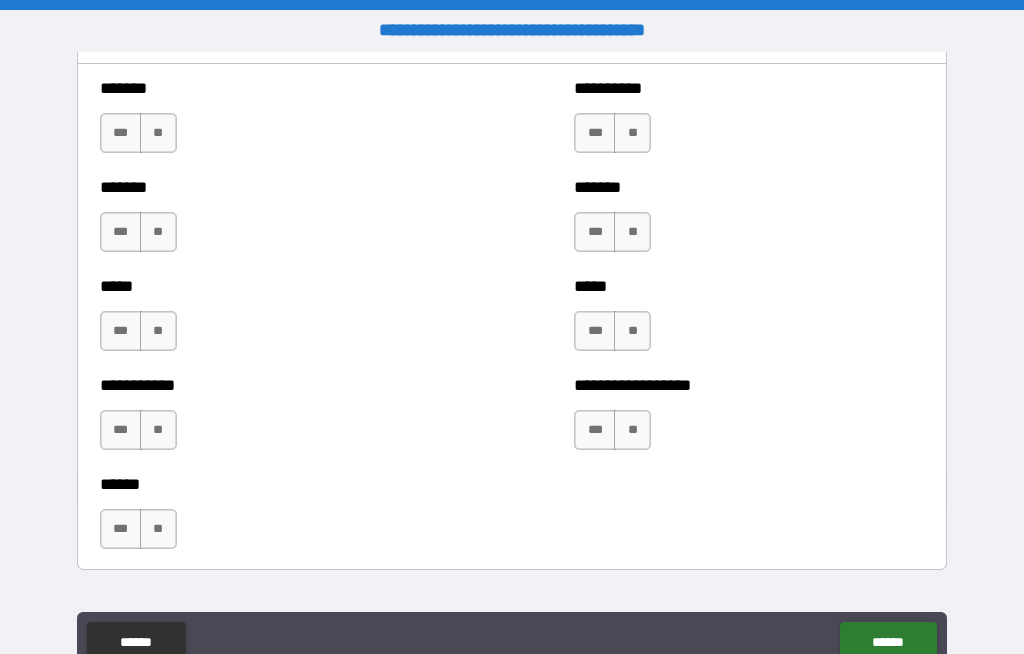 click on "**" at bounding box center (158, 133) 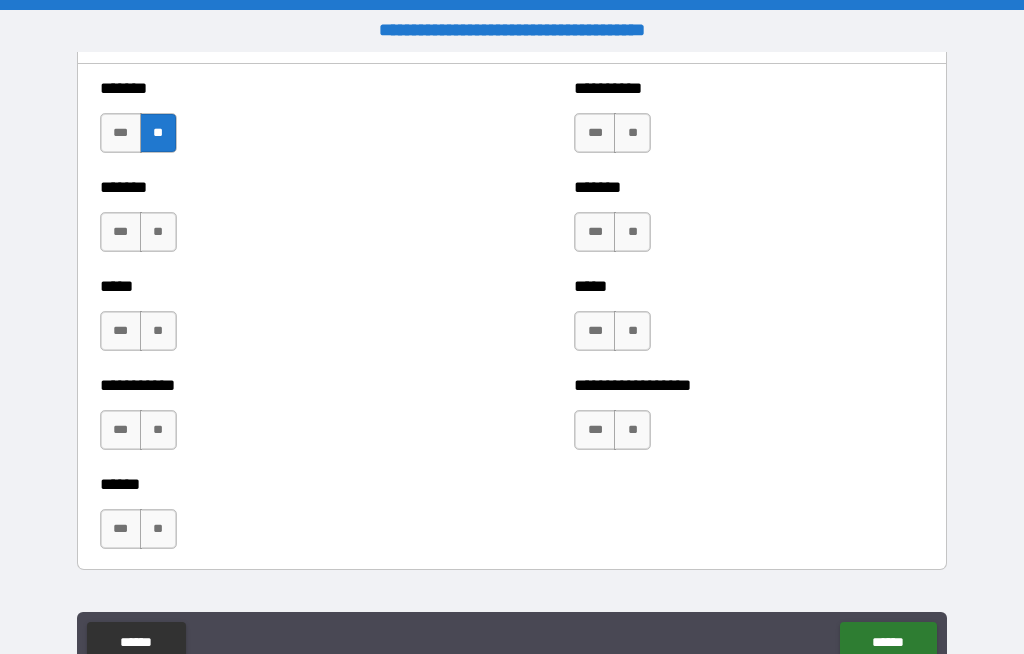 click on "**" at bounding box center (158, 232) 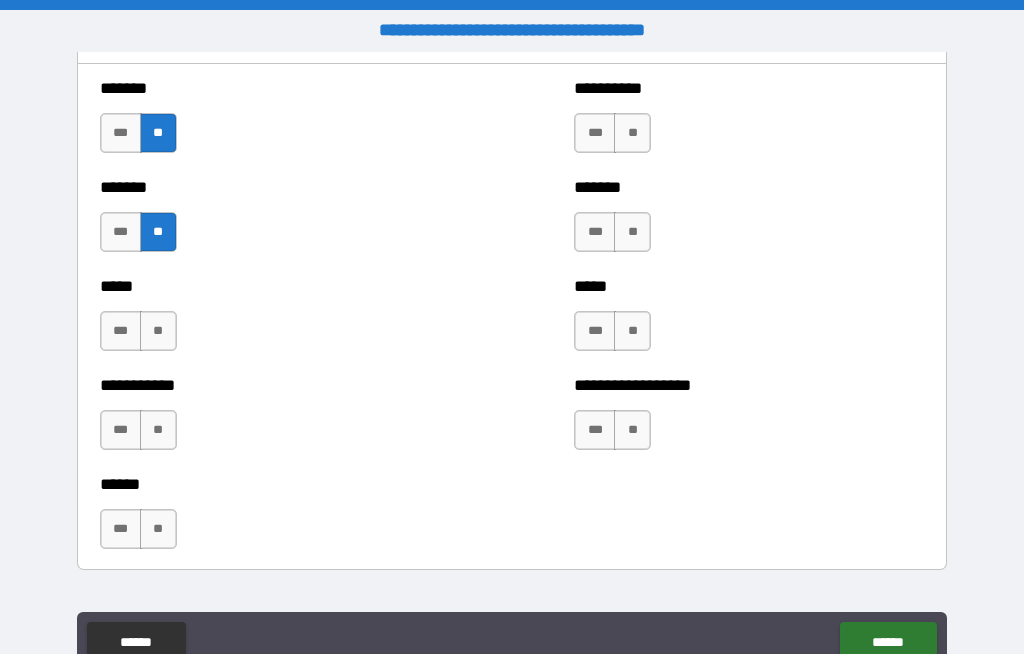 click on "**" at bounding box center (158, 331) 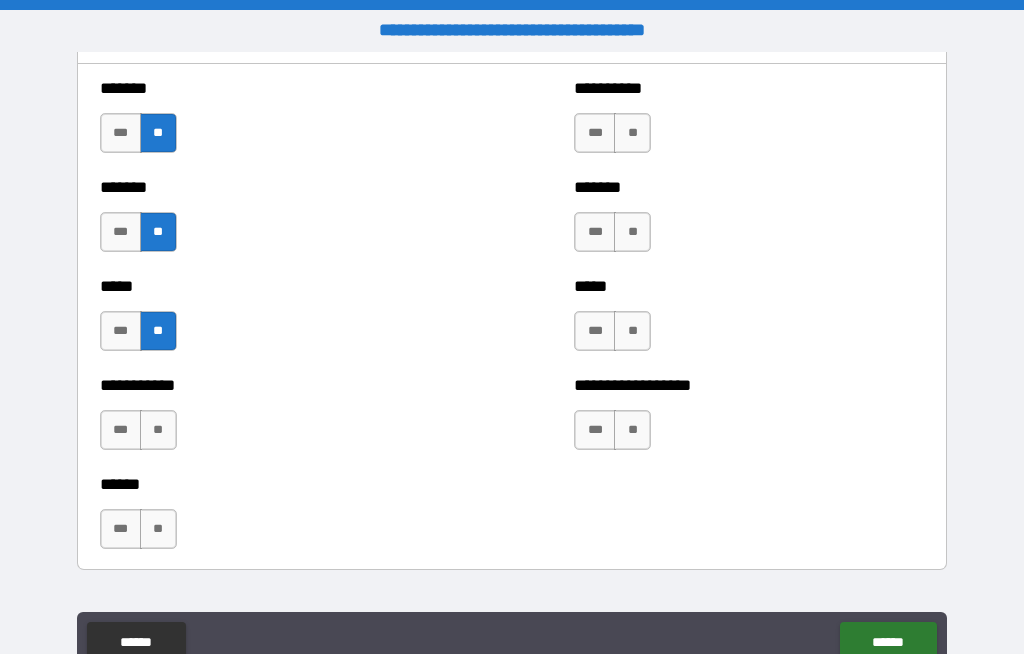 click on "**" at bounding box center (158, 430) 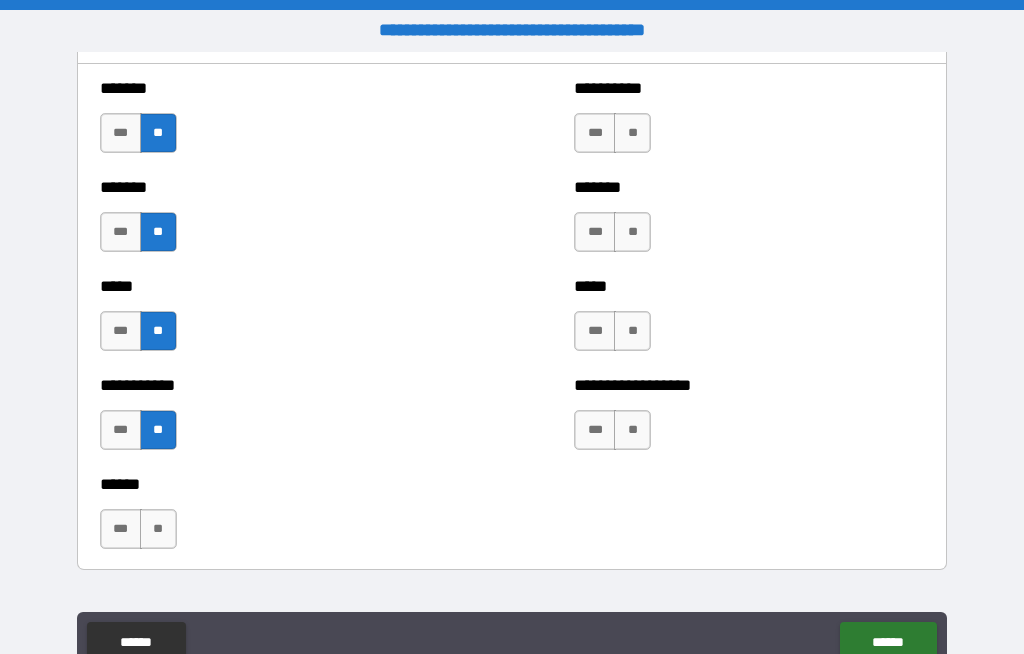 click on "**" at bounding box center (632, 133) 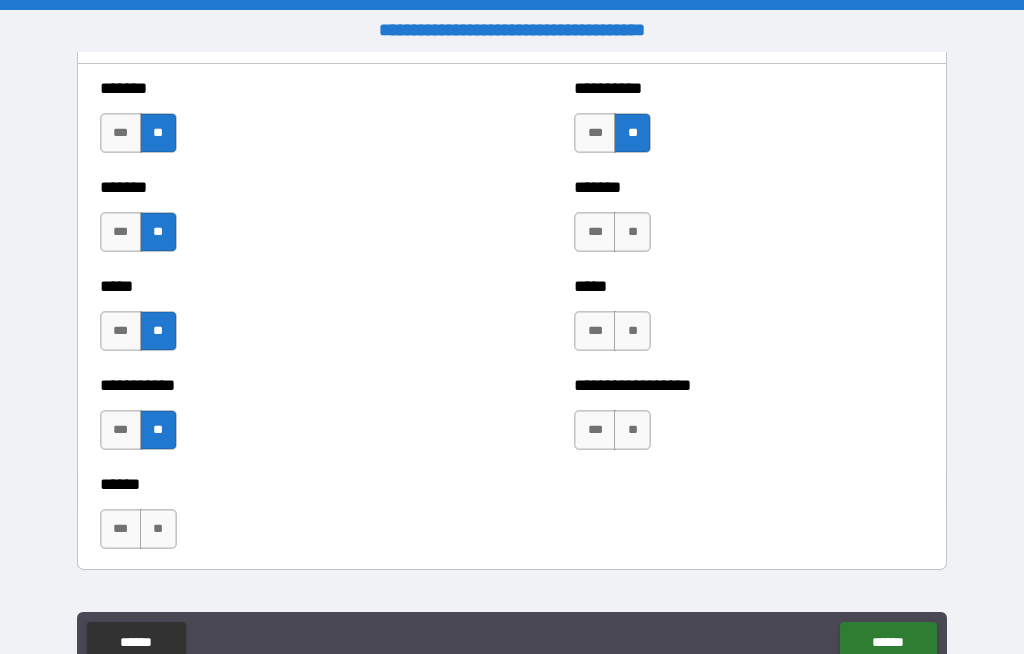 click on "**" at bounding box center [632, 232] 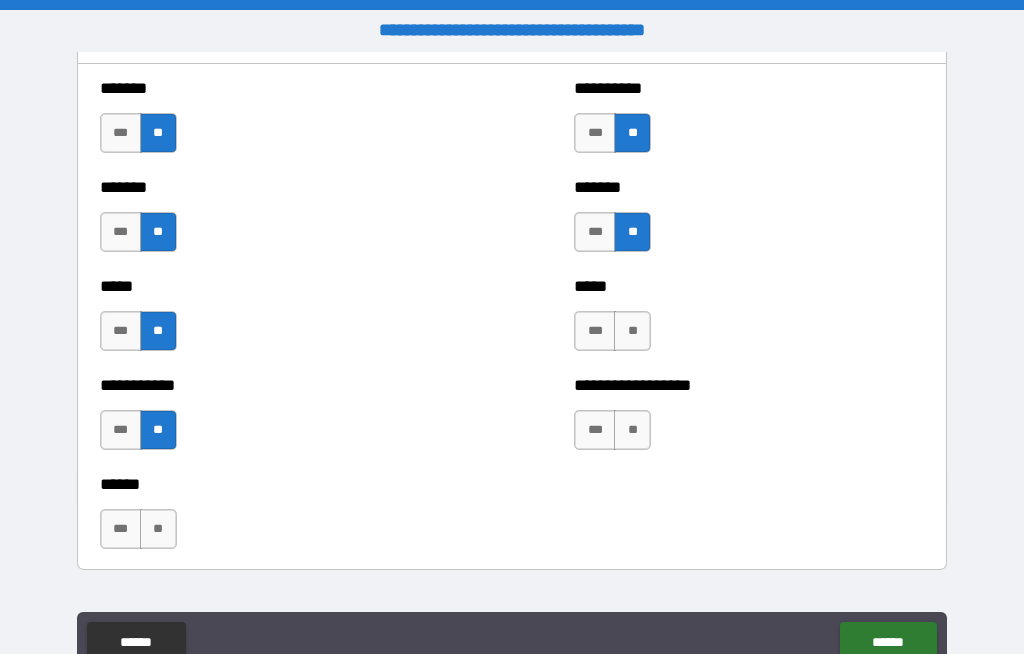 click on "**" at bounding box center [632, 331] 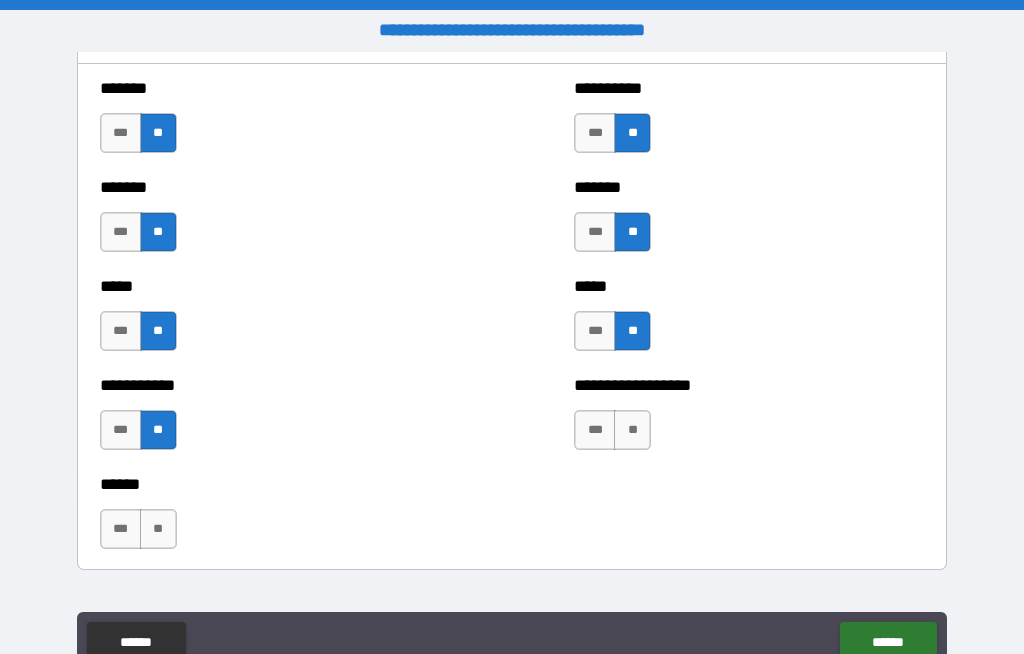 click on "**" at bounding box center (632, 430) 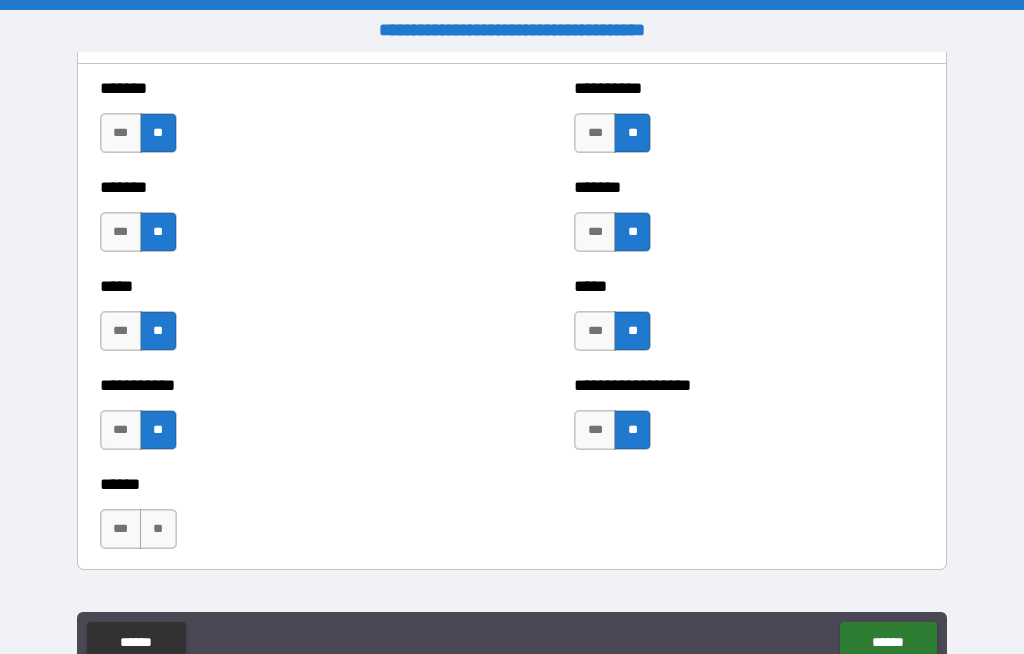 click on "***" at bounding box center [121, 529] 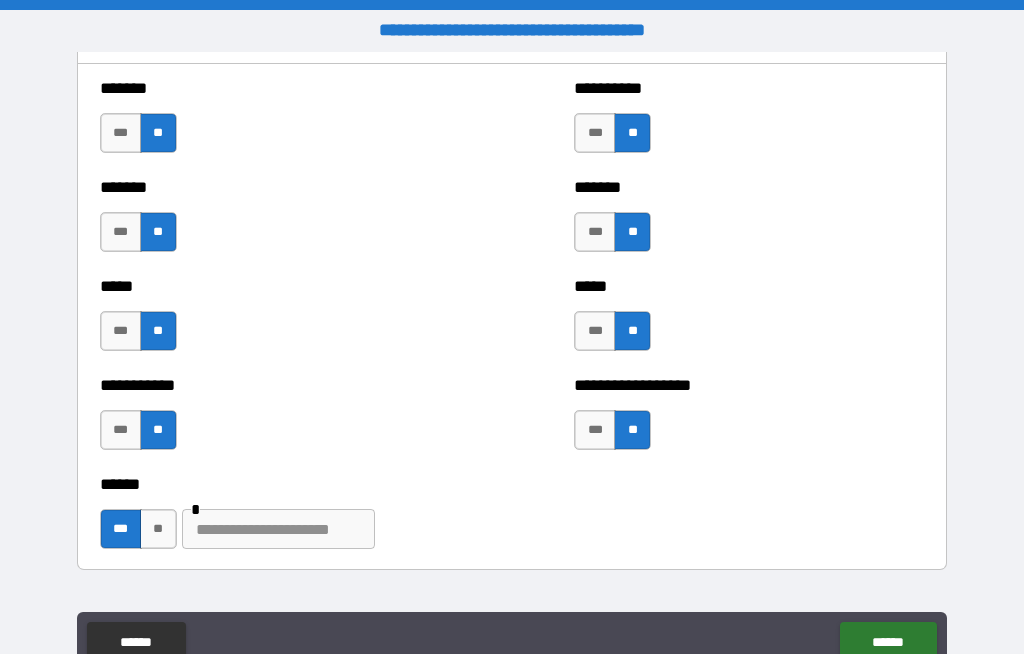 click at bounding box center (278, 529) 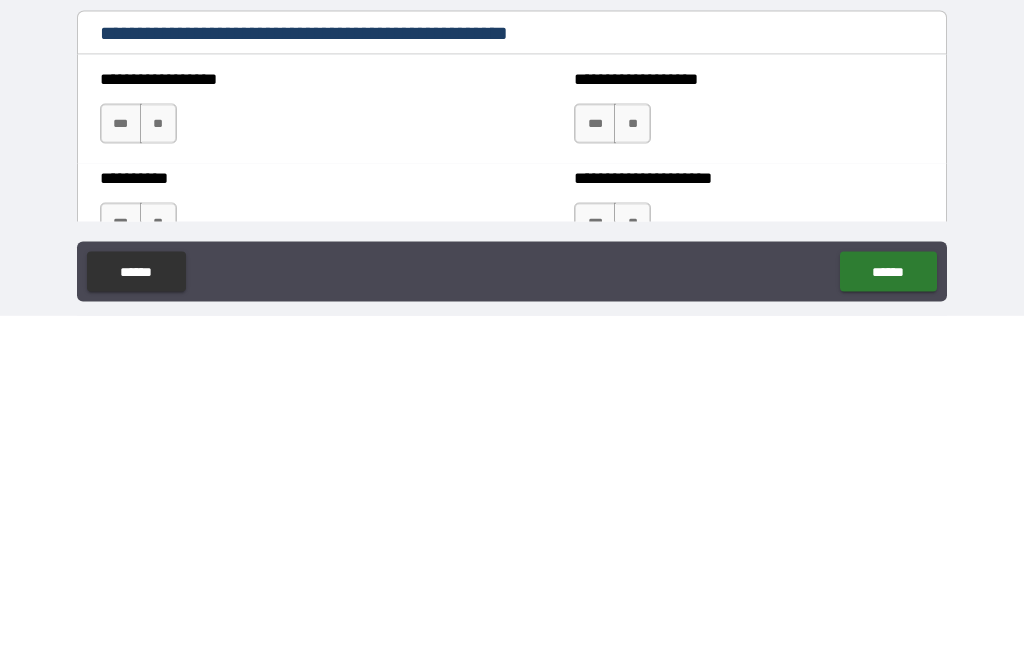 scroll, scrollTop: 2128, scrollLeft: 0, axis: vertical 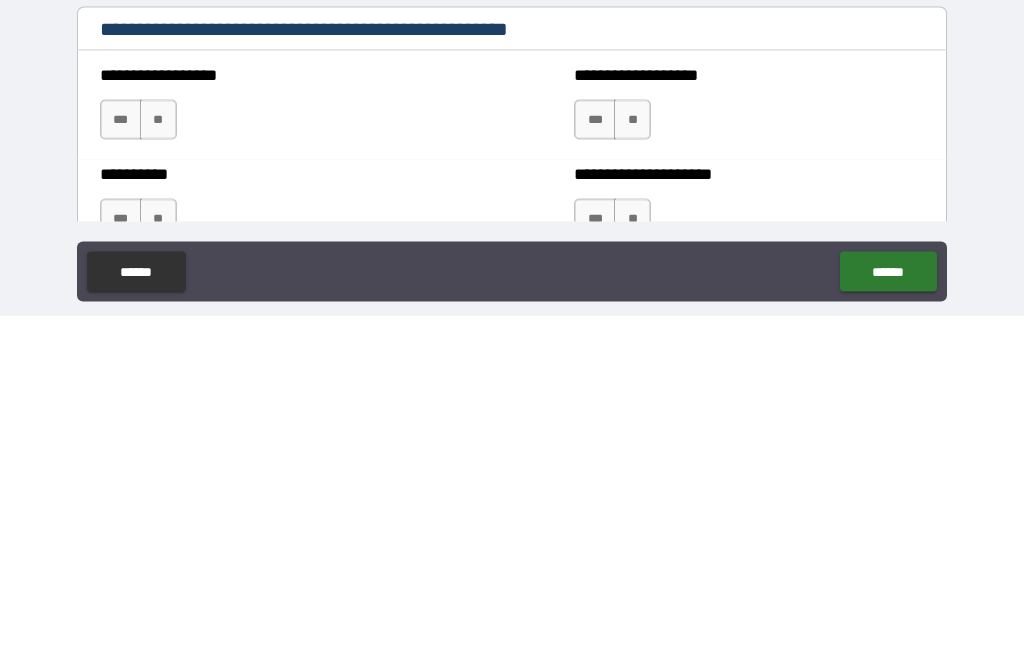 click on "**********" at bounding box center [512, 332] 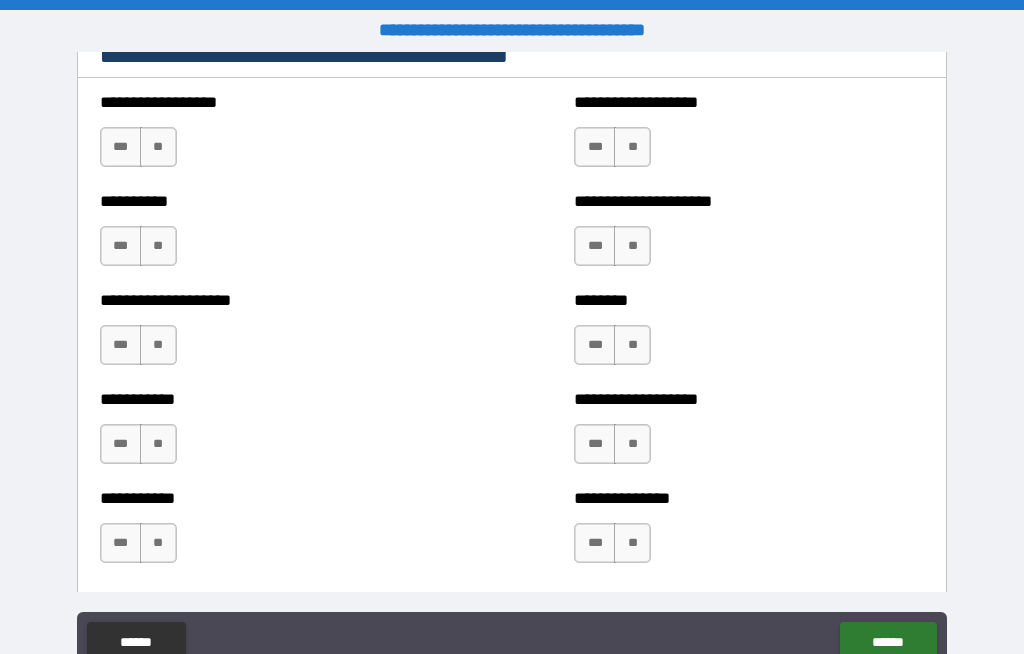 scroll, scrollTop: 2469, scrollLeft: 0, axis: vertical 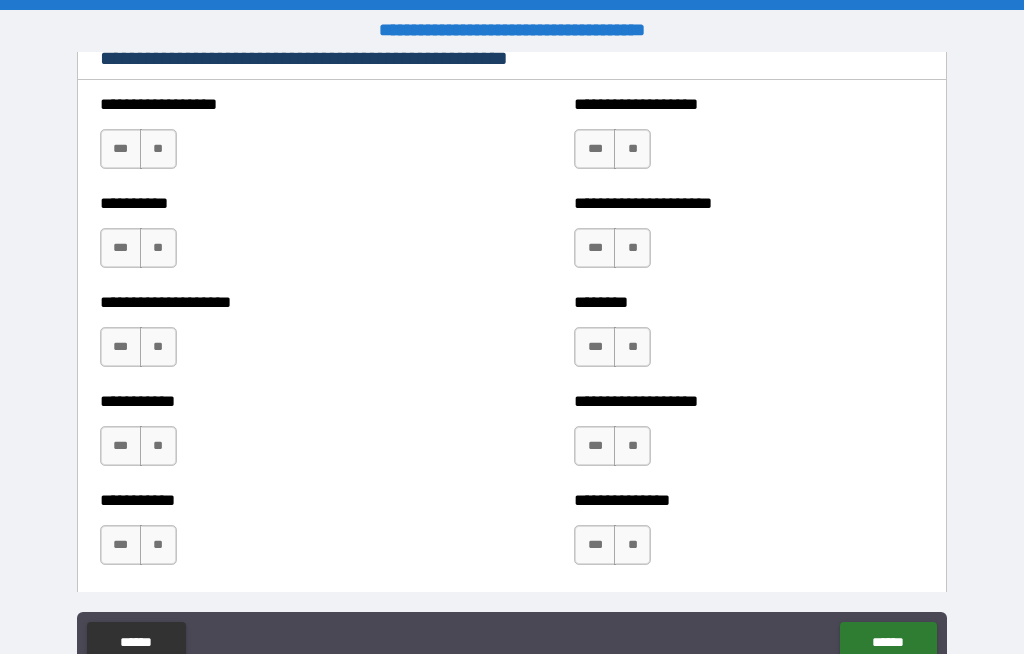 click on "**" at bounding box center (158, 149) 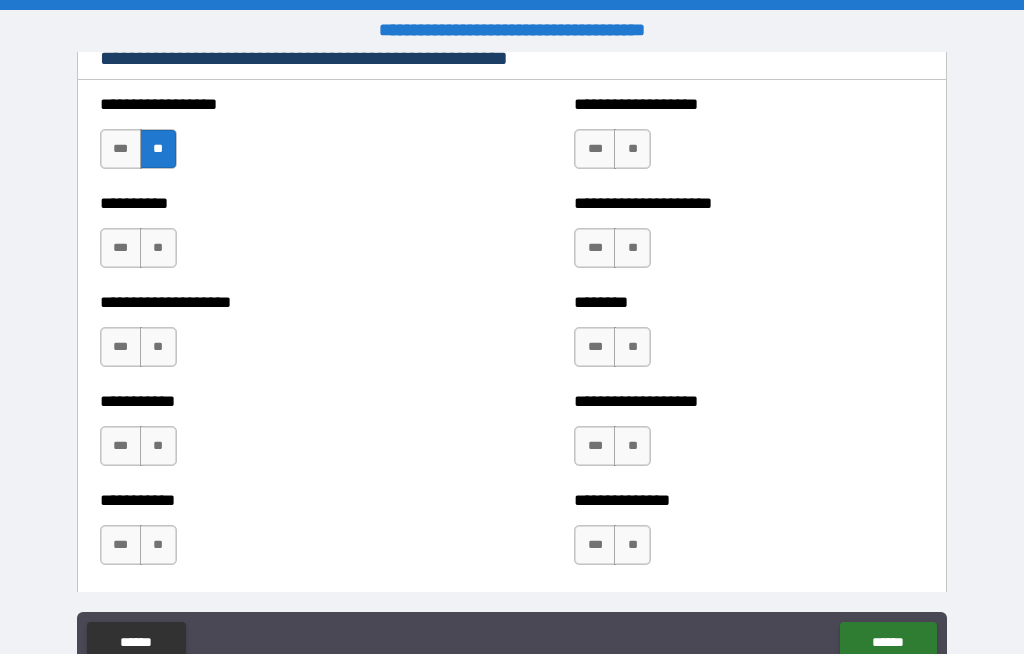 click on "**" at bounding box center [158, 248] 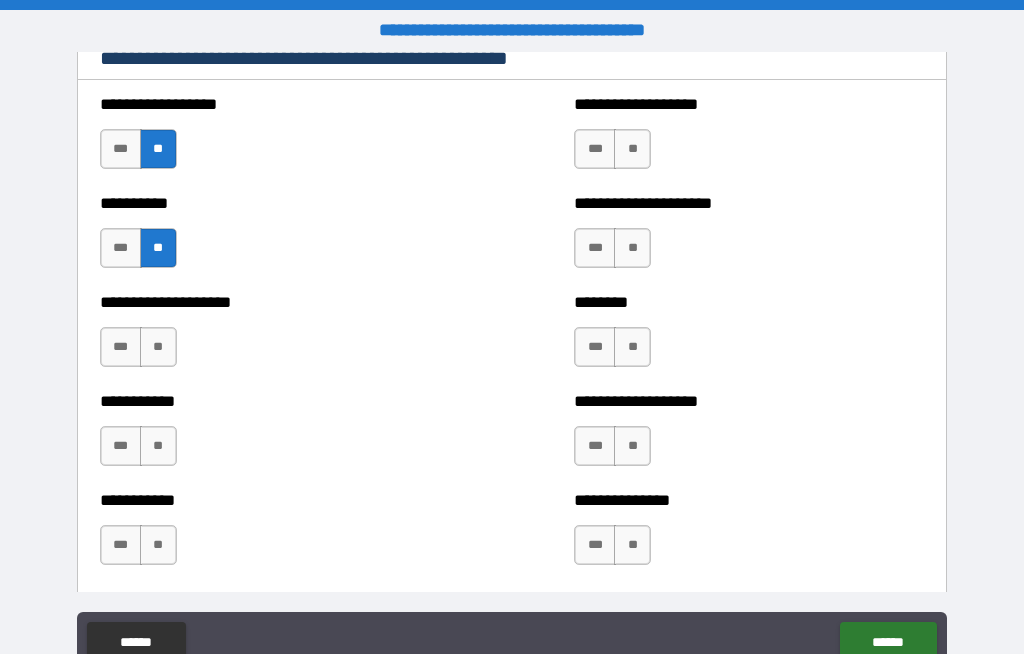 click on "**" at bounding box center (158, 347) 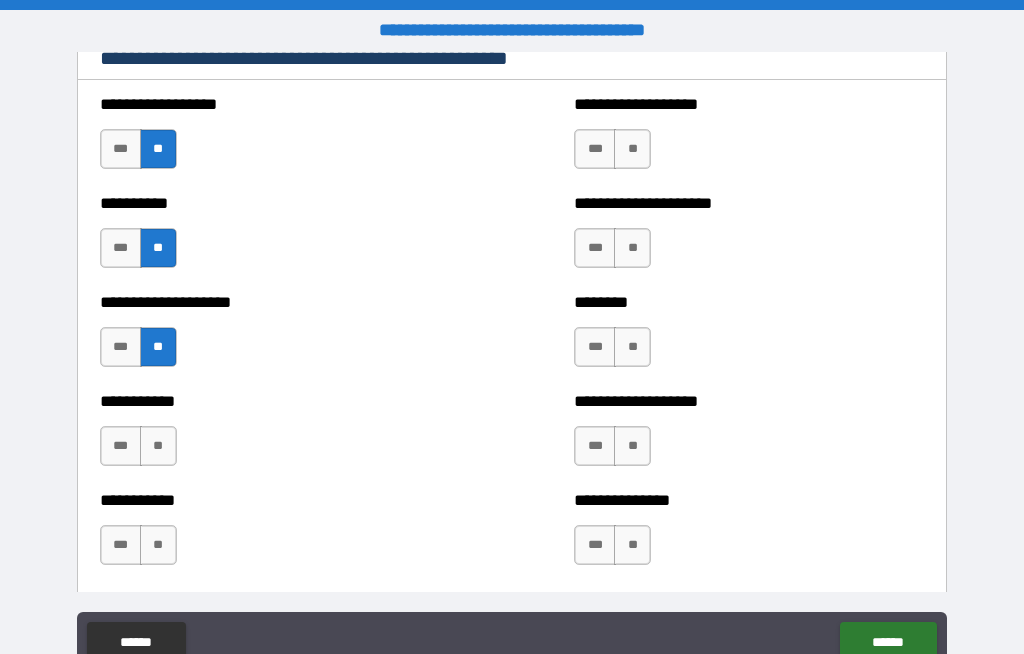 click on "**" at bounding box center (158, 446) 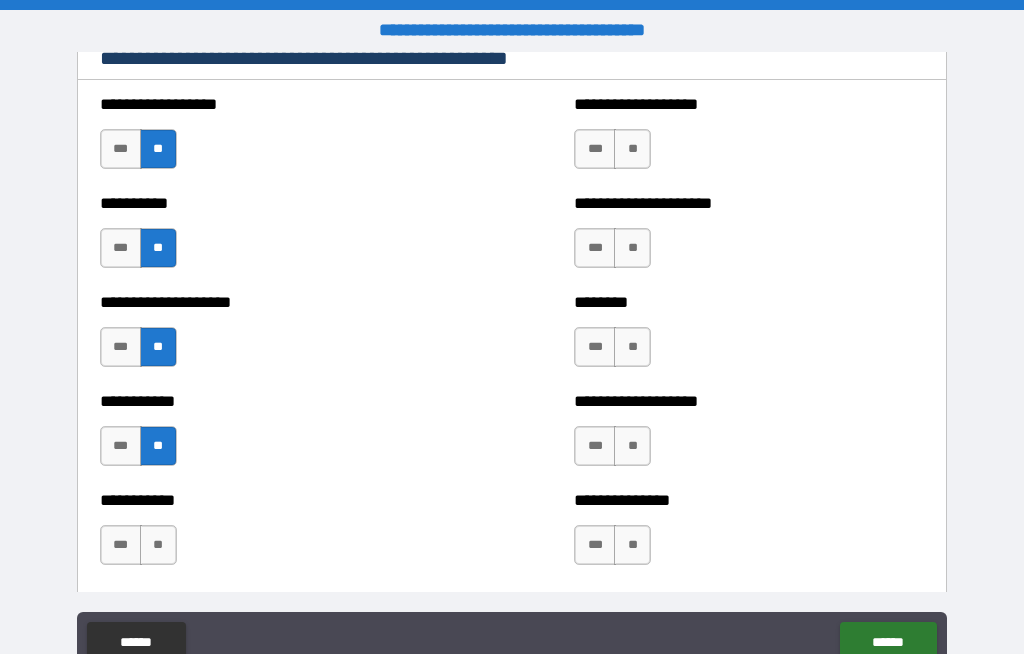 click on "**" at bounding box center (158, 545) 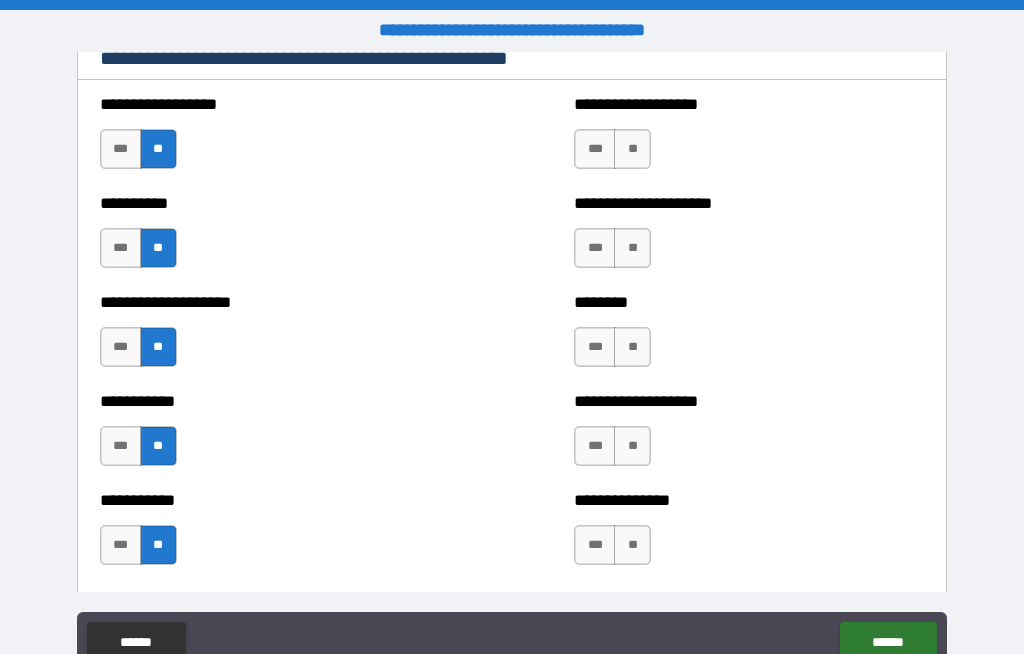 click on "**" at bounding box center (632, 149) 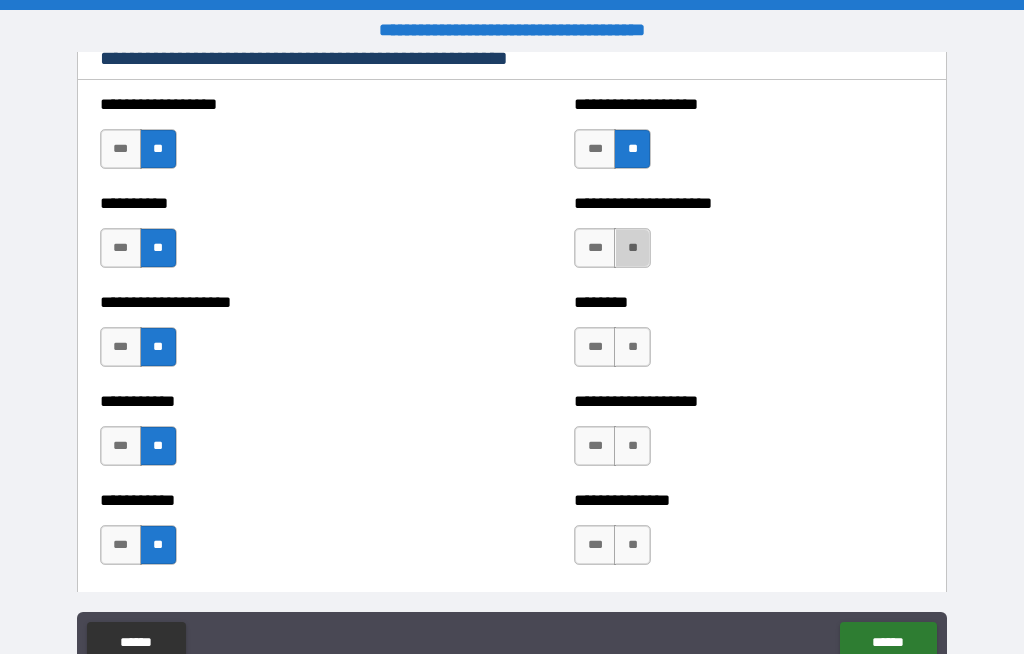 click on "**" at bounding box center [632, 248] 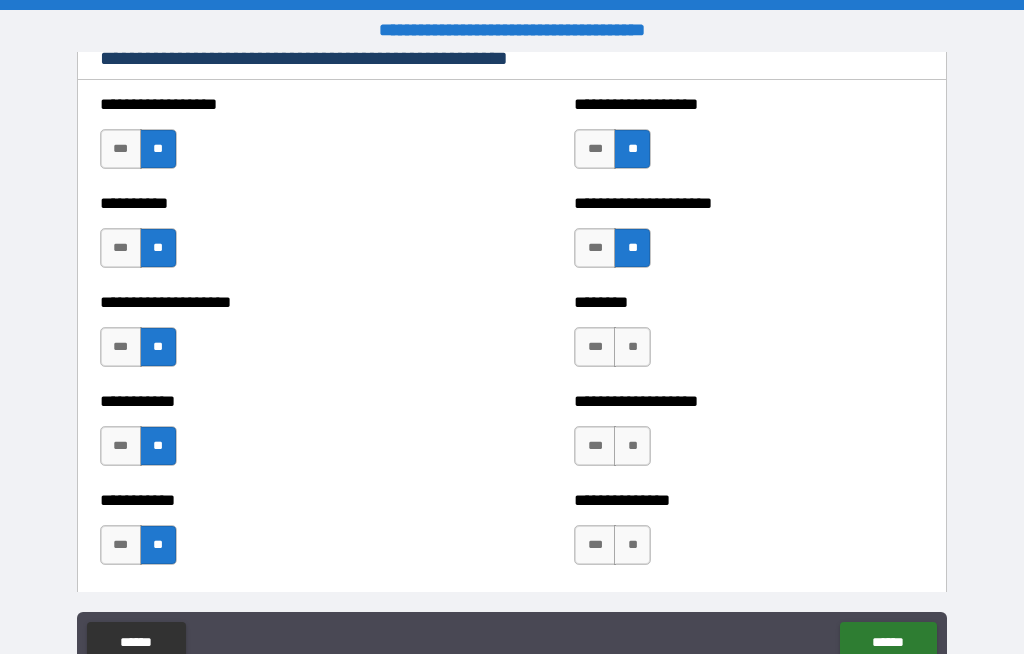 click on "**" at bounding box center [632, 347] 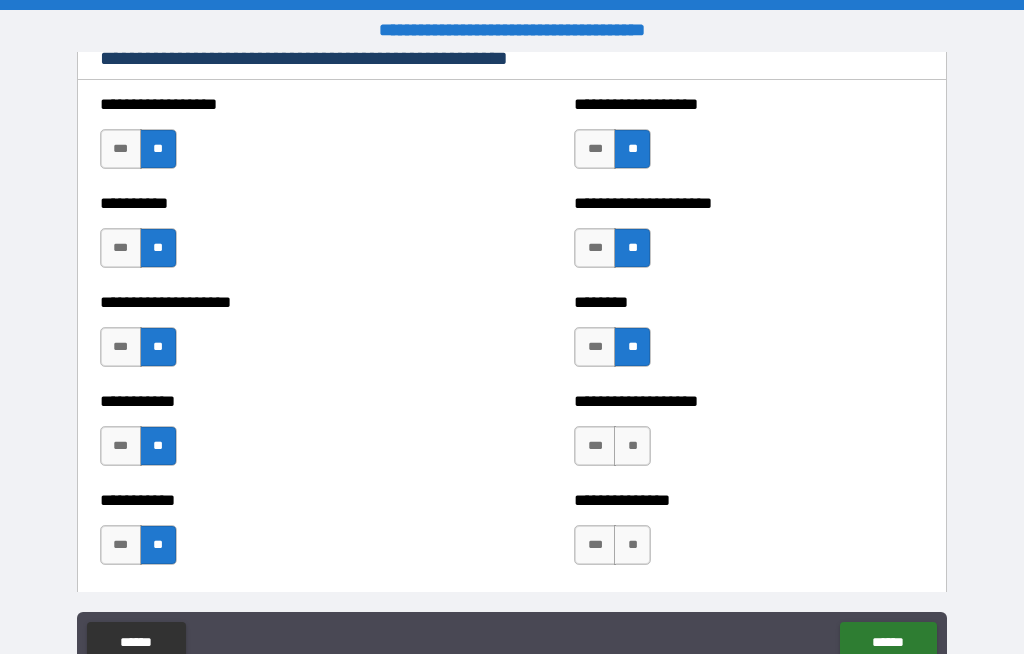 click on "**" at bounding box center (632, 446) 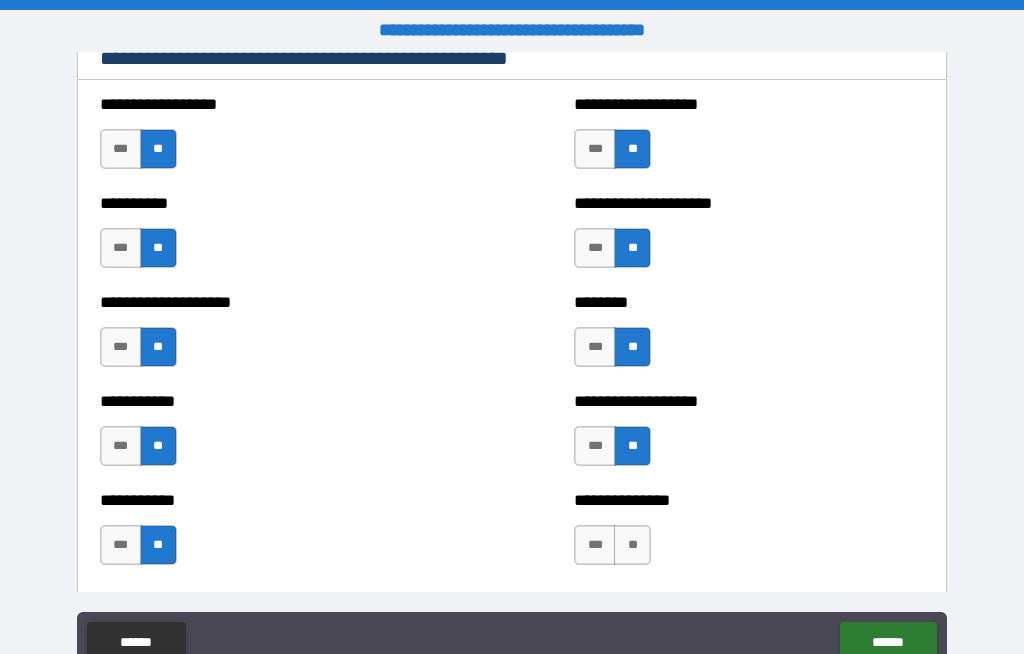 click on "**" at bounding box center [632, 545] 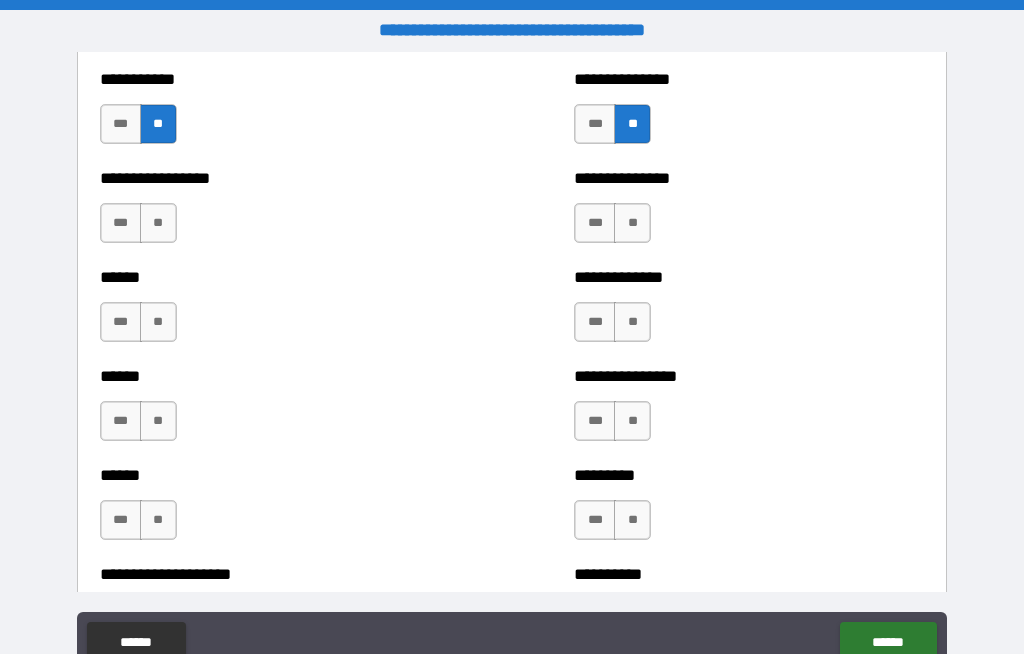 scroll, scrollTop: 2898, scrollLeft: 0, axis: vertical 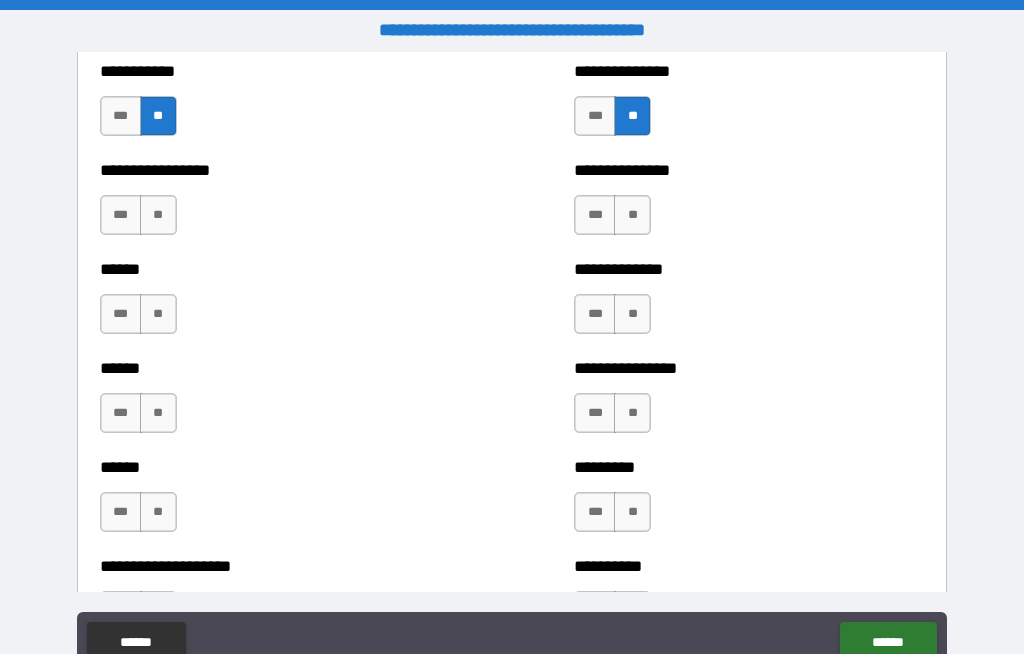 click on "**" at bounding box center [158, 215] 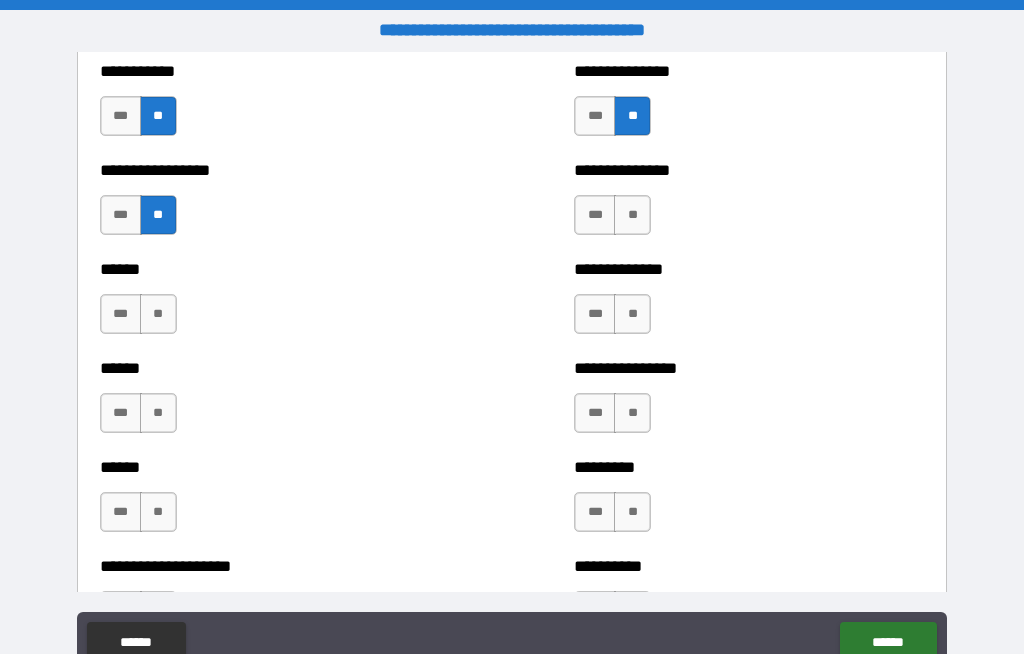 click on "**" at bounding box center [158, 314] 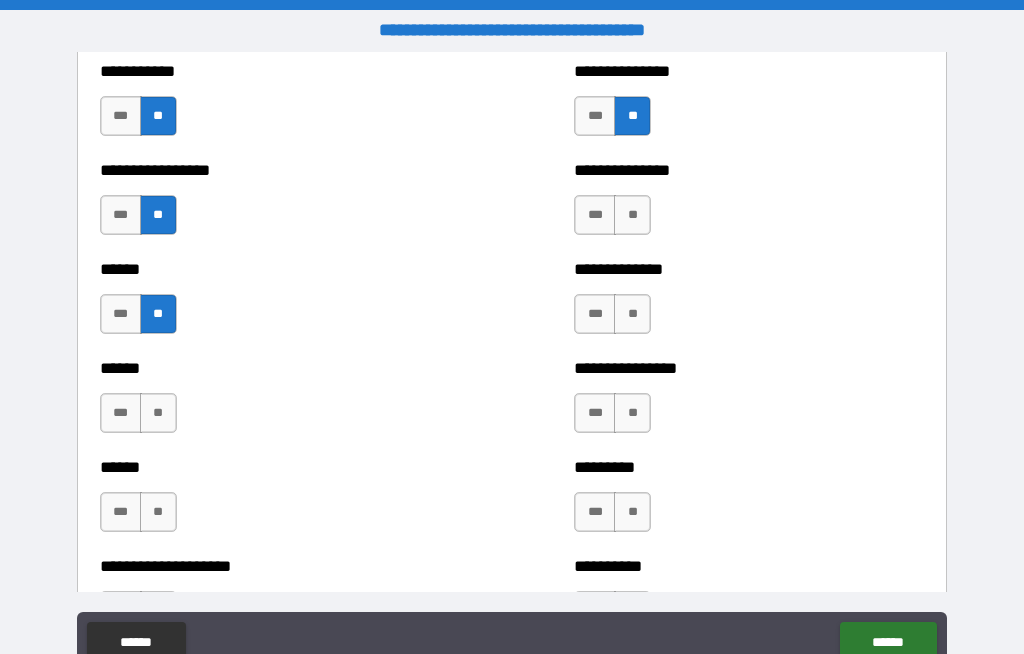 click on "**" at bounding box center (158, 413) 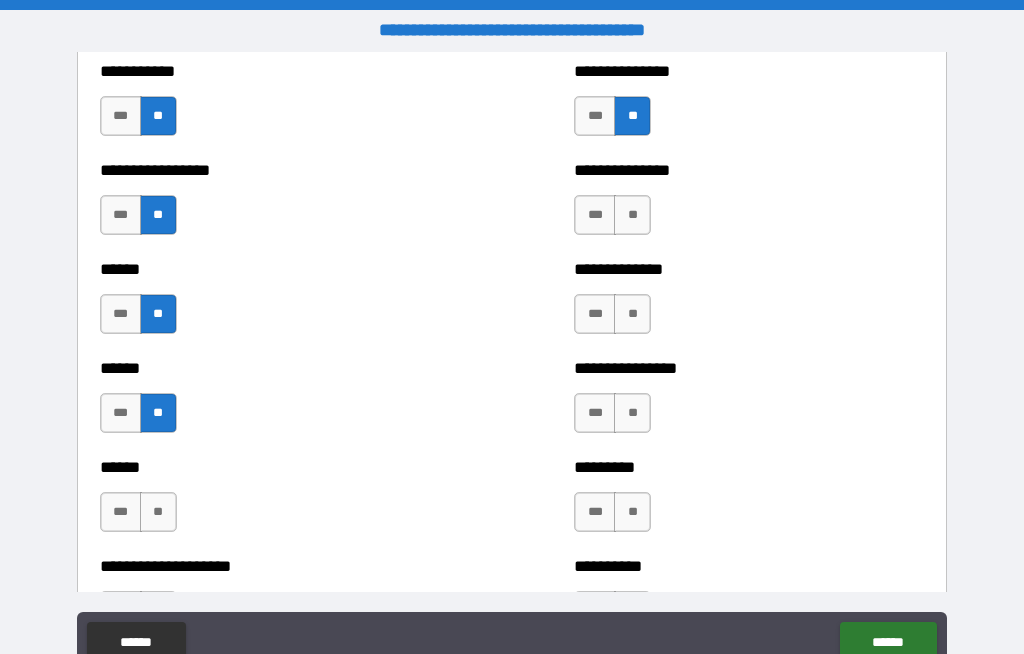 click on "**" at bounding box center [158, 512] 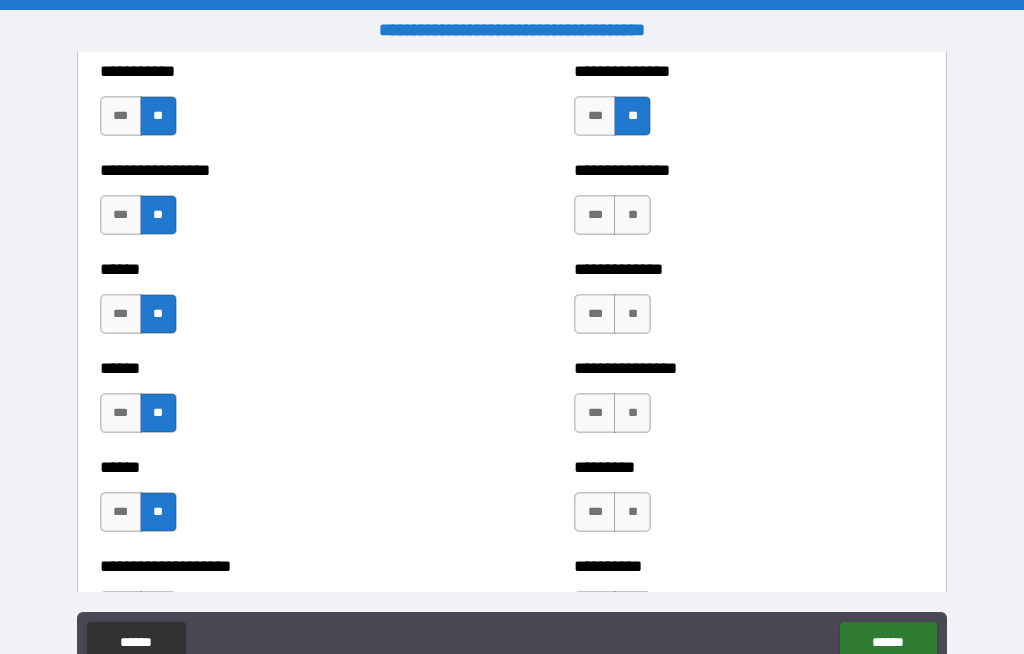 click on "**" at bounding box center (632, 512) 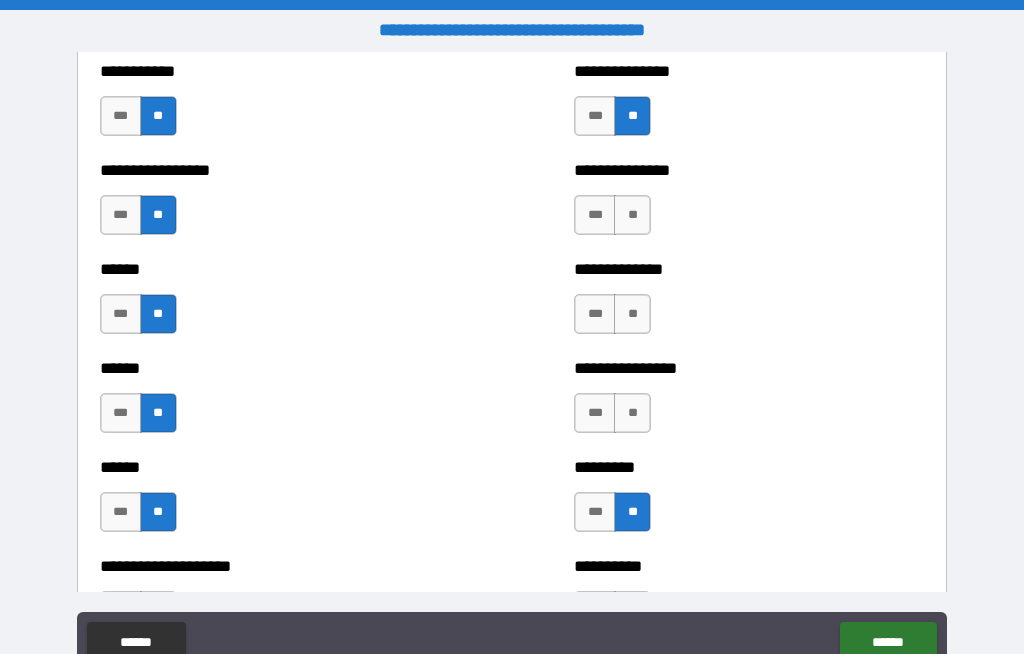 click on "**" at bounding box center (632, 413) 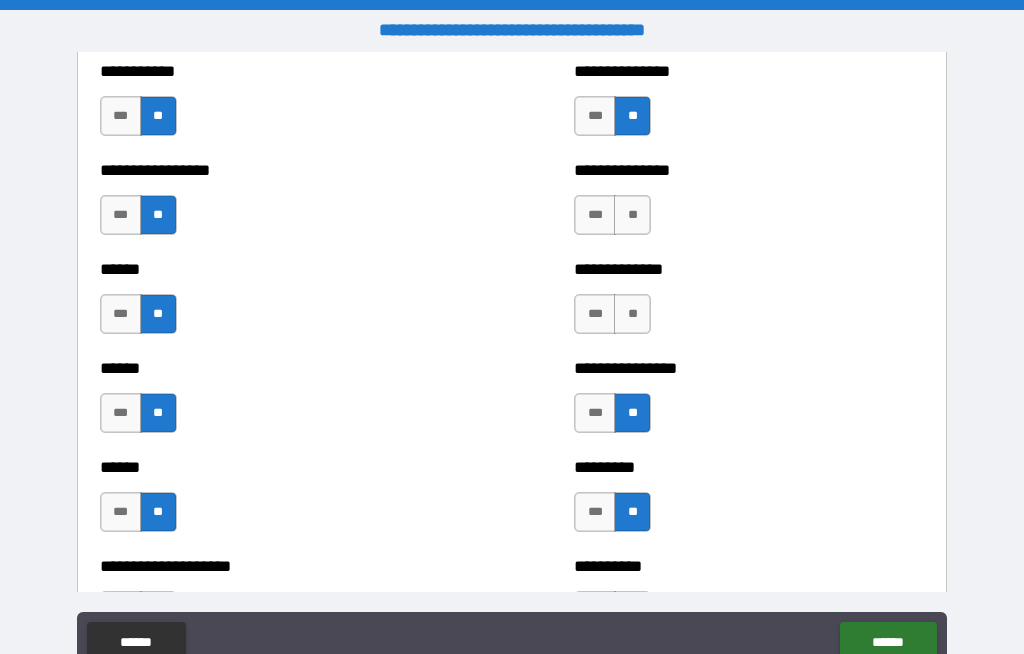 click on "**" at bounding box center [632, 314] 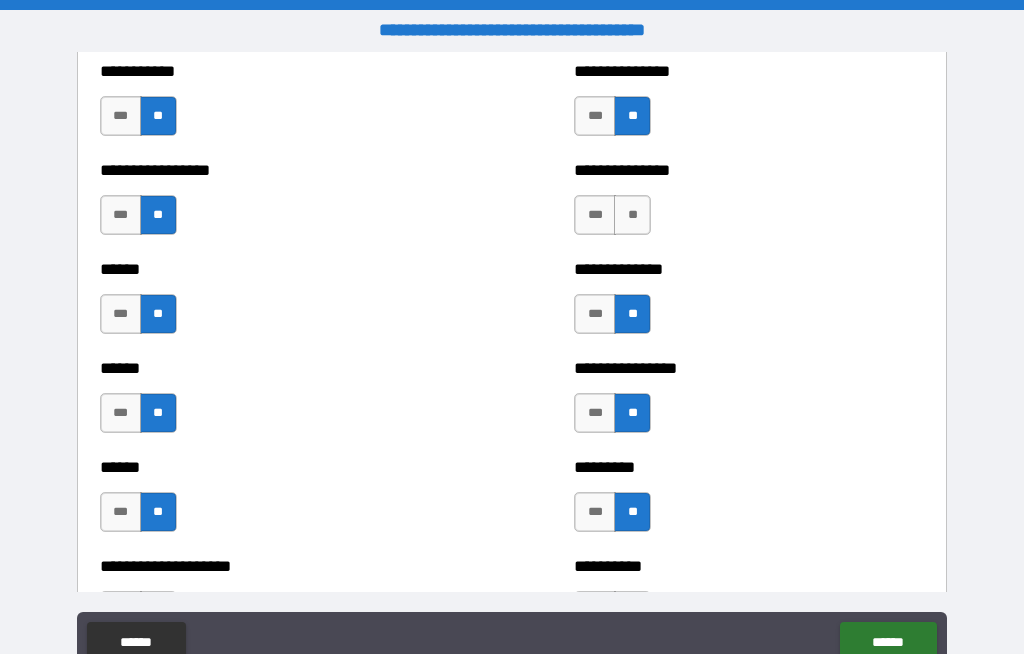 click on "**" at bounding box center (632, 215) 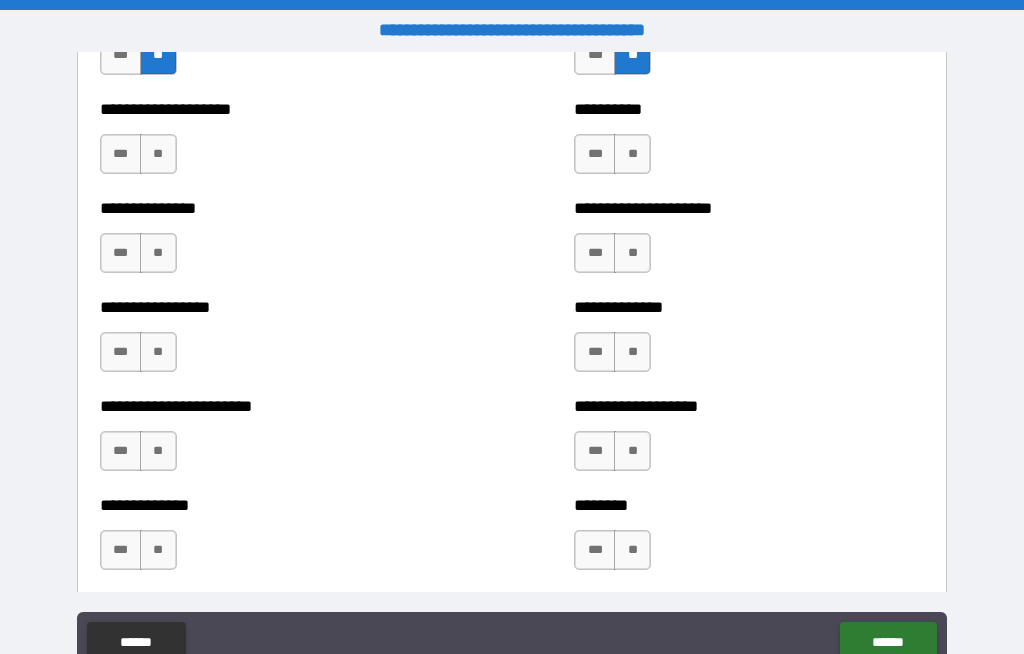 scroll, scrollTop: 3368, scrollLeft: 0, axis: vertical 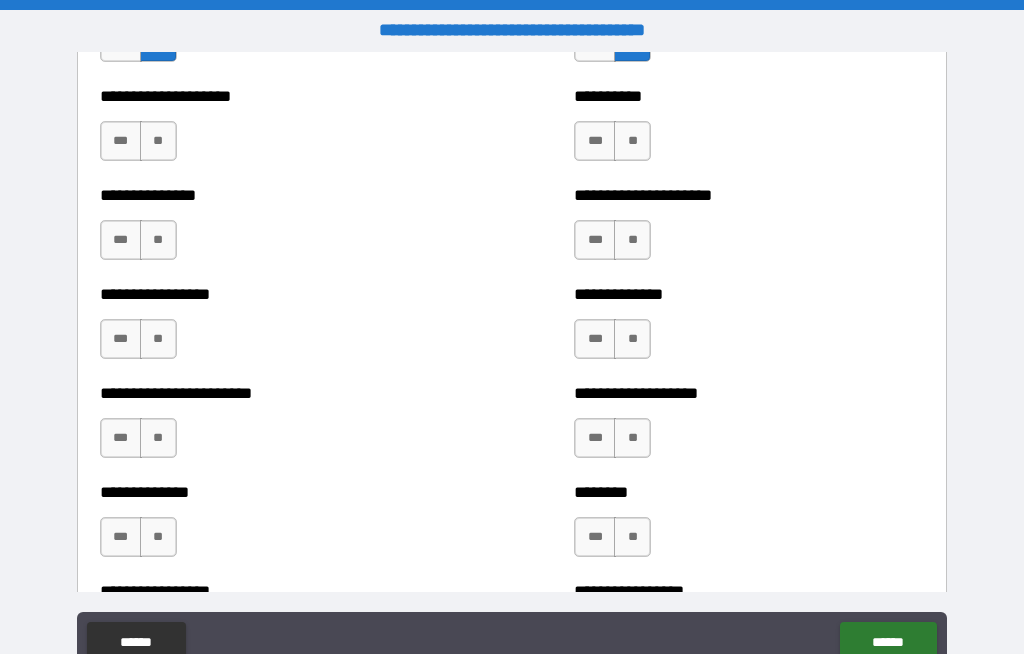 click on "**" at bounding box center (632, 141) 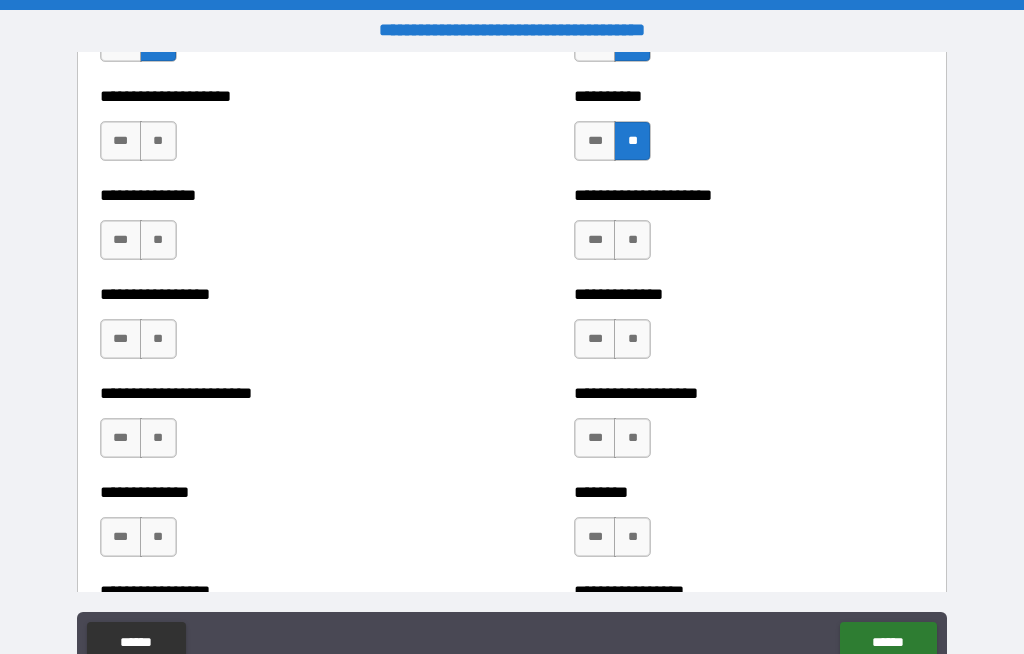 click on "**" at bounding box center [632, 240] 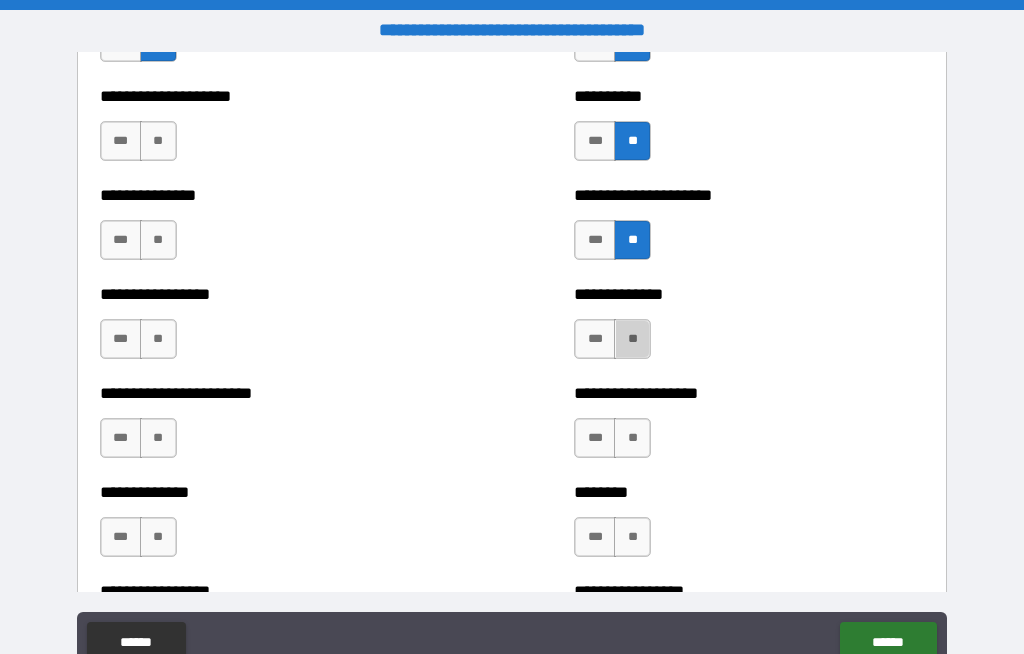 click on "**" at bounding box center (632, 339) 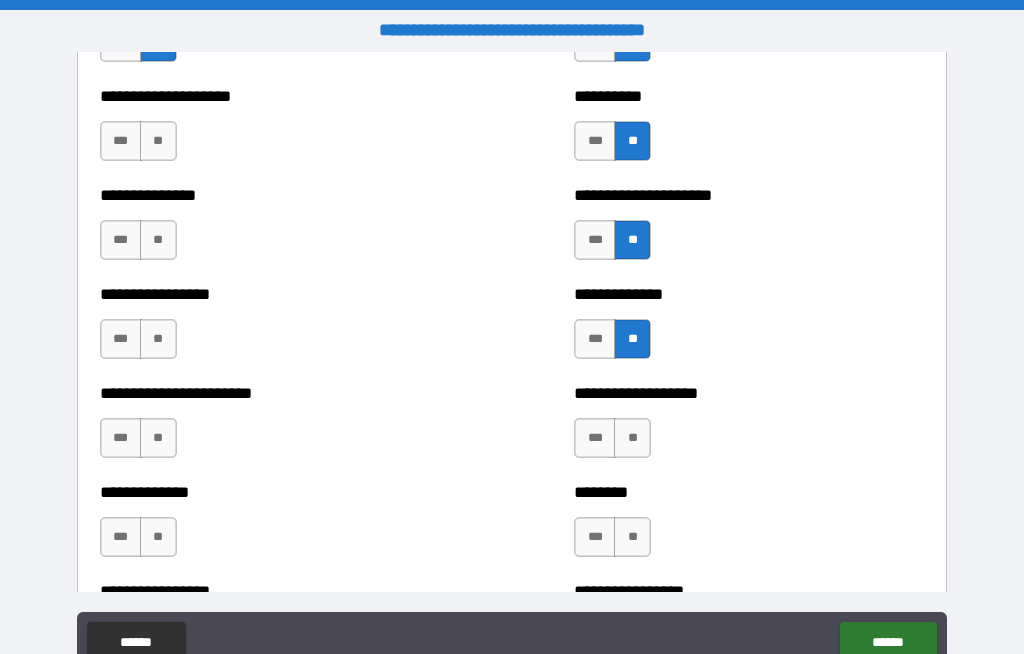 click on "**" at bounding box center [632, 438] 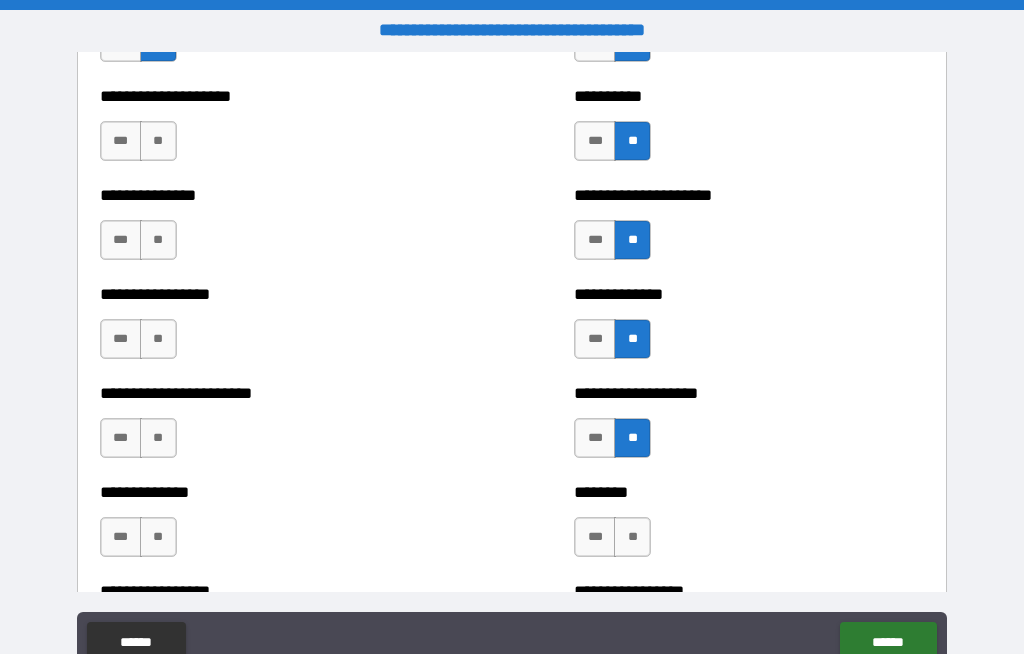 click on "**" at bounding box center [632, 537] 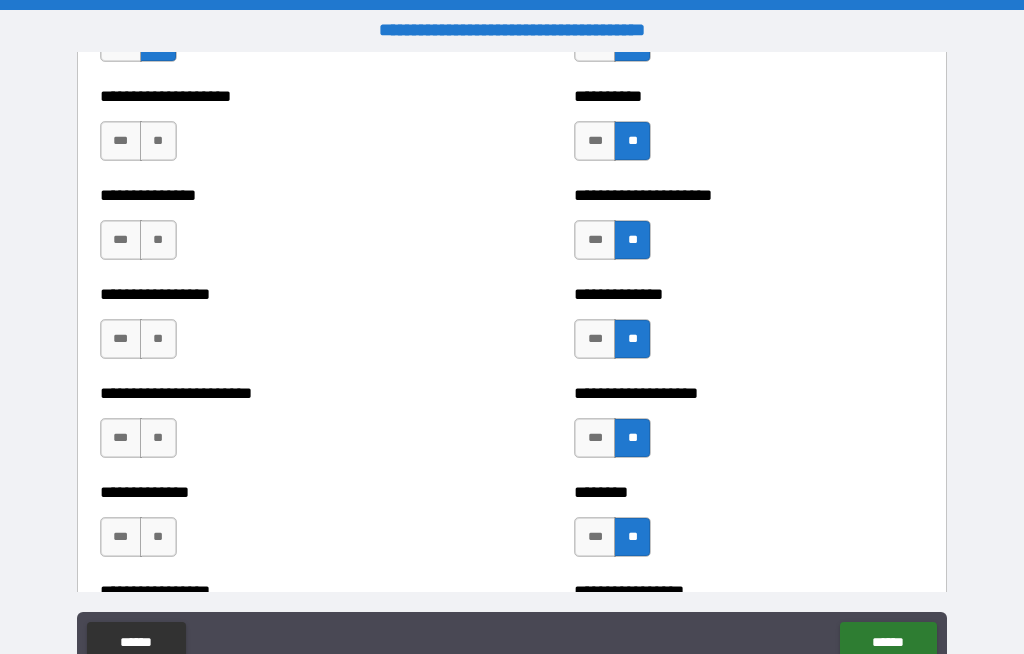 click on "**" at bounding box center (158, 537) 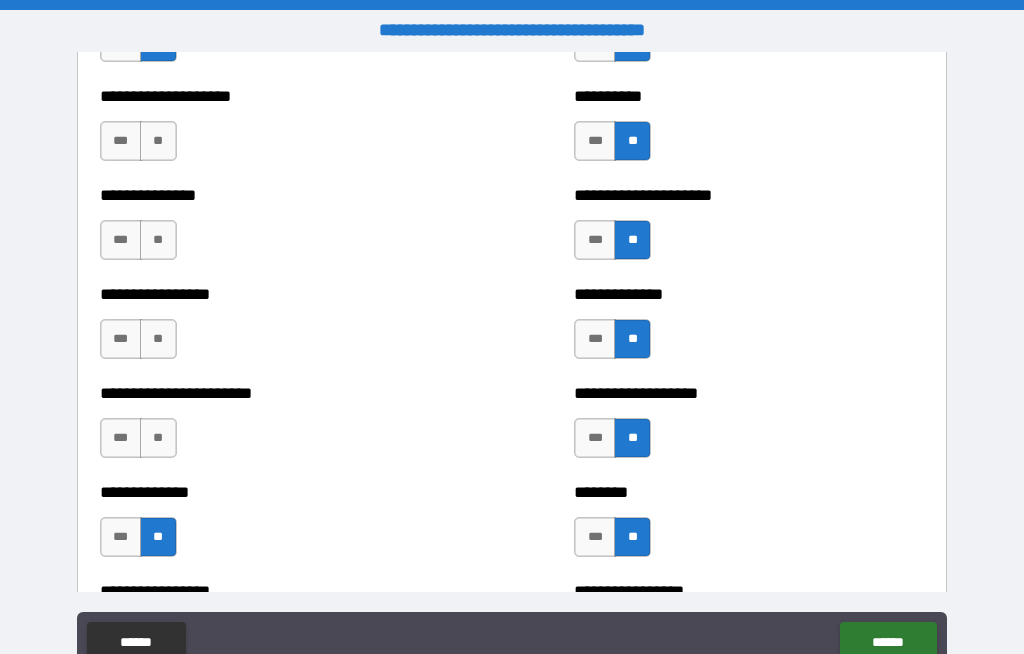 click on "**" at bounding box center [158, 438] 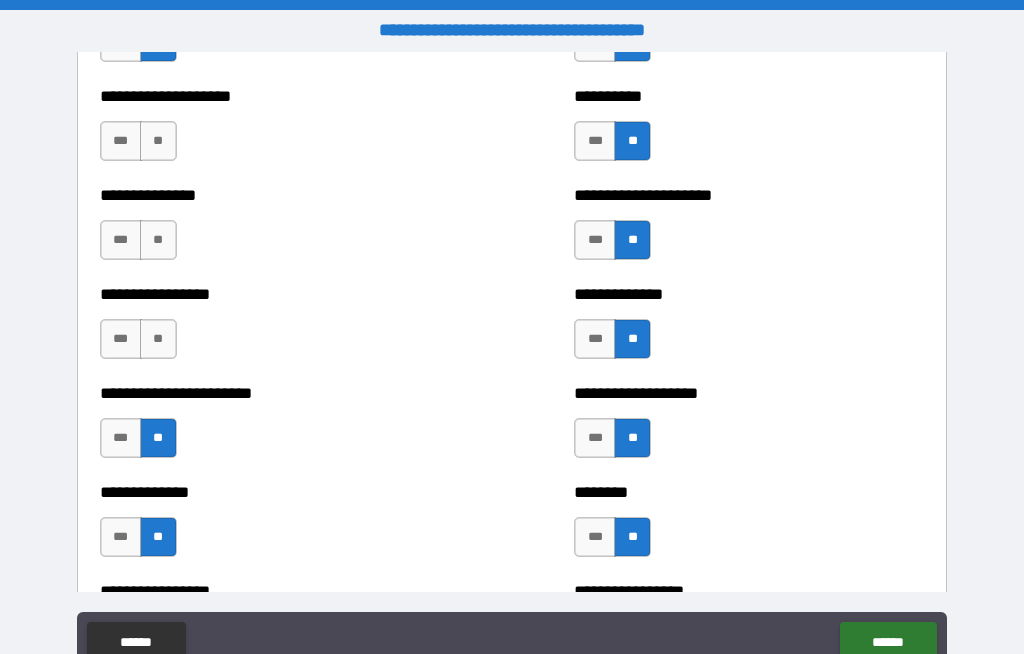 click on "**" at bounding box center (158, 339) 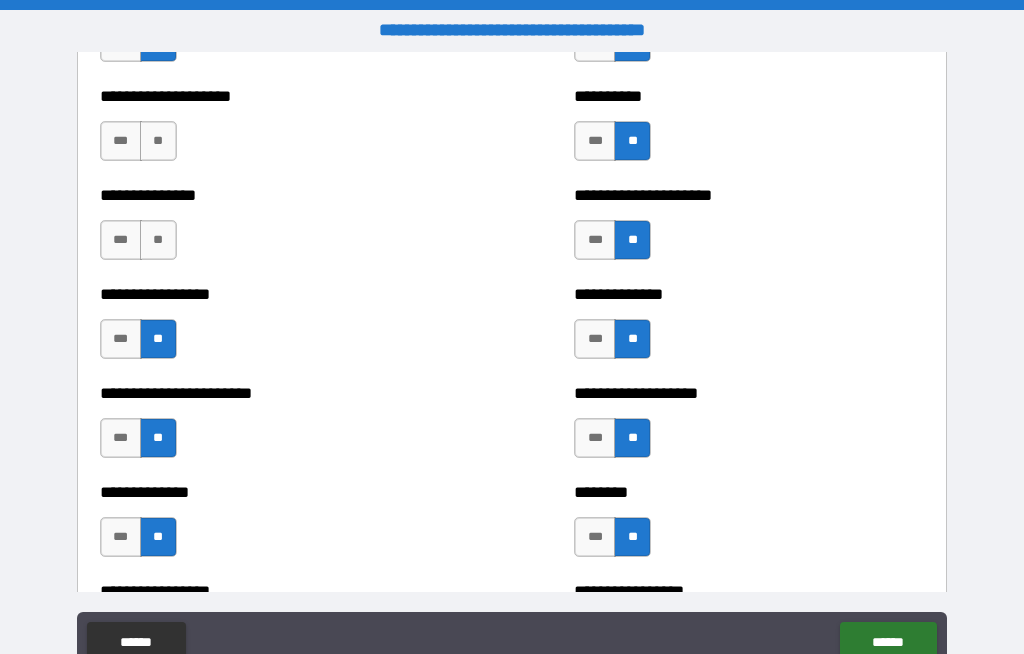click on "**" at bounding box center [158, 240] 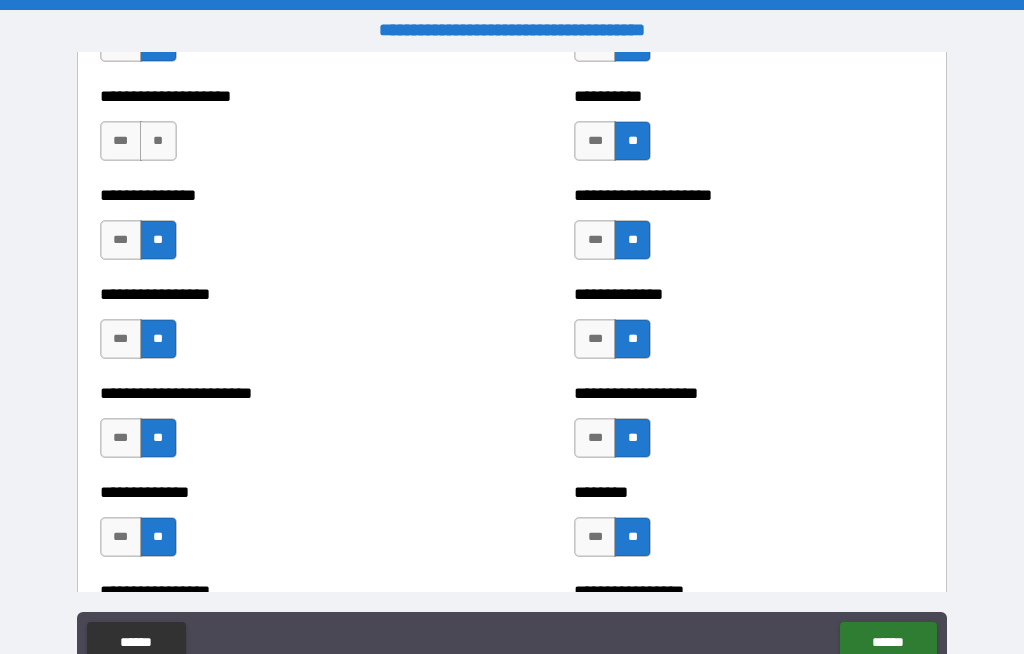click on "**" at bounding box center [158, 141] 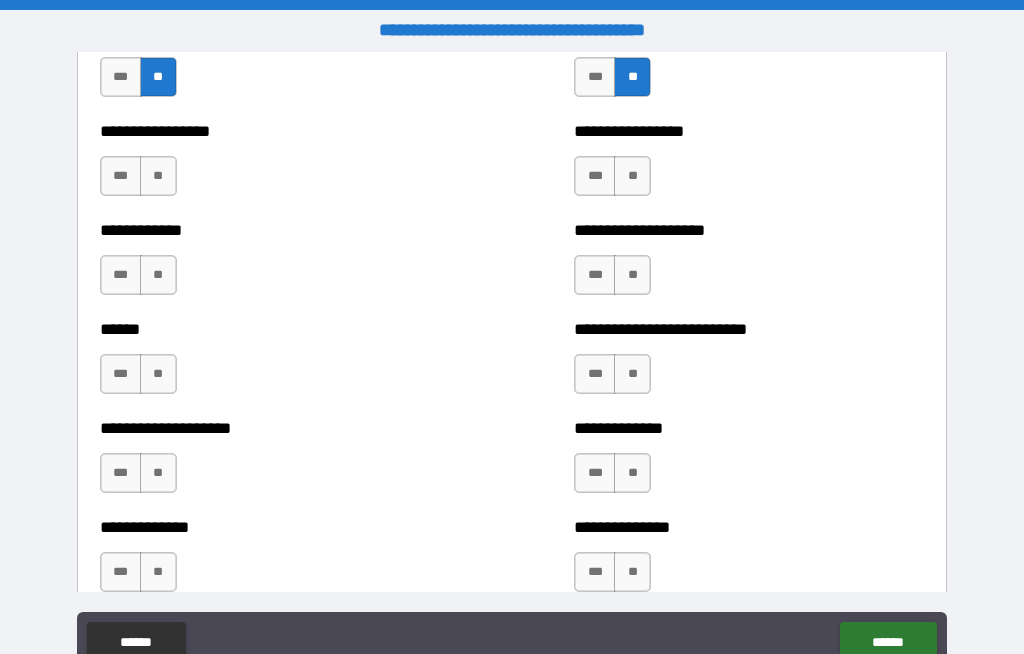 scroll, scrollTop: 3829, scrollLeft: 0, axis: vertical 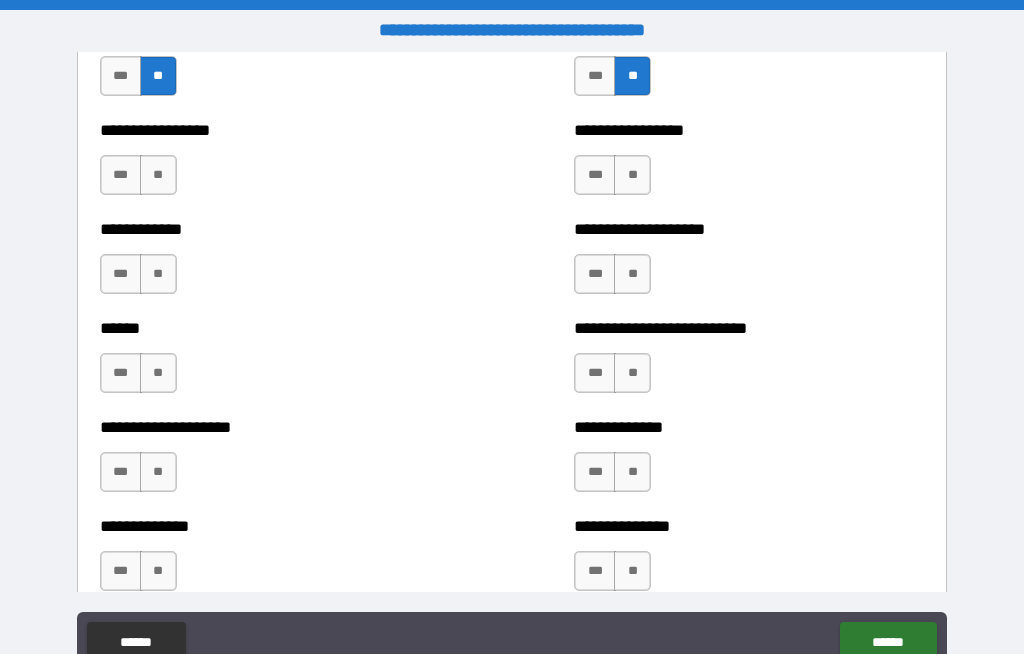 click on "**" at bounding box center (158, 175) 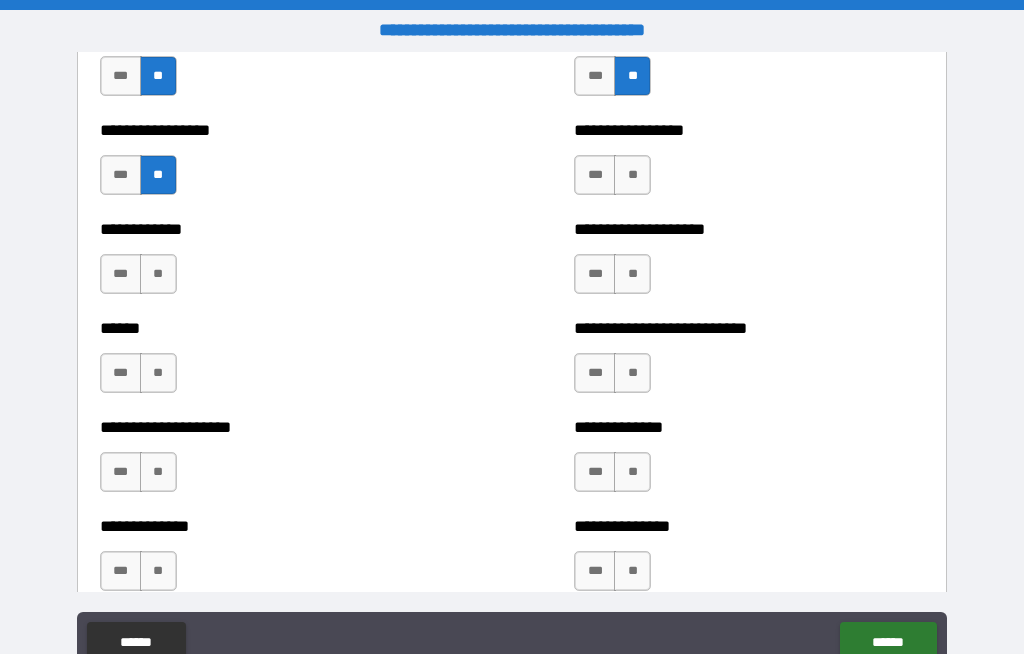 click on "**" at bounding box center [158, 274] 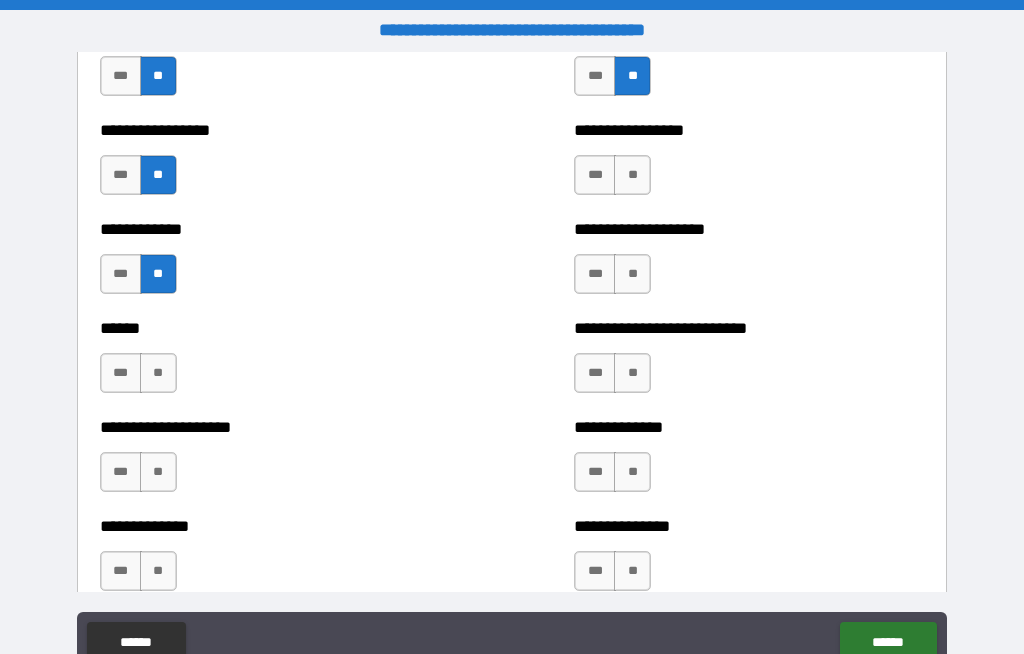 click on "**" at bounding box center (158, 373) 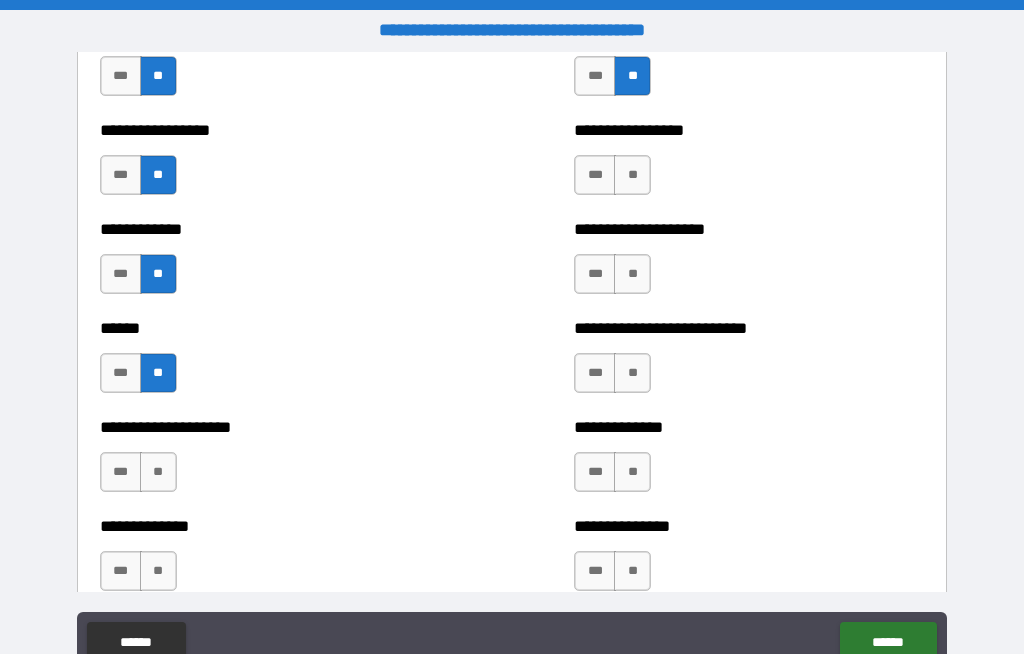 click on "**" at bounding box center (158, 472) 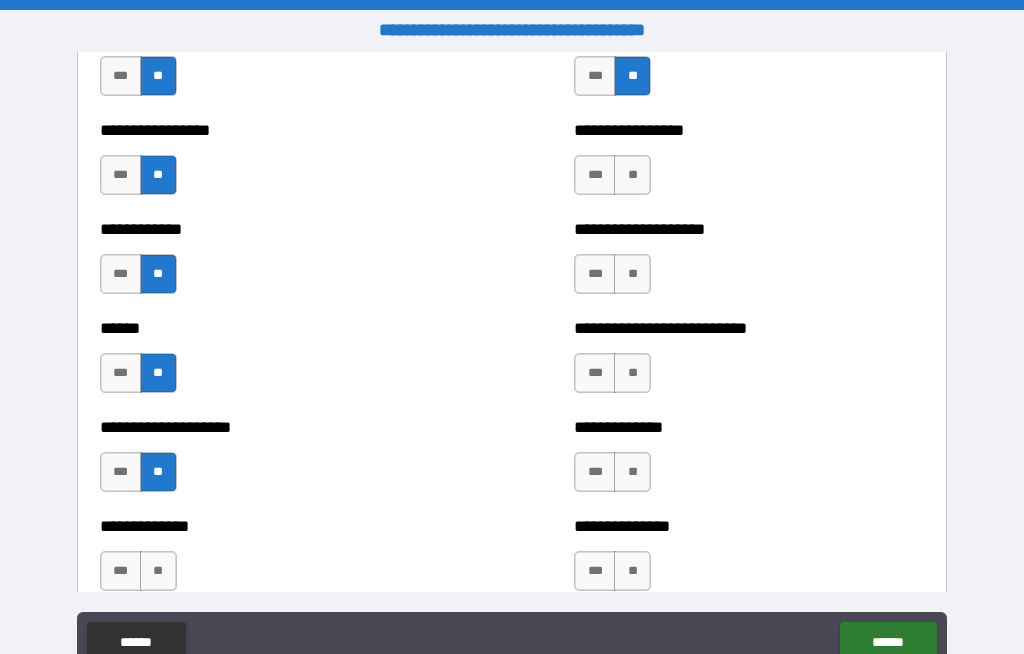 click on "**" at bounding box center (158, 571) 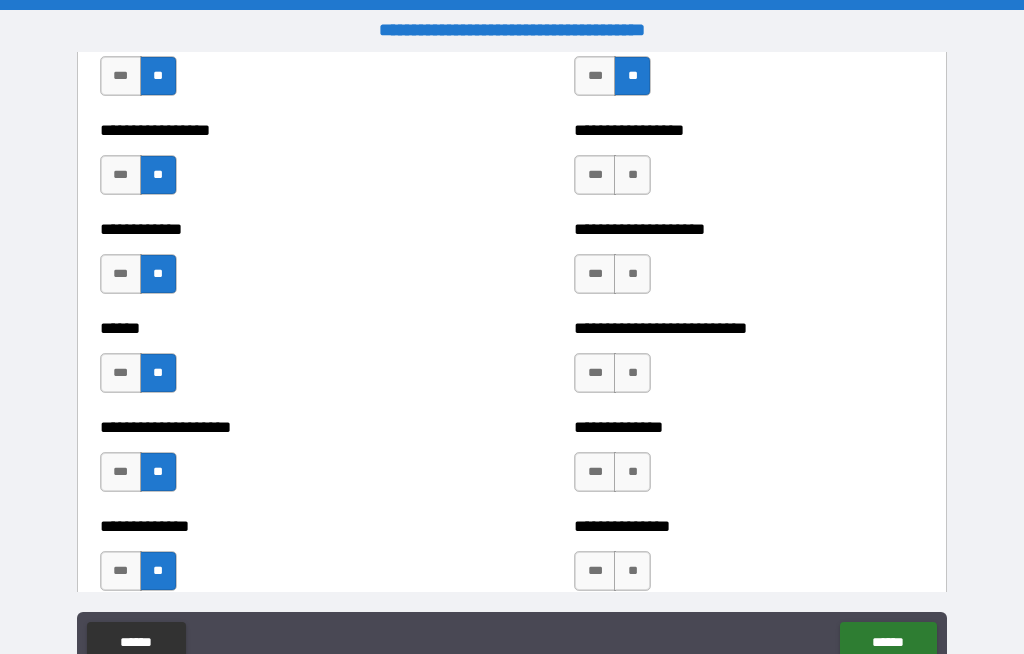 click on "**" at bounding box center [632, 571] 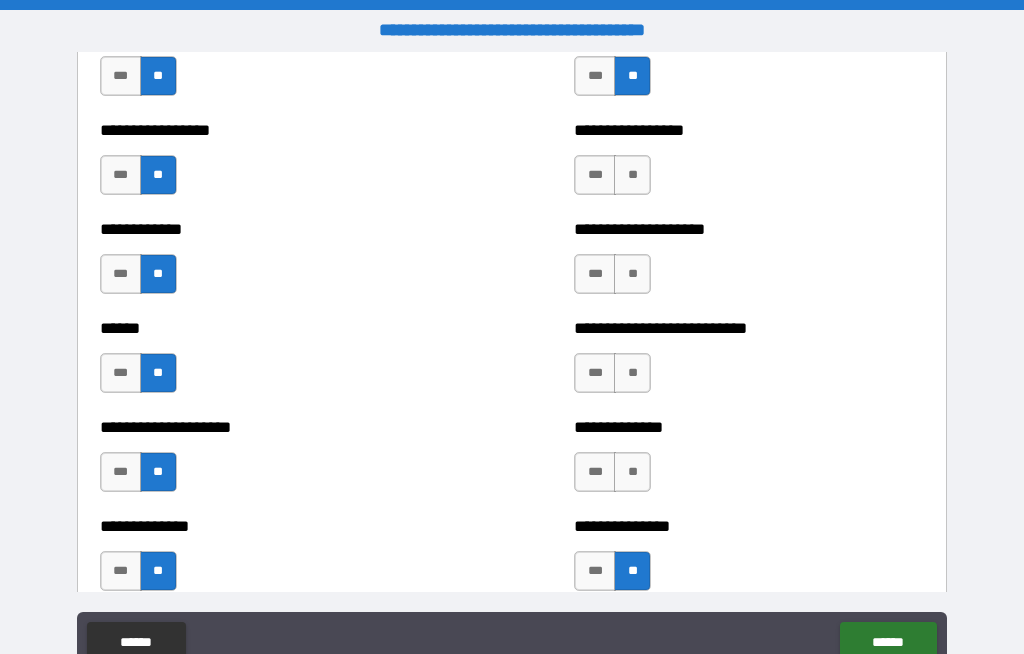 click on "**" at bounding box center (632, 472) 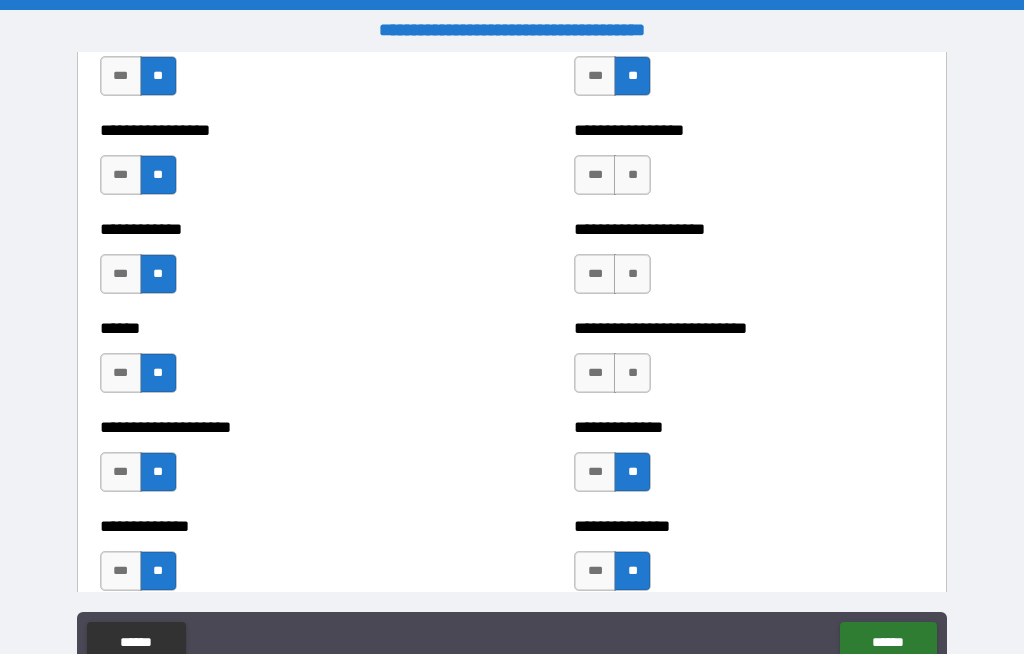 click on "**" at bounding box center [632, 373] 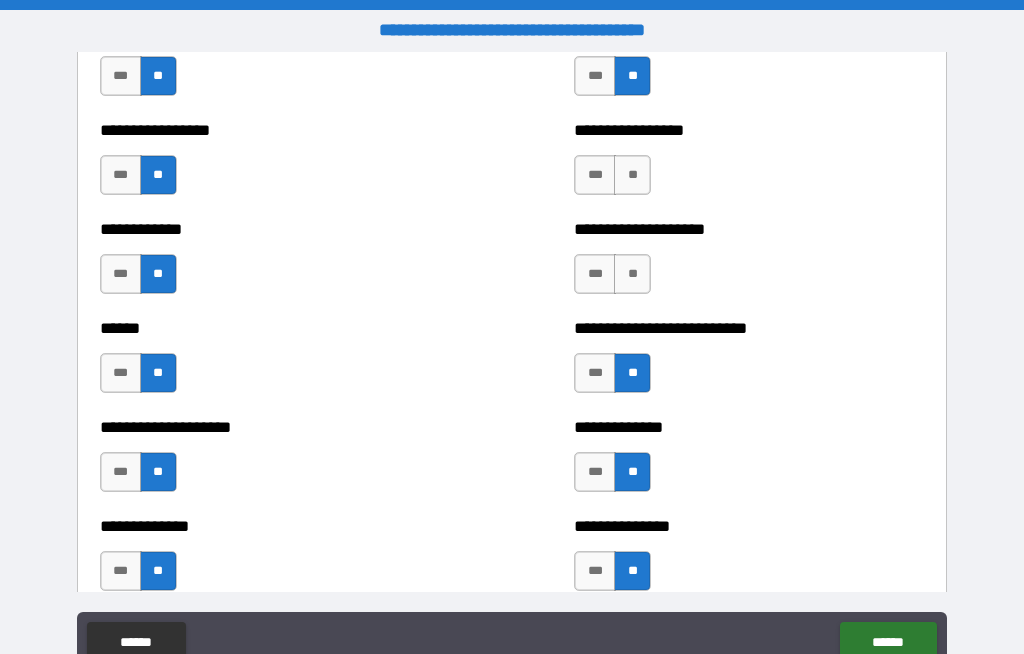 click on "**" at bounding box center [632, 274] 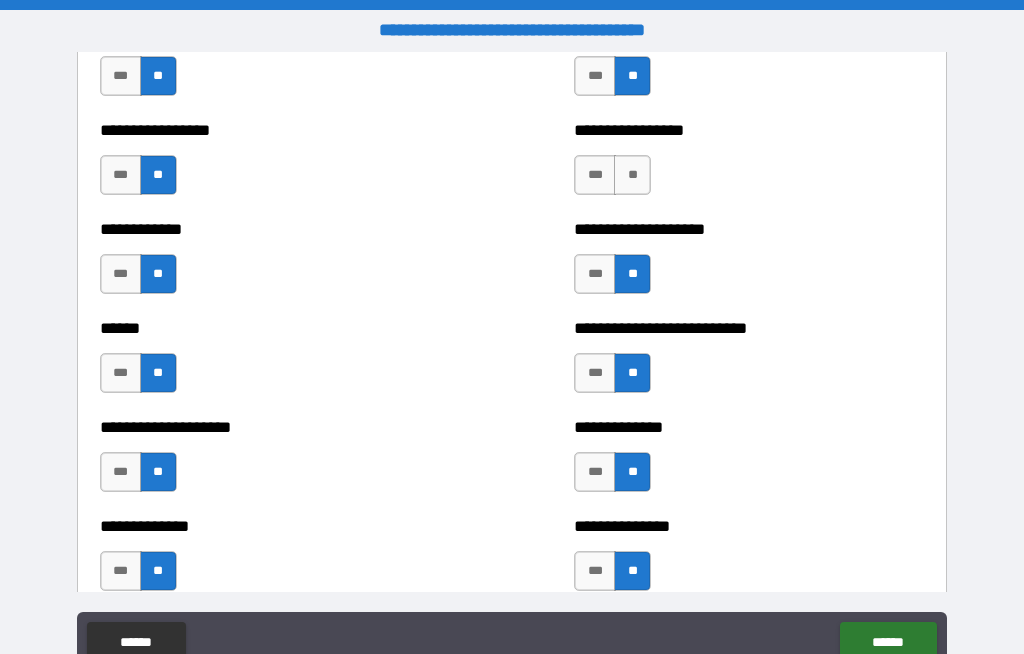 click on "**" at bounding box center (632, 175) 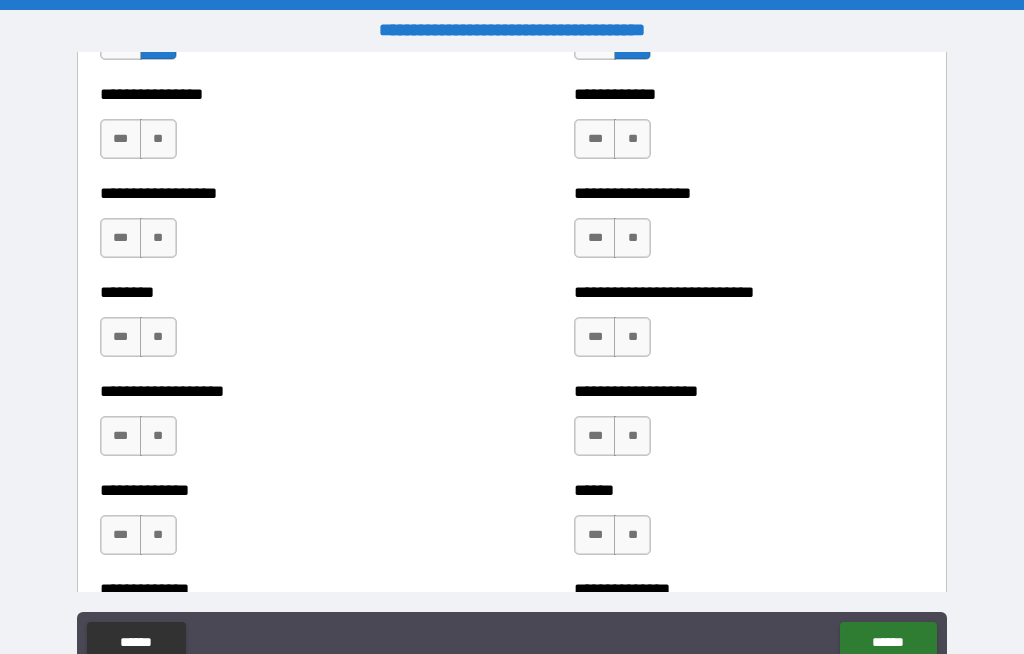 scroll, scrollTop: 4360, scrollLeft: 0, axis: vertical 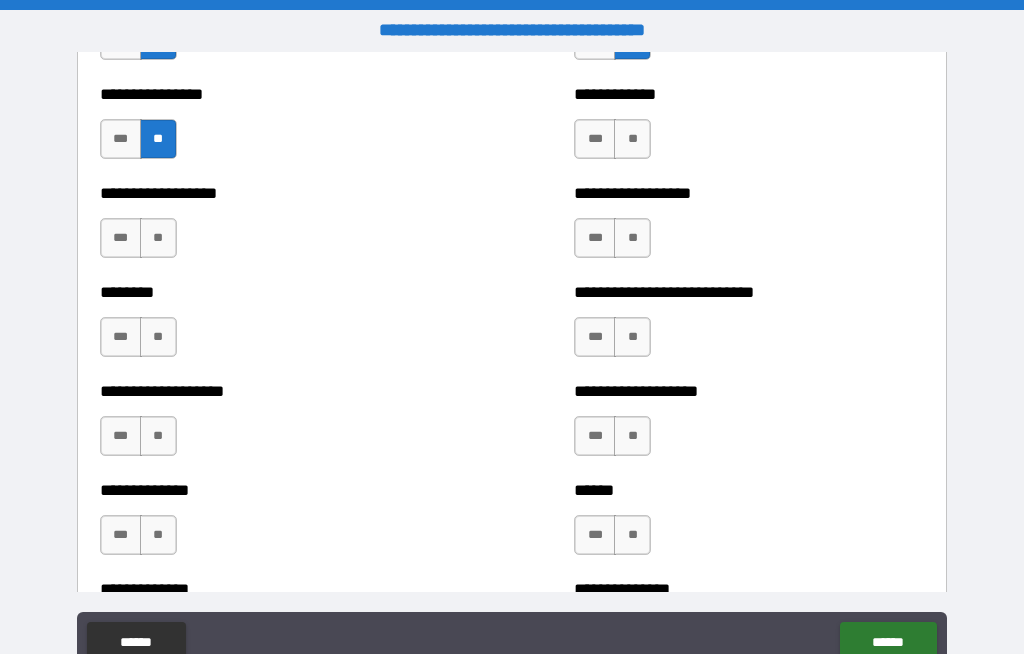 click on "**" at bounding box center (158, 238) 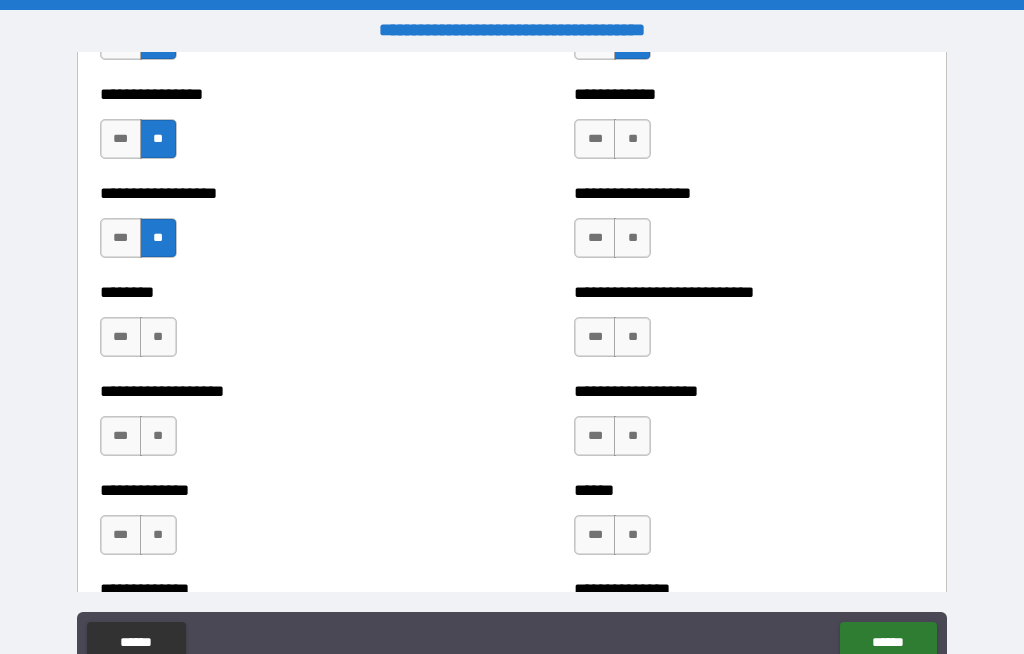 click on "**" at bounding box center [158, 337] 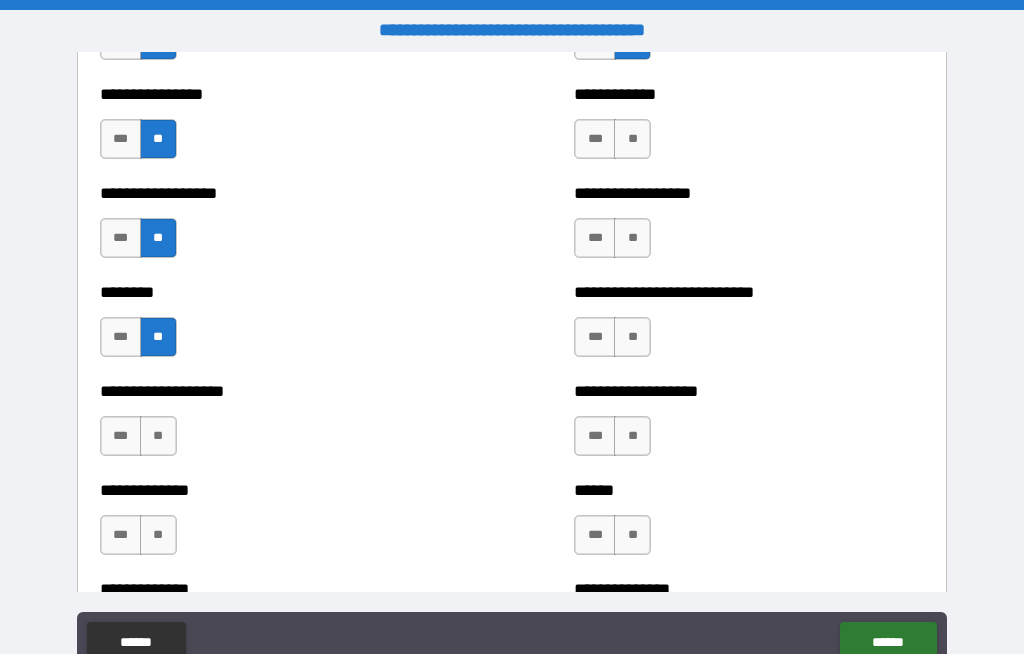 click on "**" at bounding box center (158, 436) 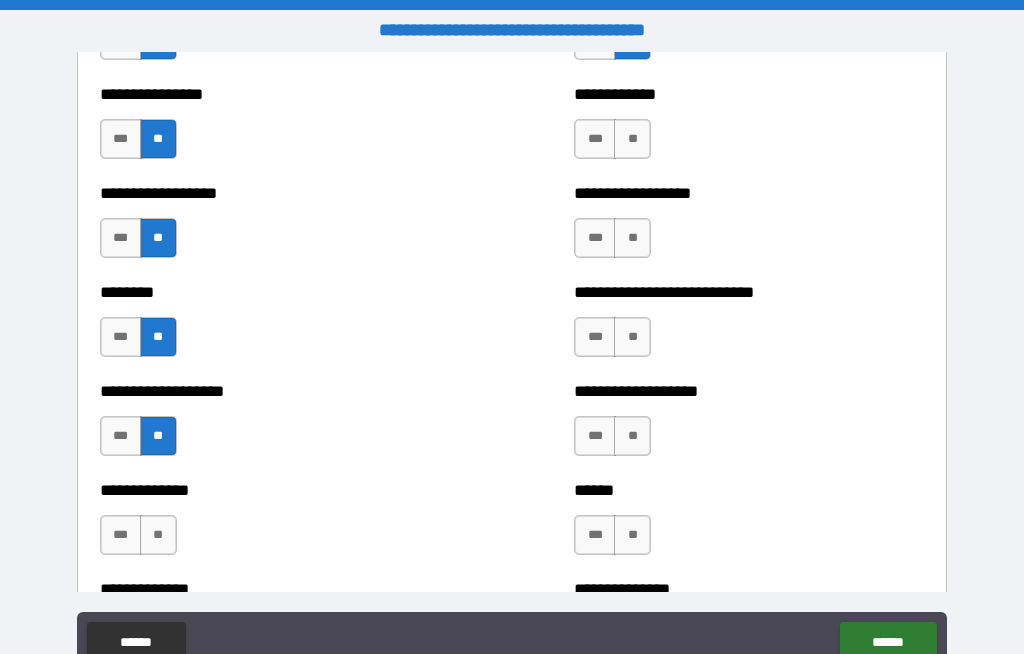 click on "**" at bounding box center [158, 535] 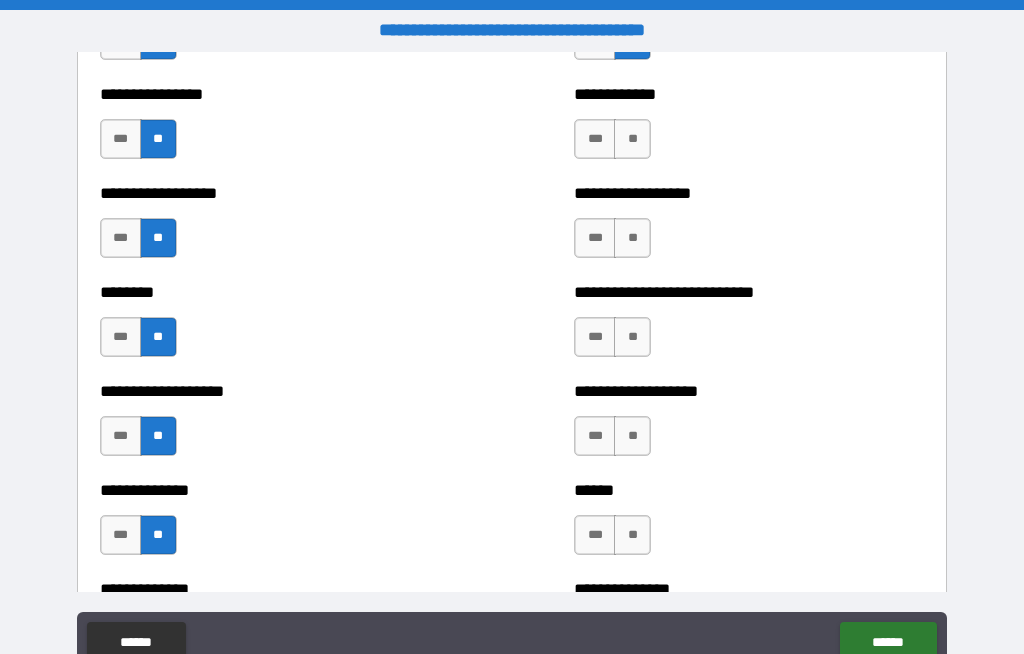 click on "**" at bounding box center [632, 535] 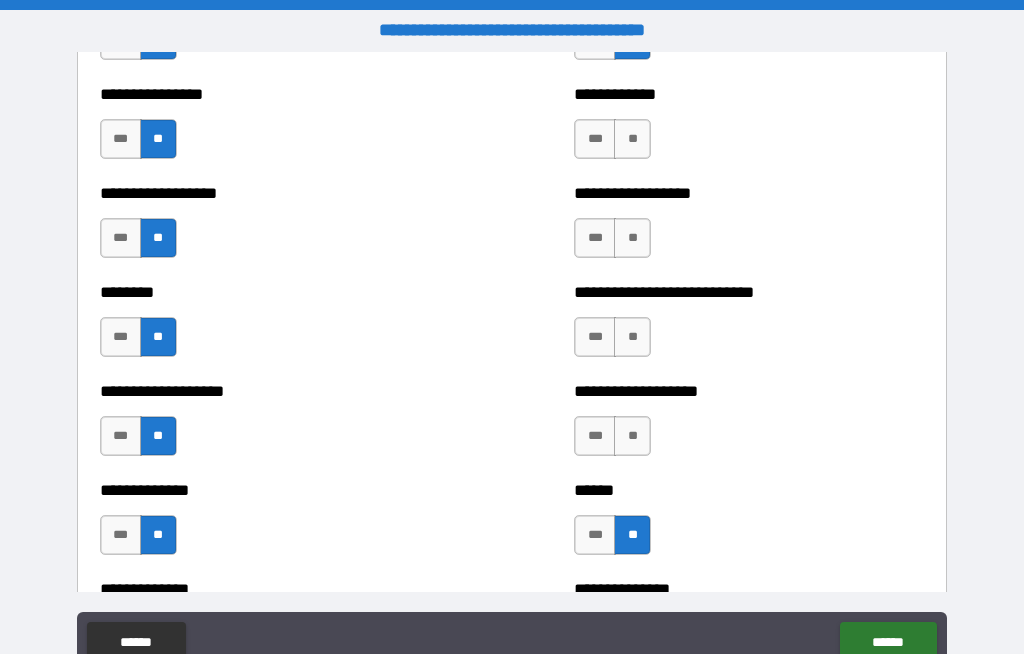 click on "**" at bounding box center (632, 436) 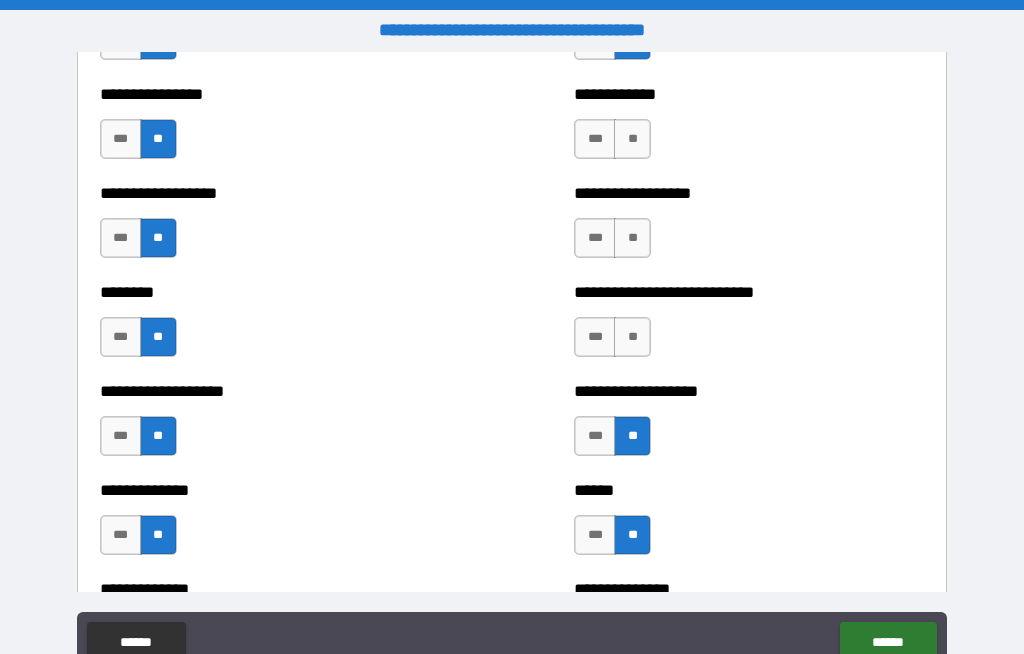 click on "**" at bounding box center (632, 337) 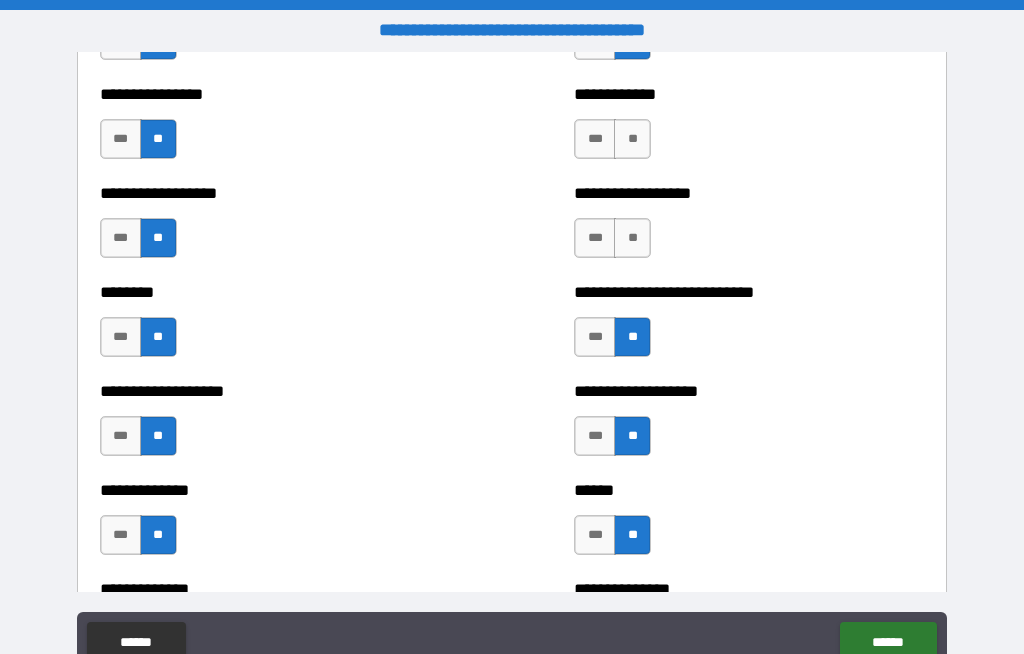 click on "**" at bounding box center (632, 238) 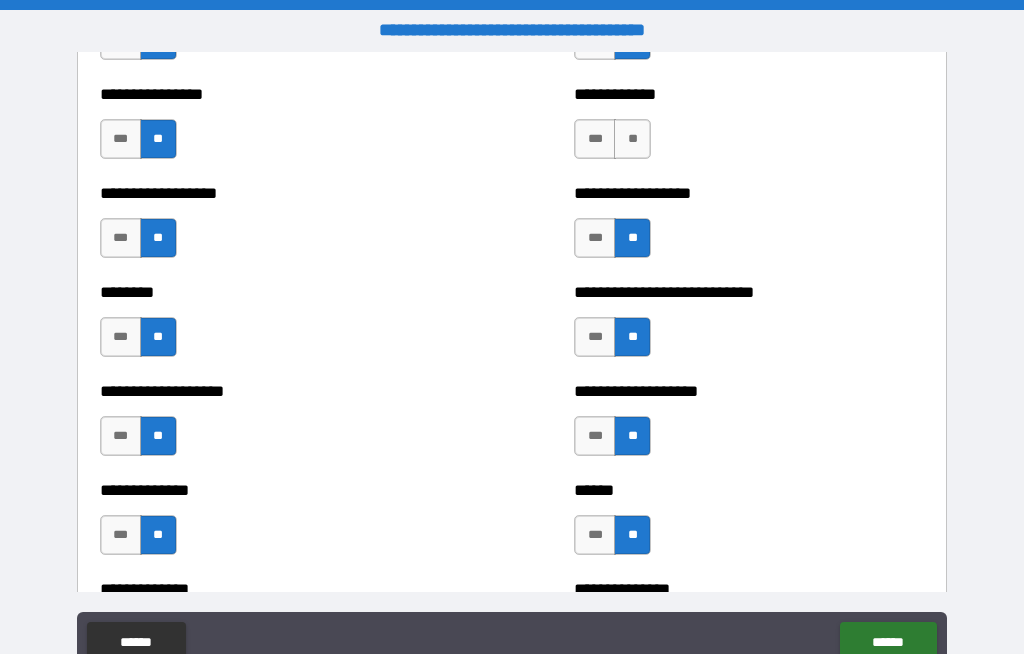 click on "**" at bounding box center [632, 139] 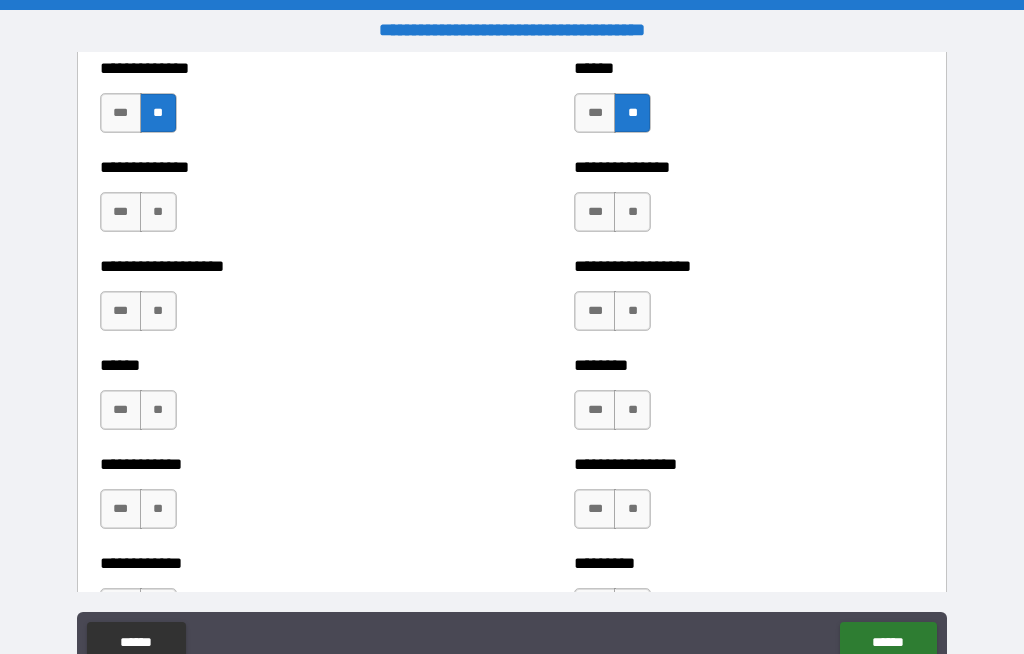 scroll, scrollTop: 4782, scrollLeft: 0, axis: vertical 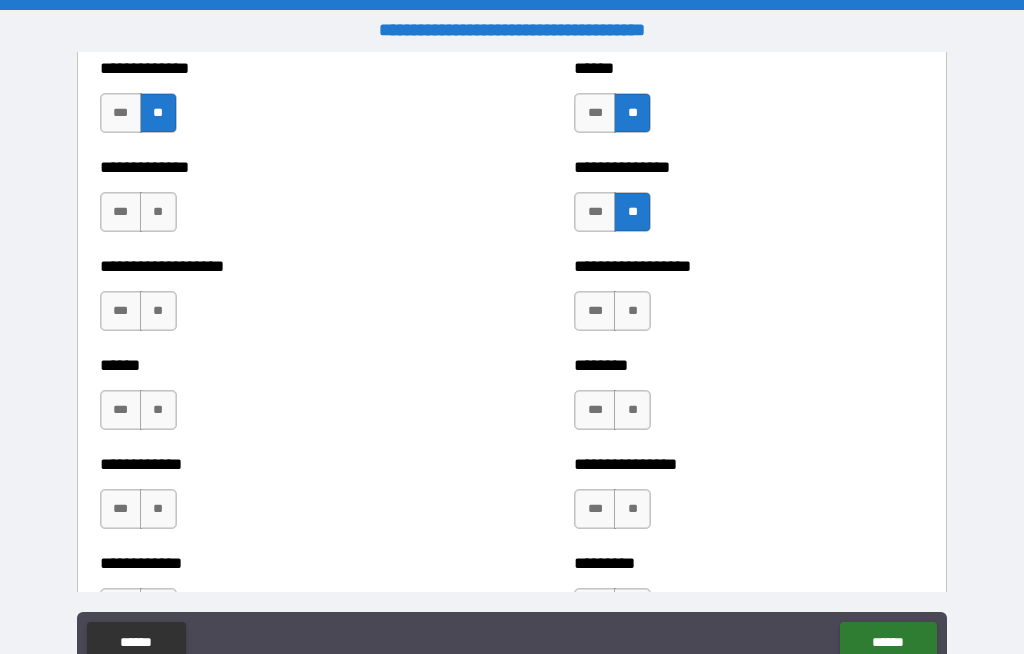 click on "**" at bounding box center (632, 311) 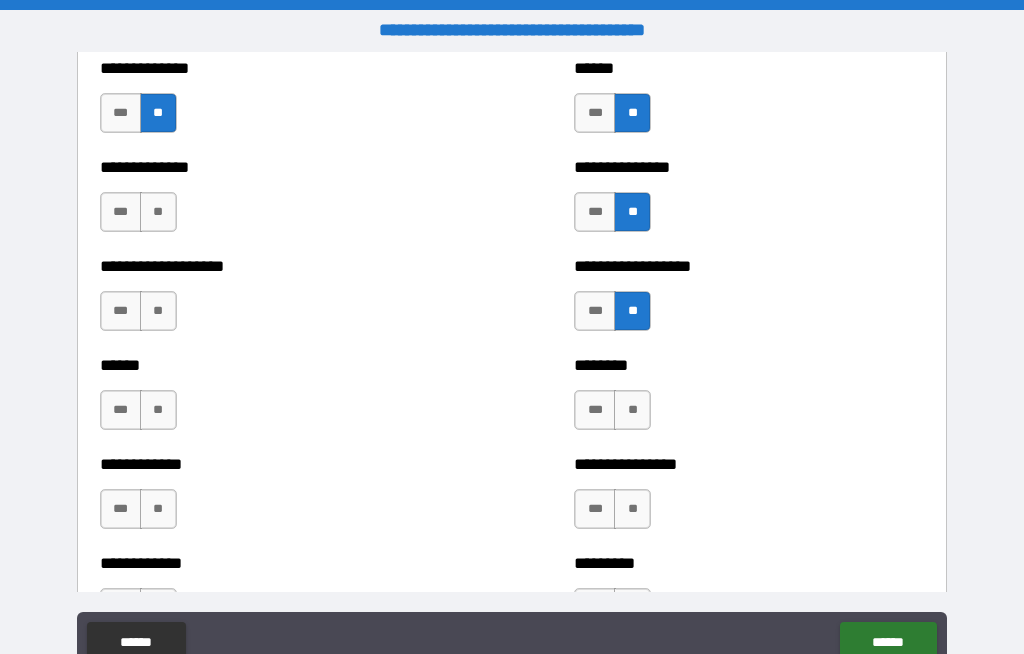 click on "**" at bounding box center (632, 410) 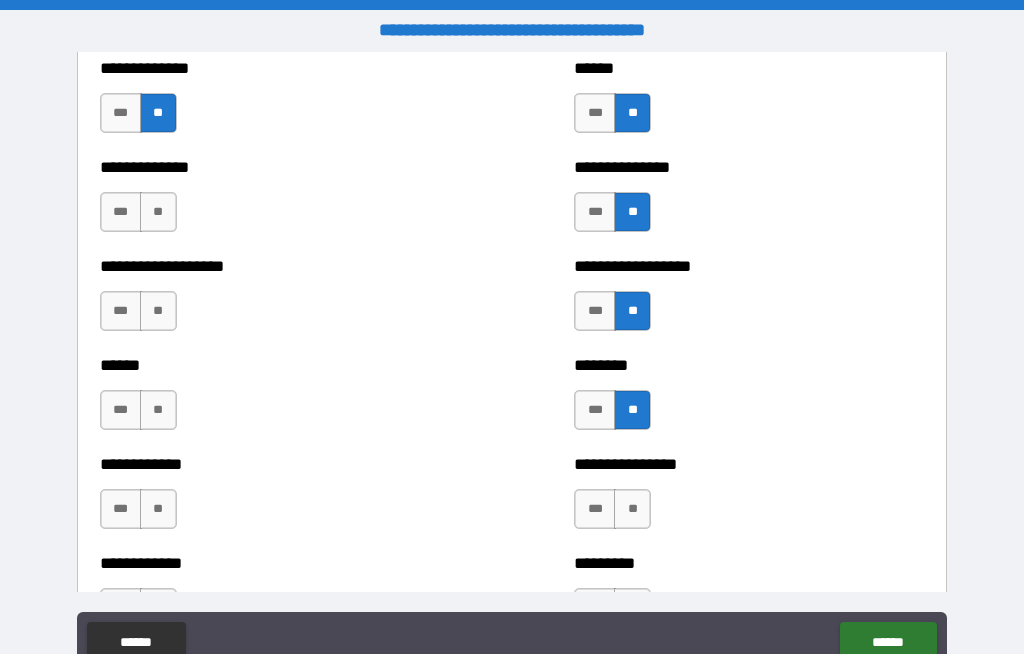 click on "**" at bounding box center [632, 509] 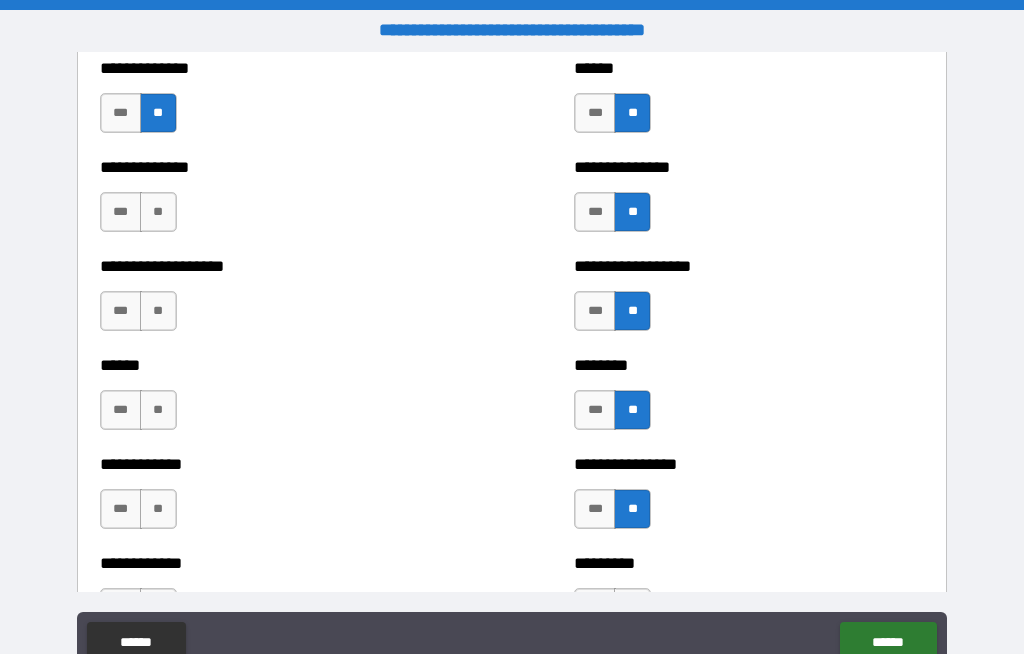 click on "**" at bounding box center [158, 509] 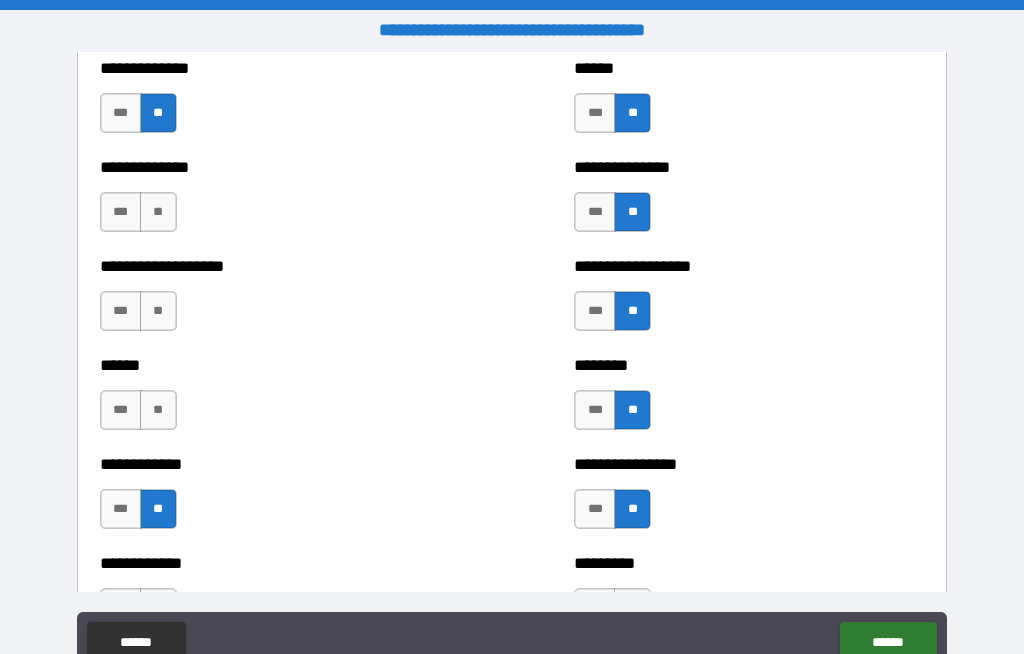 click on "**" at bounding box center [158, 410] 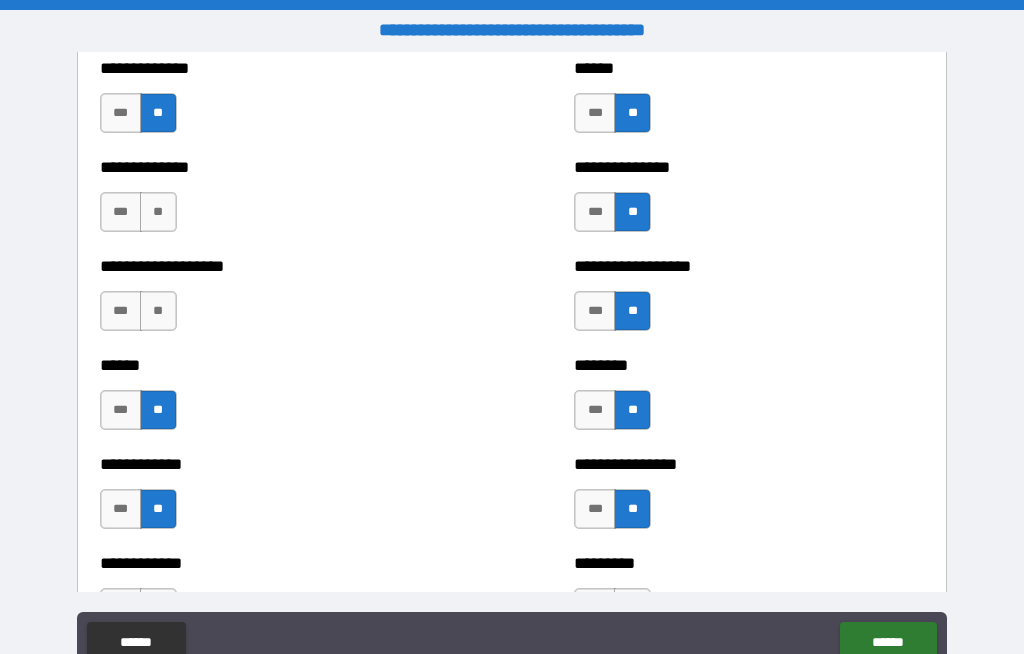 click on "**" at bounding box center (158, 311) 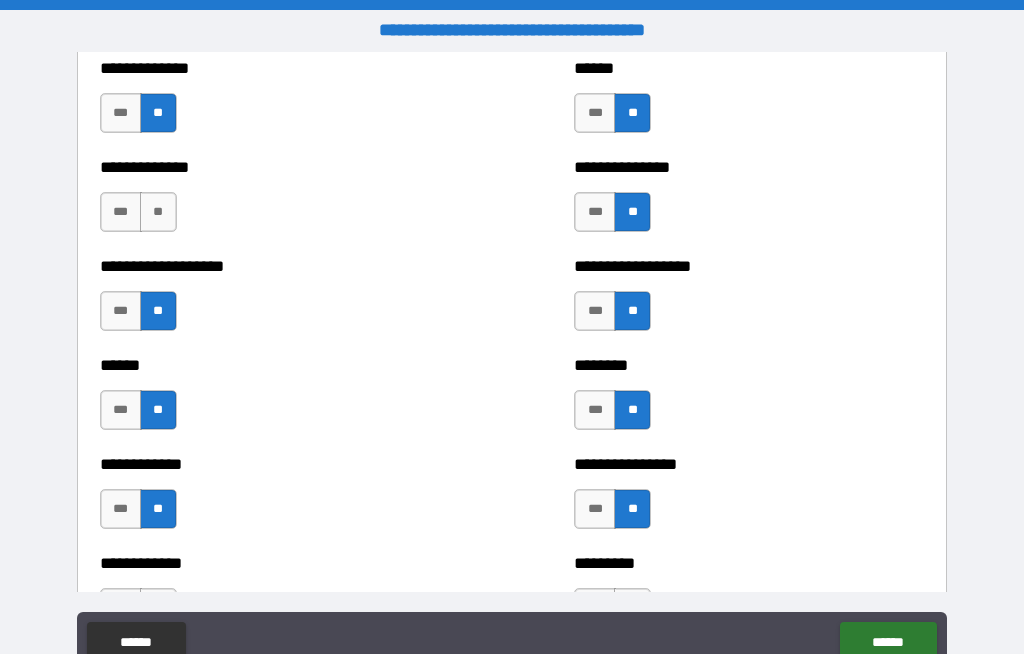 click on "**" at bounding box center [158, 212] 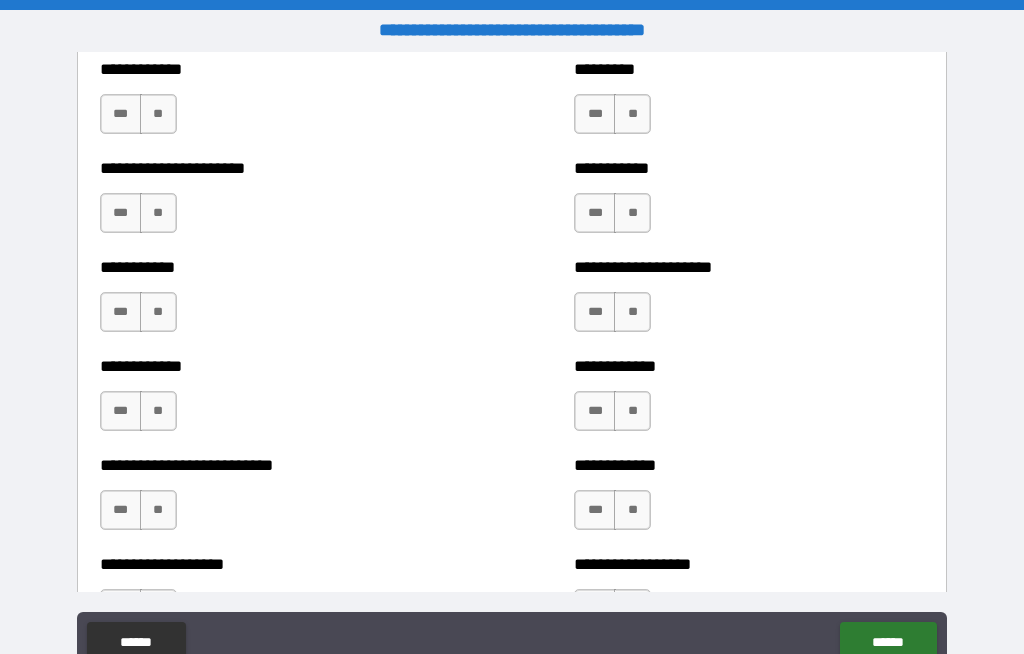 scroll, scrollTop: 5270, scrollLeft: 0, axis: vertical 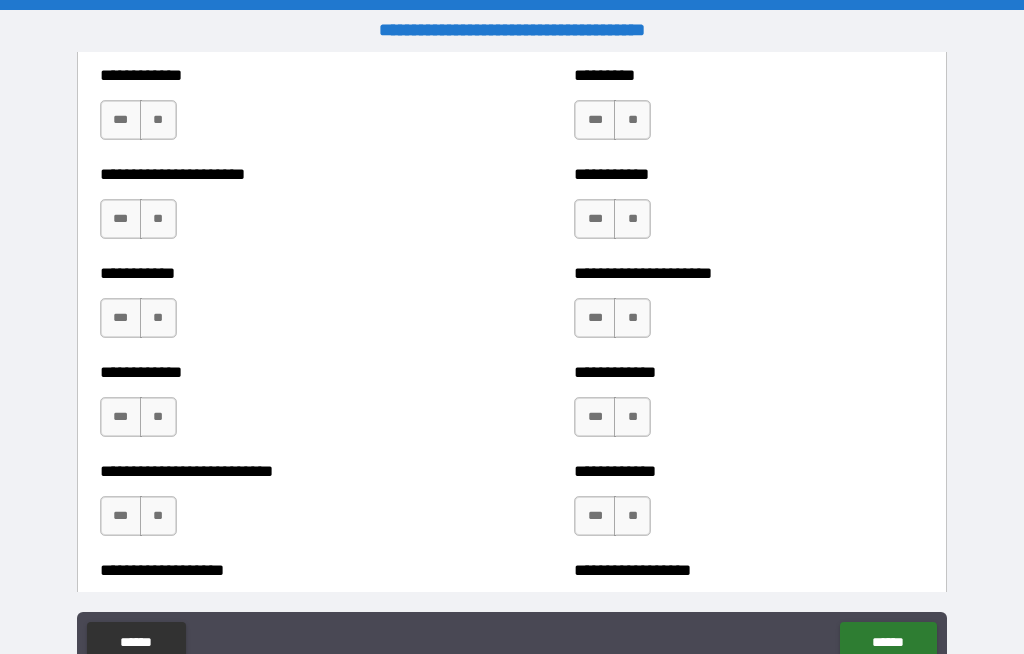 click on "**" at bounding box center [158, 120] 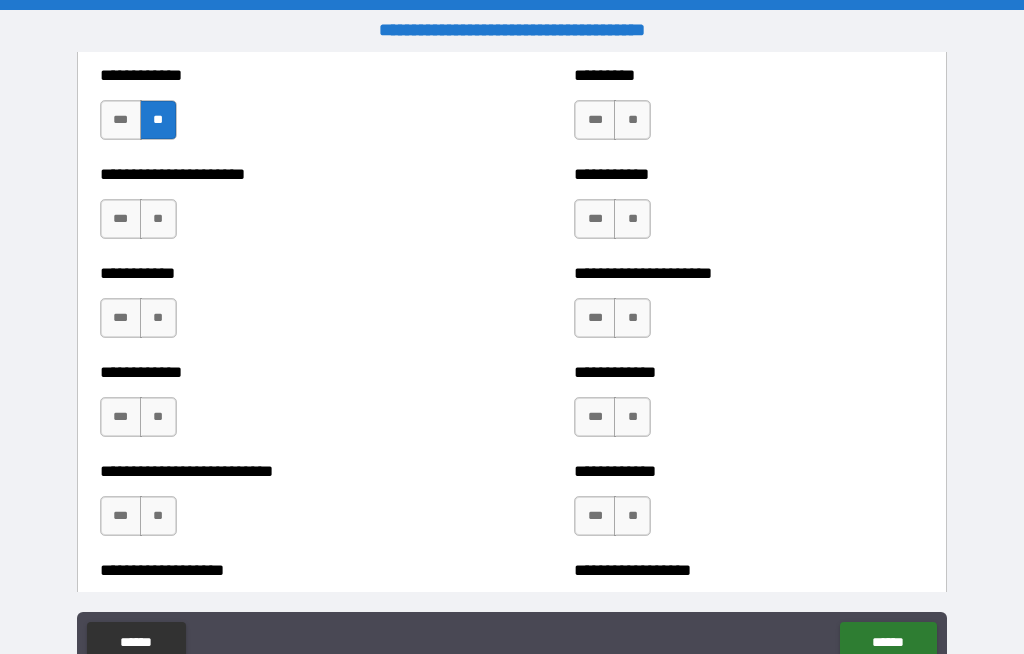 click on "**" at bounding box center (158, 219) 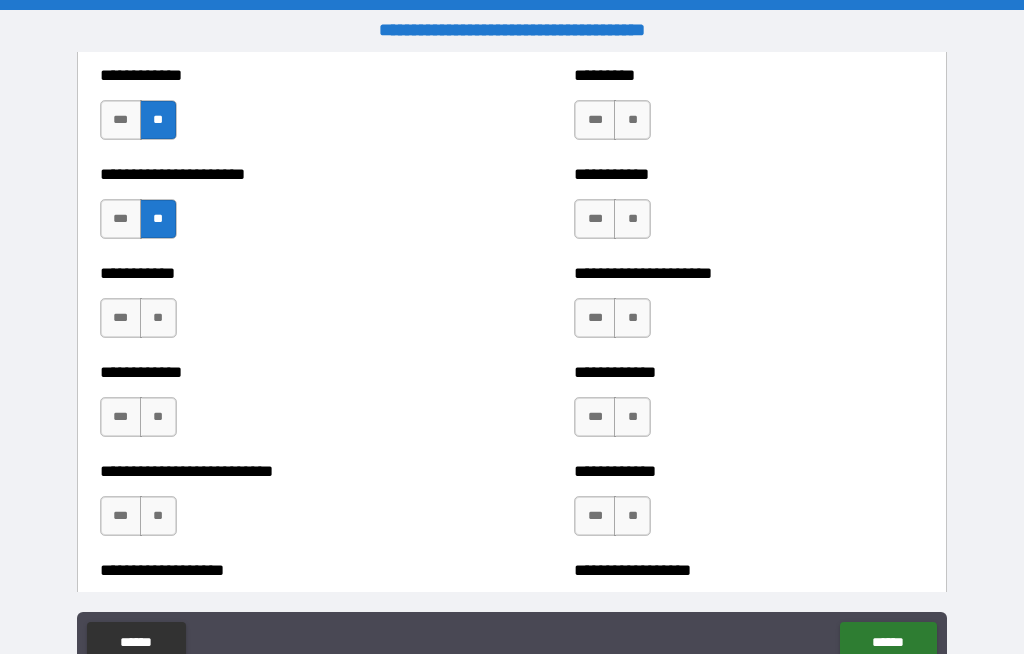 click on "**" at bounding box center (158, 318) 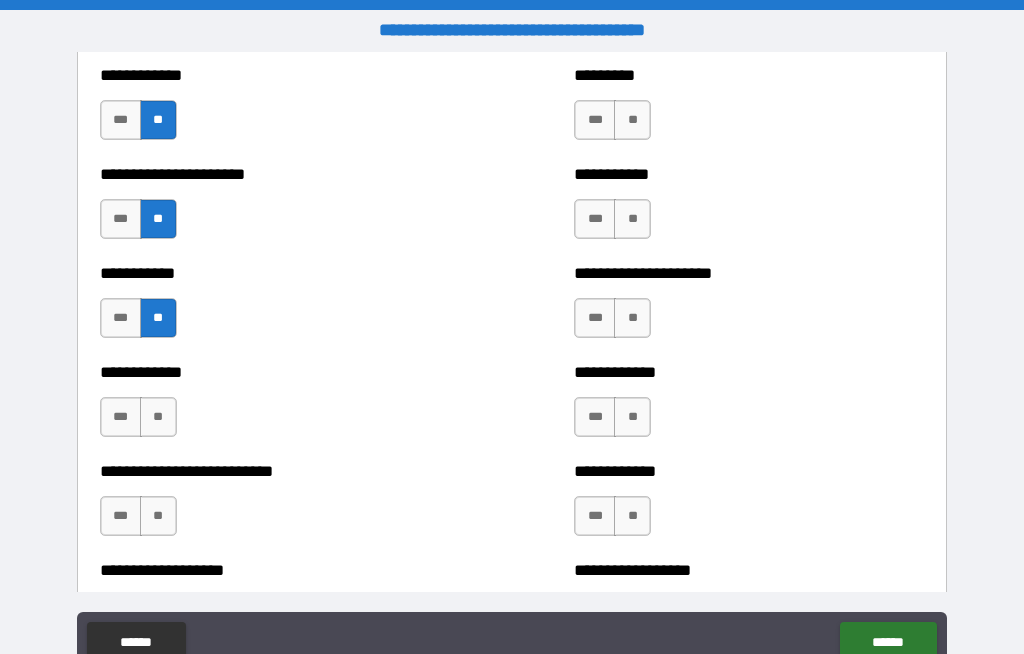click on "**" at bounding box center (158, 417) 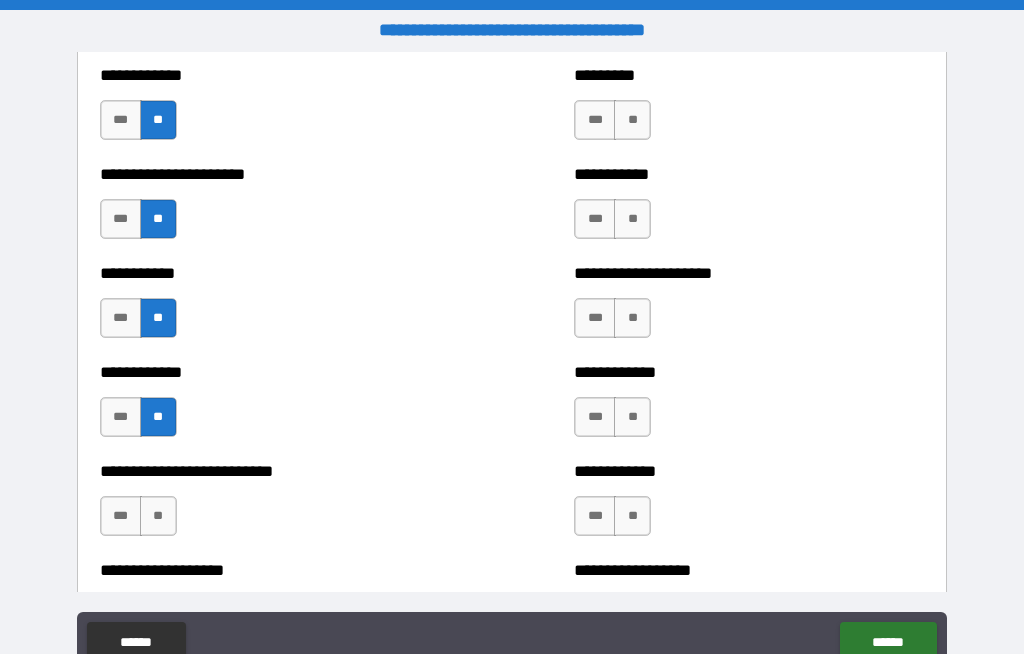 click on "**" at bounding box center [158, 516] 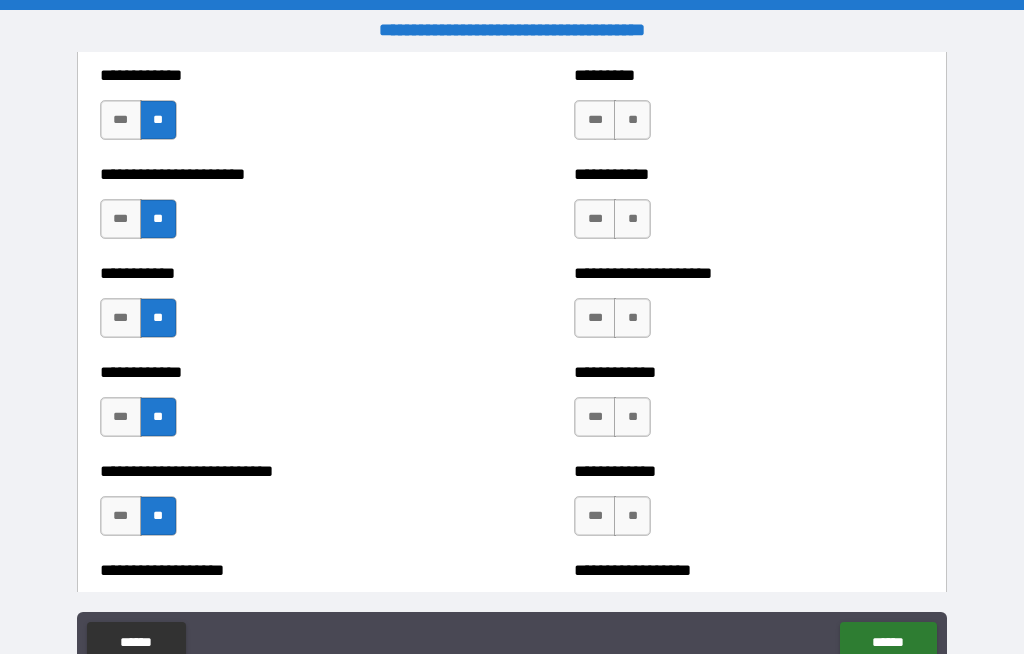 click on "**" at bounding box center (632, 516) 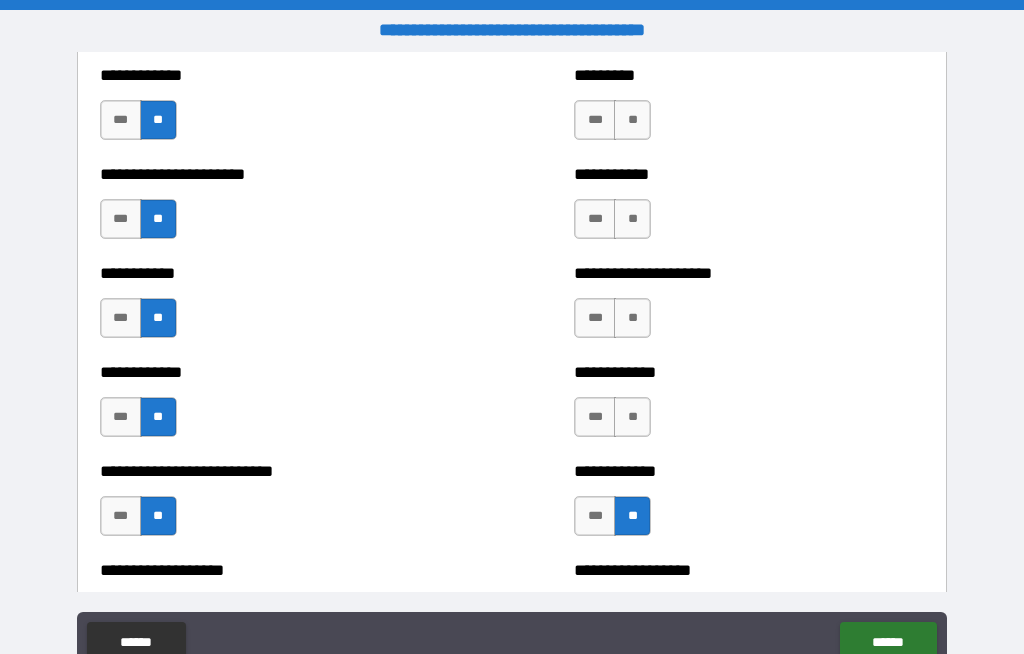 click on "**" at bounding box center (632, 417) 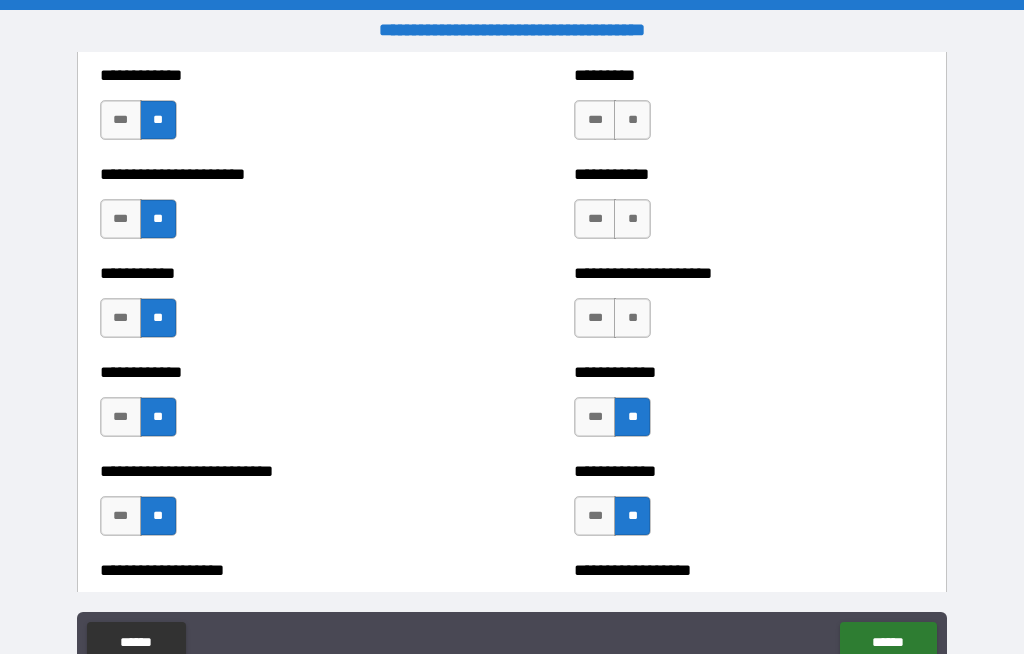 click on "**" at bounding box center [632, 318] 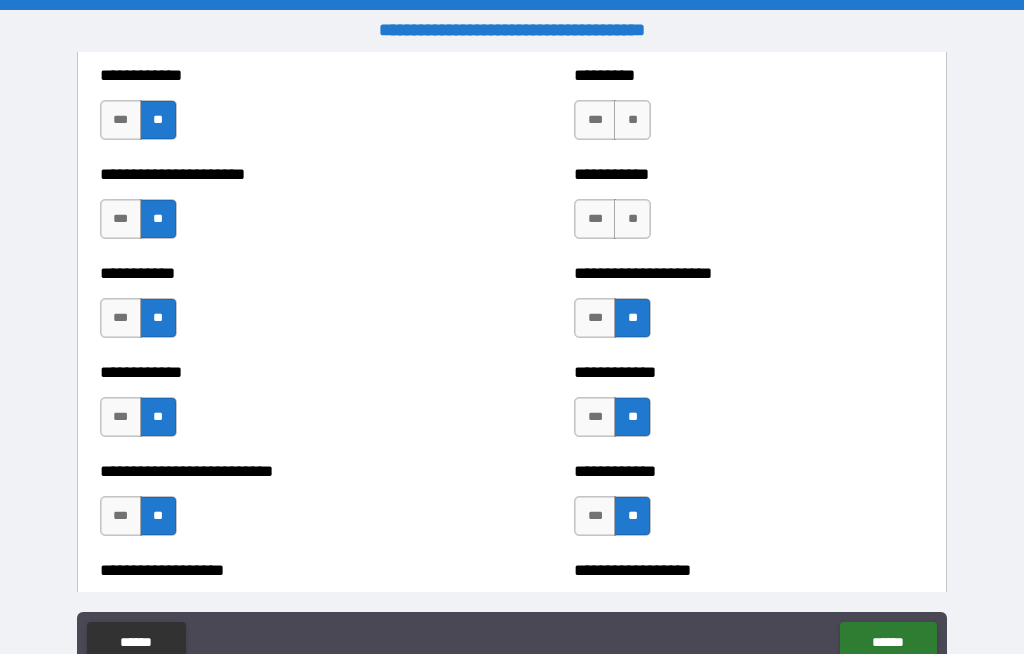 click on "**" at bounding box center (632, 219) 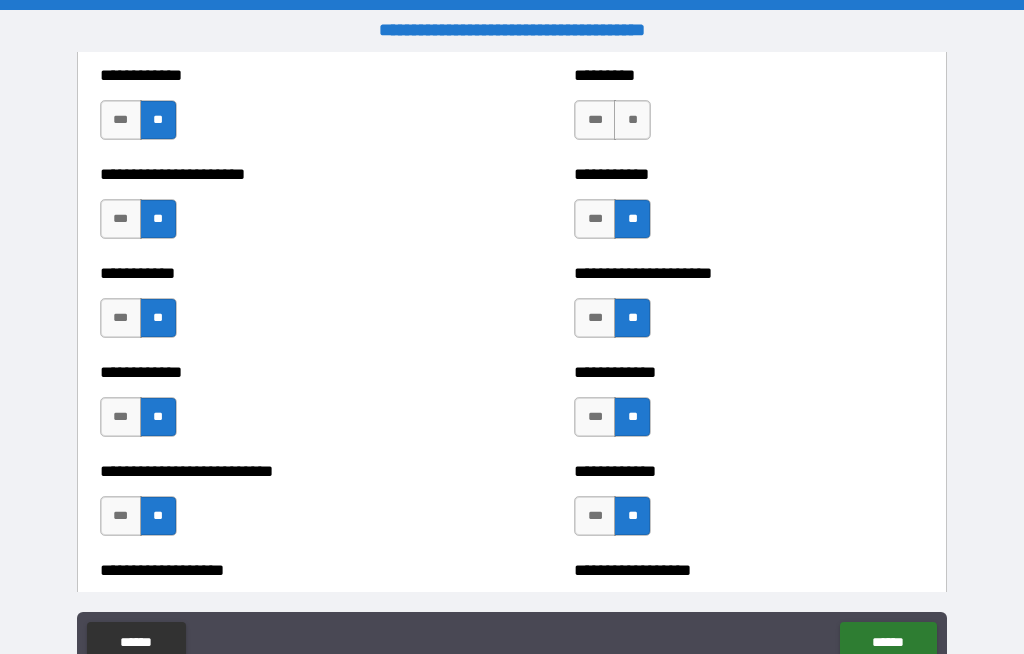click on "**" at bounding box center (632, 120) 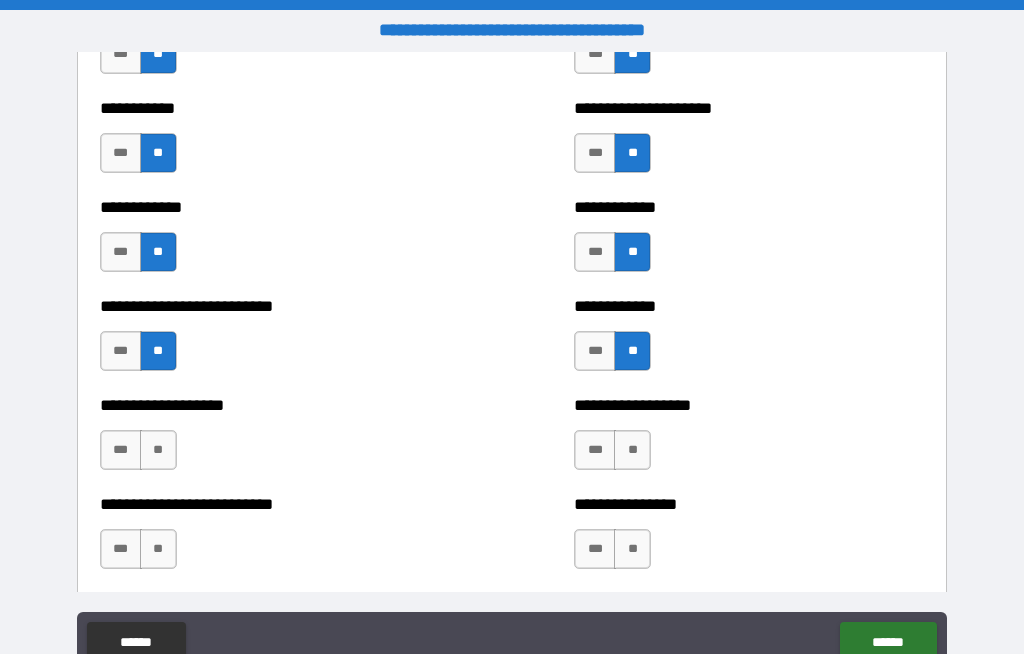 scroll, scrollTop: 5440, scrollLeft: 0, axis: vertical 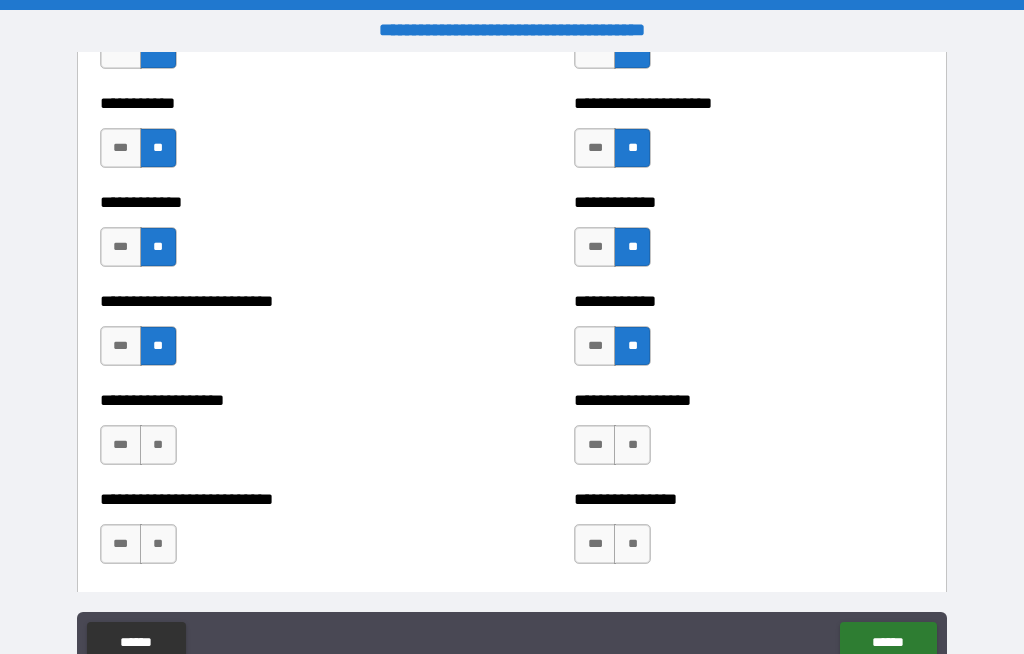 click on "***" at bounding box center (121, 346) 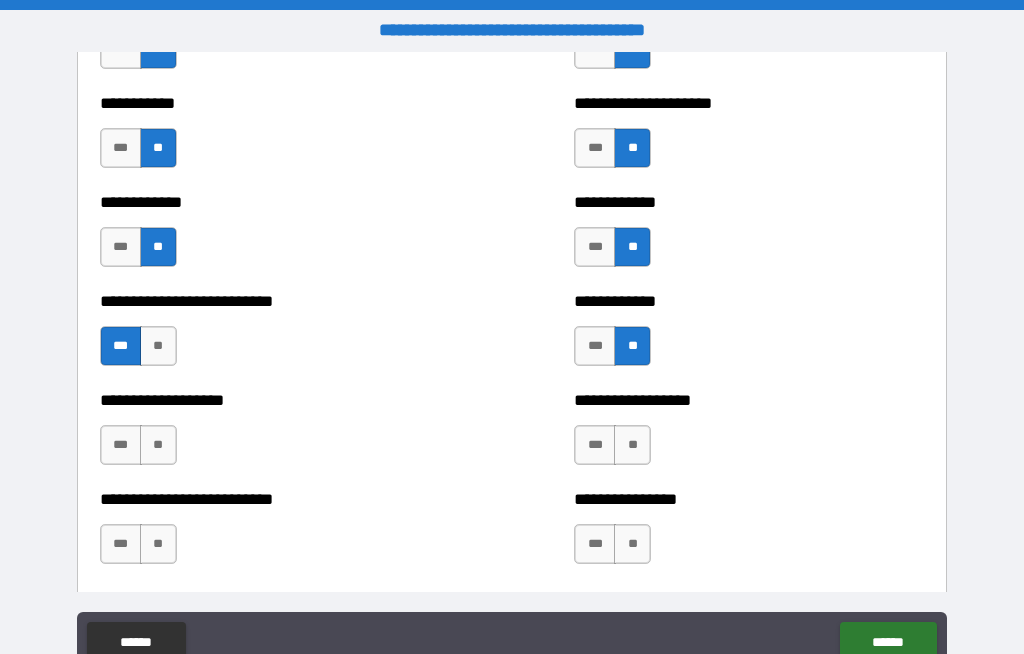 click on "**" at bounding box center [158, 445] 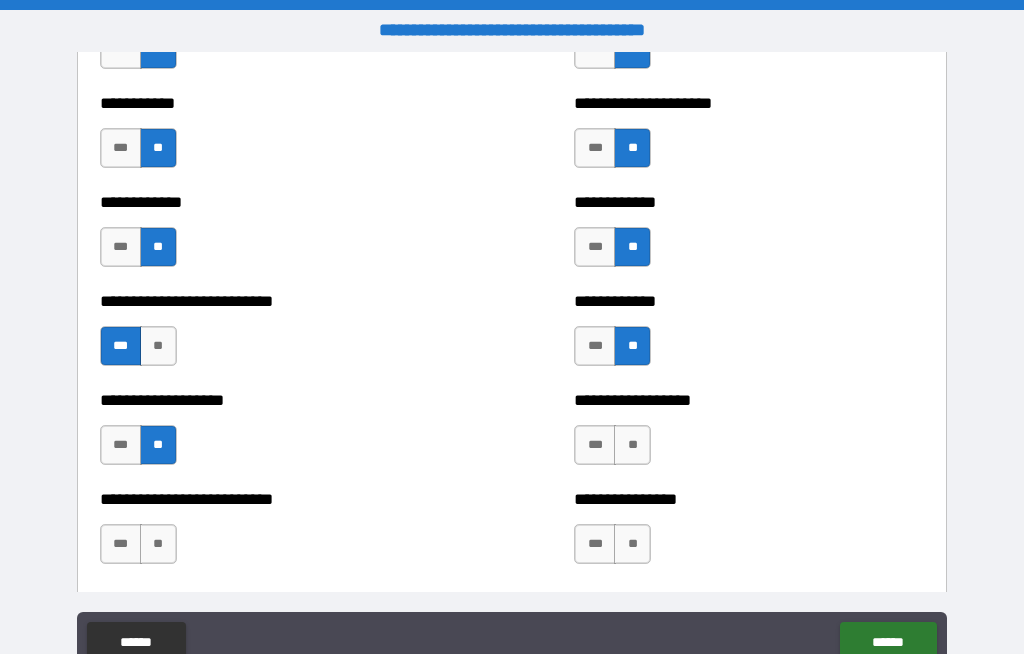 click on "**" at bounding box center (158, 544) 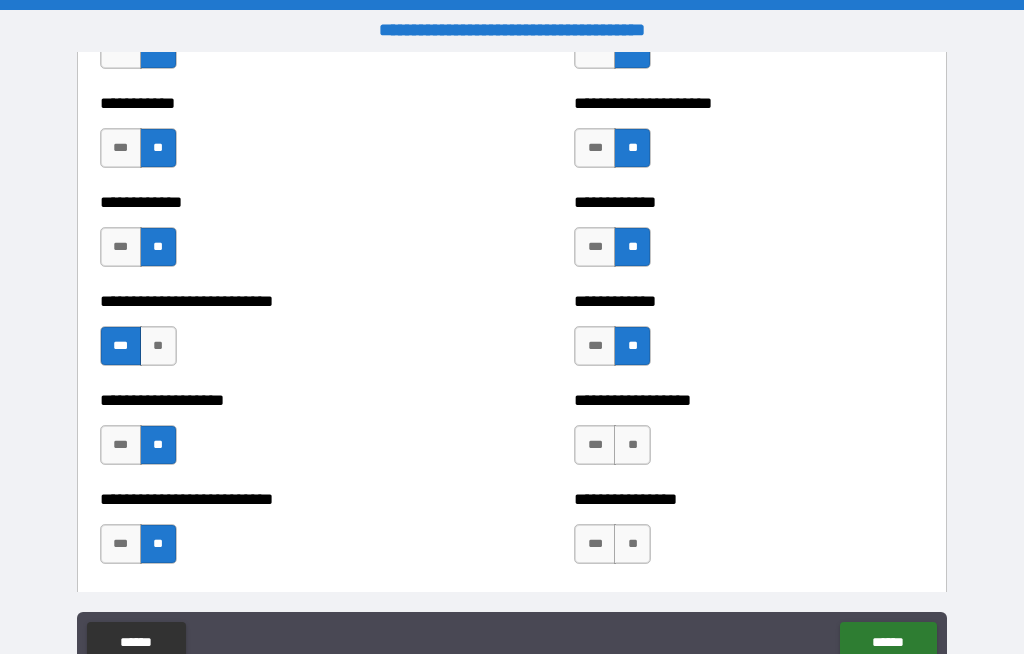 click on "**" at bounding box center (632, 544) 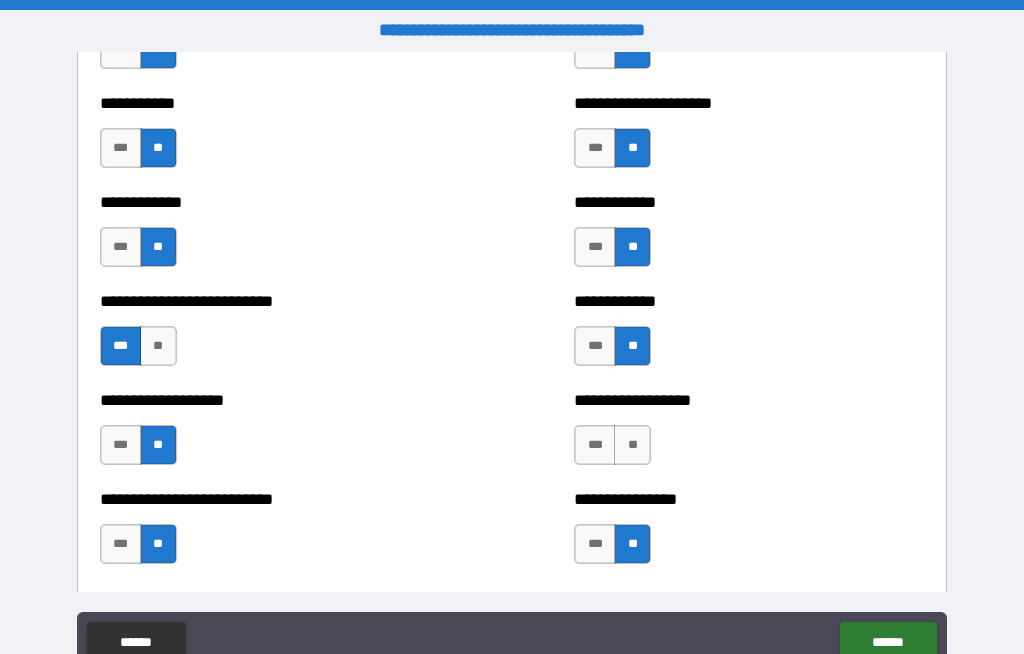 click on "**" at bounding box center (632, 445) 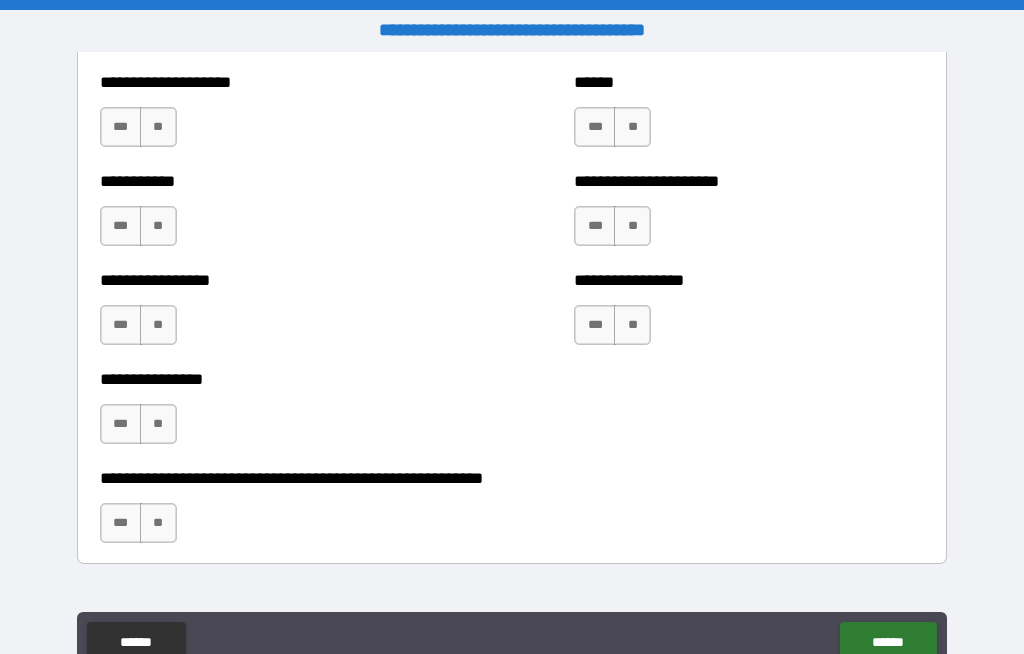 scroll, scrollTop: 5957, scrollLeft: 0, axis: vertical 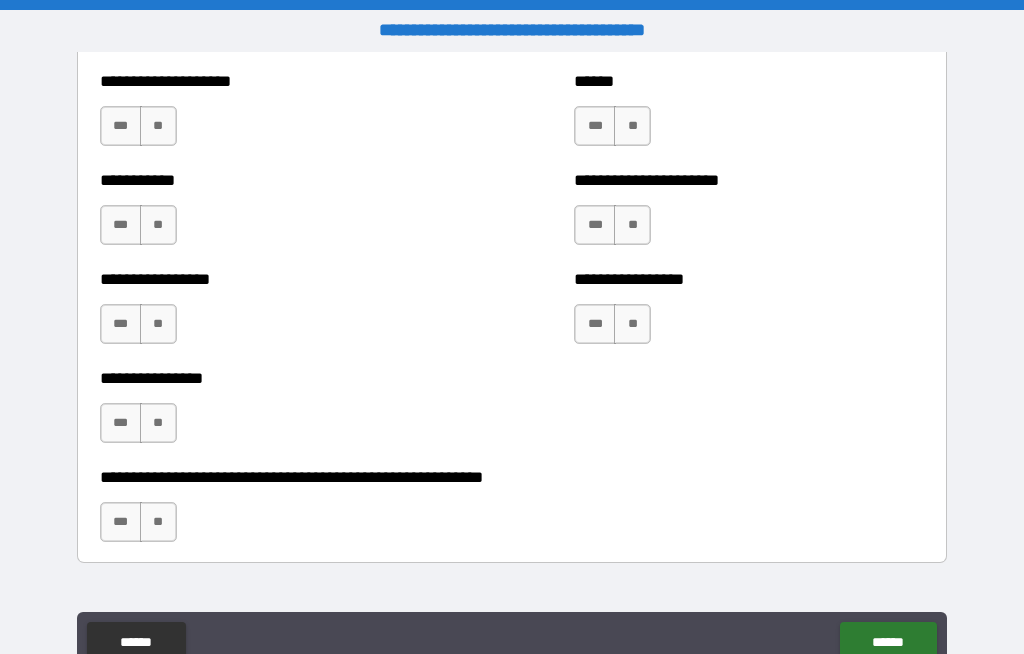 click on "**" at bounding box center (632, 126) 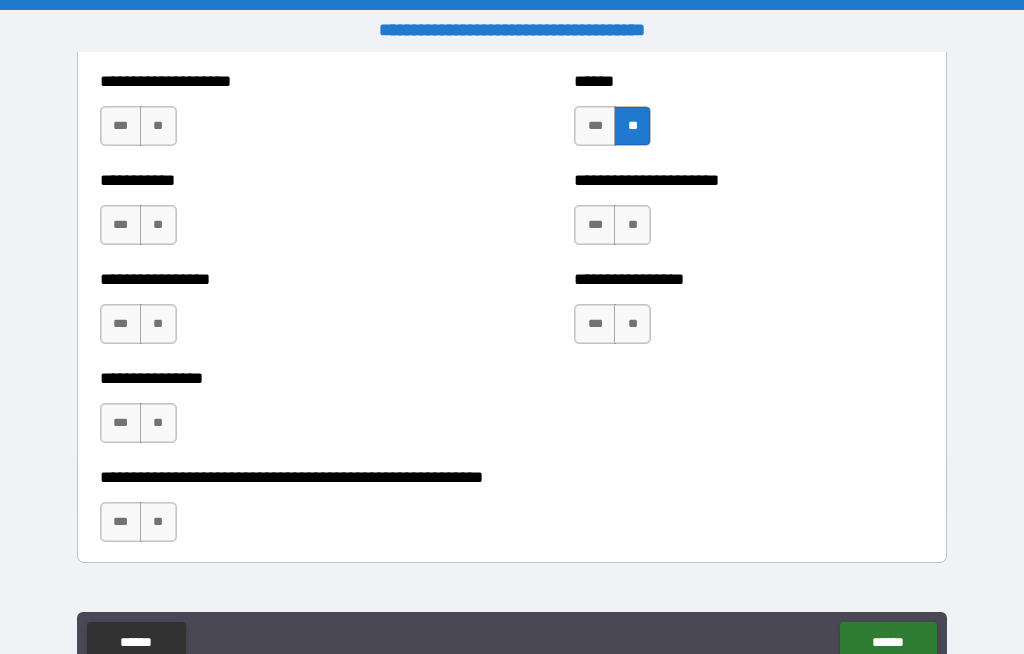 click on "**" at bounding box center (632, 225) 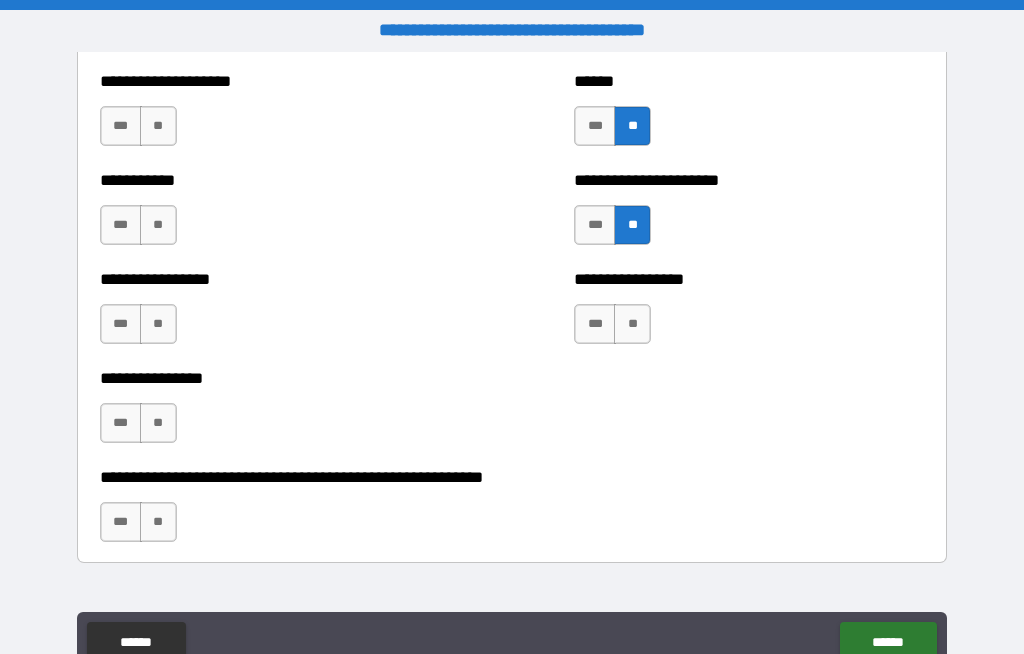 click on "**" at bounding box center (632, 324) 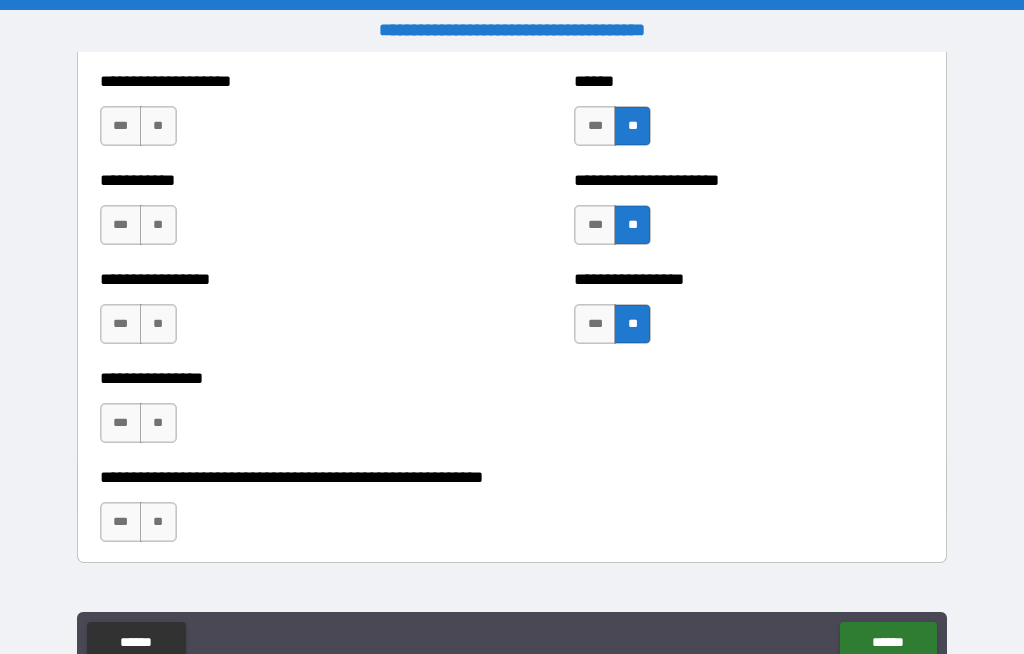 click on "**" at bounding box center [158, 324] 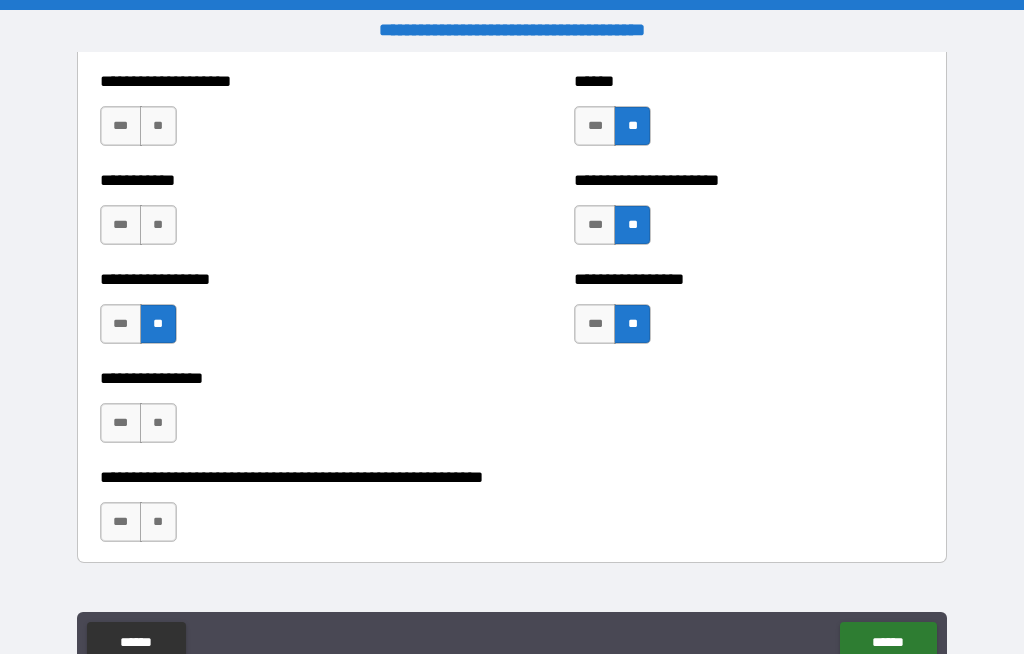 click on "**" at bounding box center [158, 225] 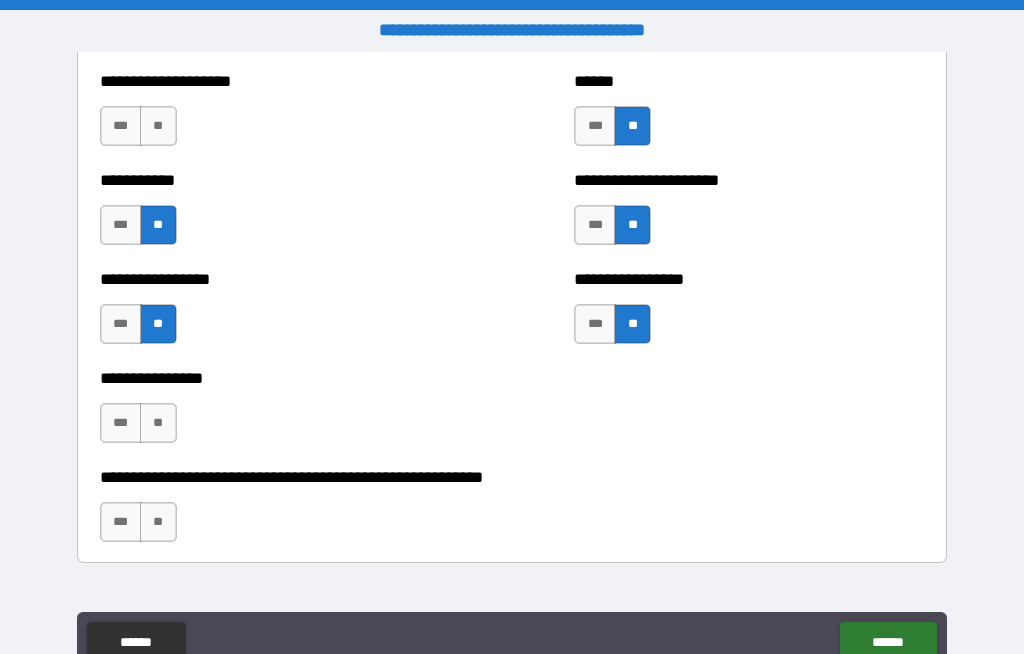 click on "**" at bounding box center (158, 126) 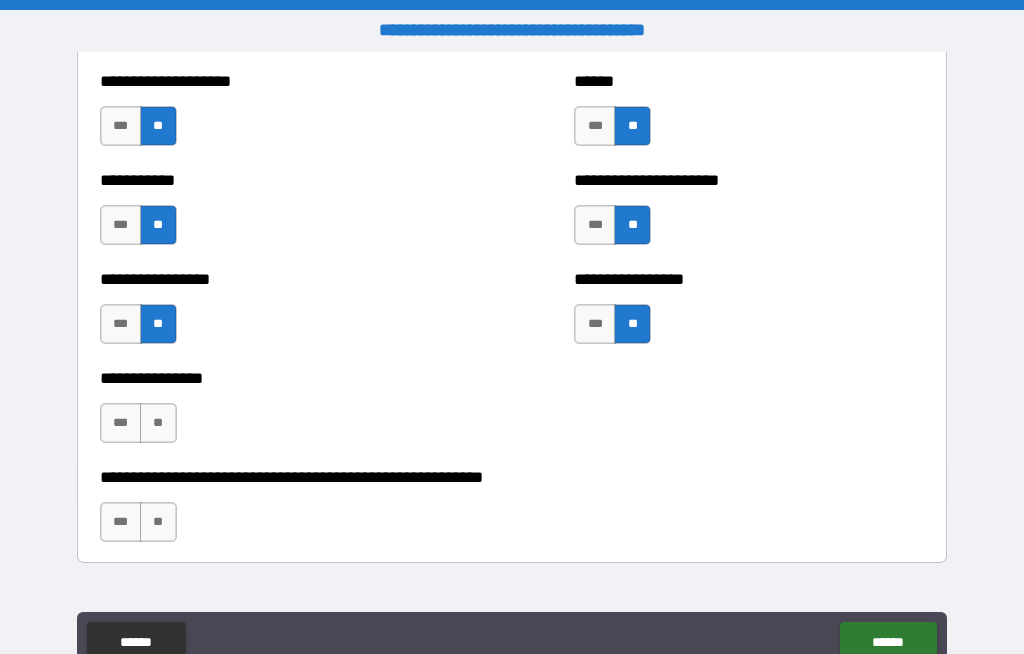 click on "**" at bounding box center (158, 423) 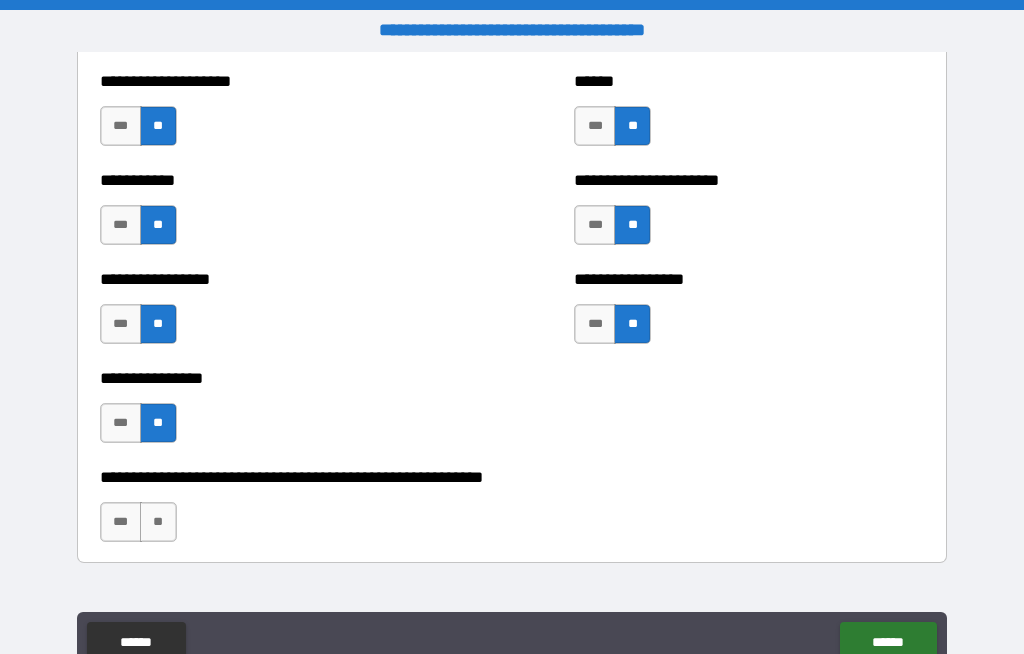 click on "**" at bounding box center [158, 522] 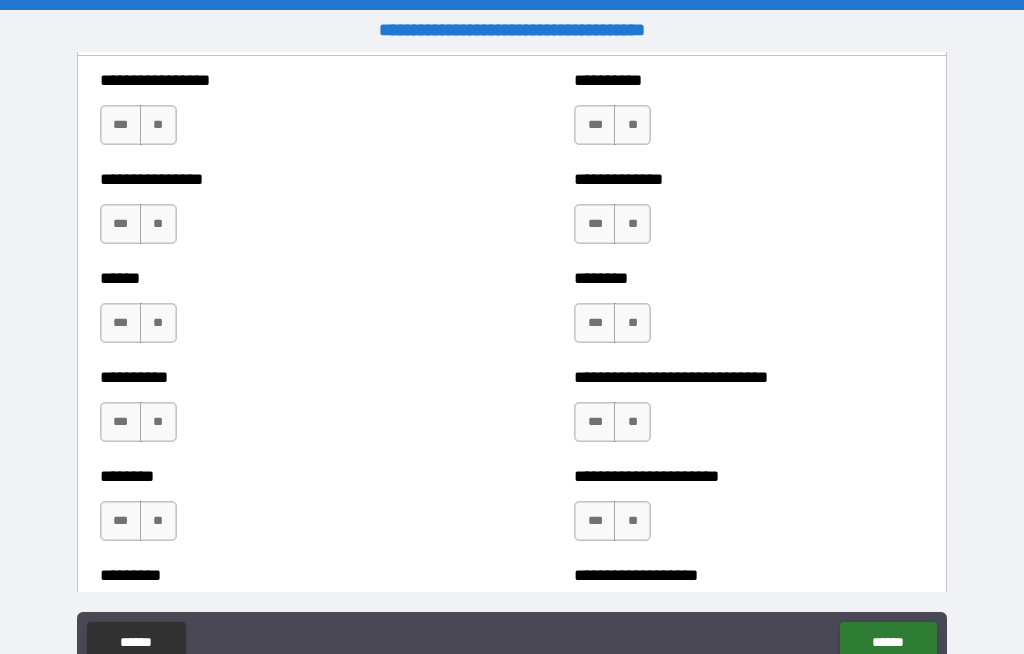 scroll, scrollTop: 6773, scrollLeft: 0, axis: vertical 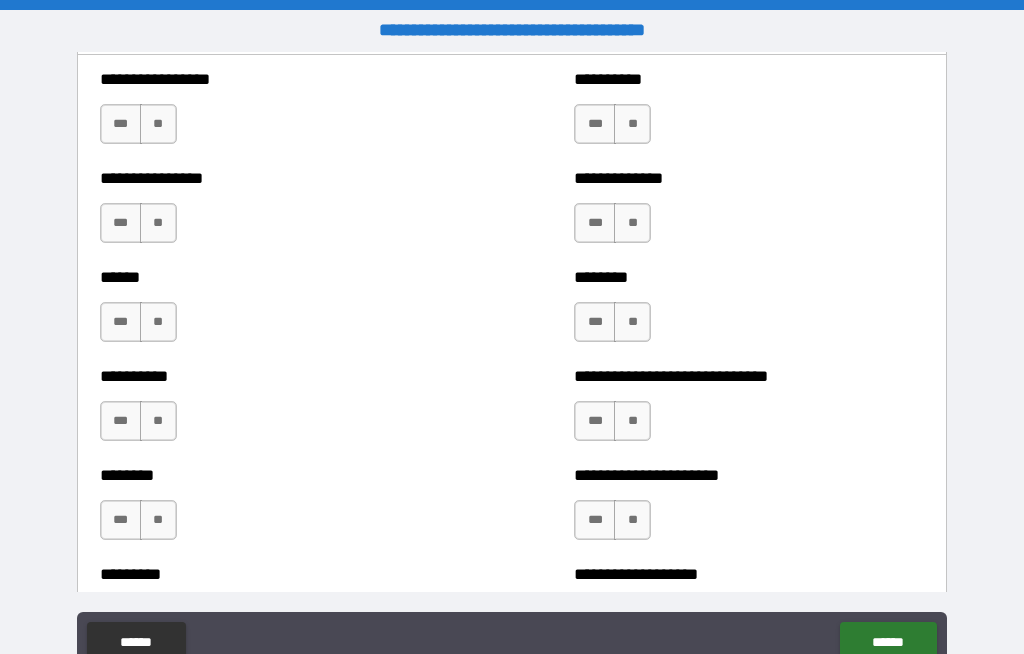 click on "**" at bounding box center [632, 124] 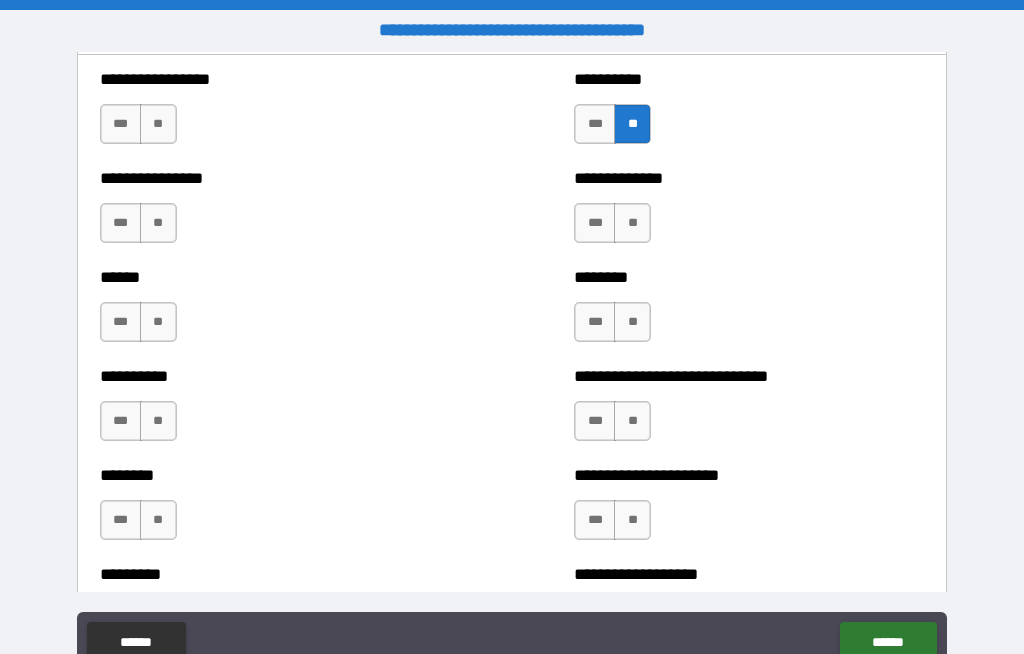 click on "**" at bounding box center [632, 223] 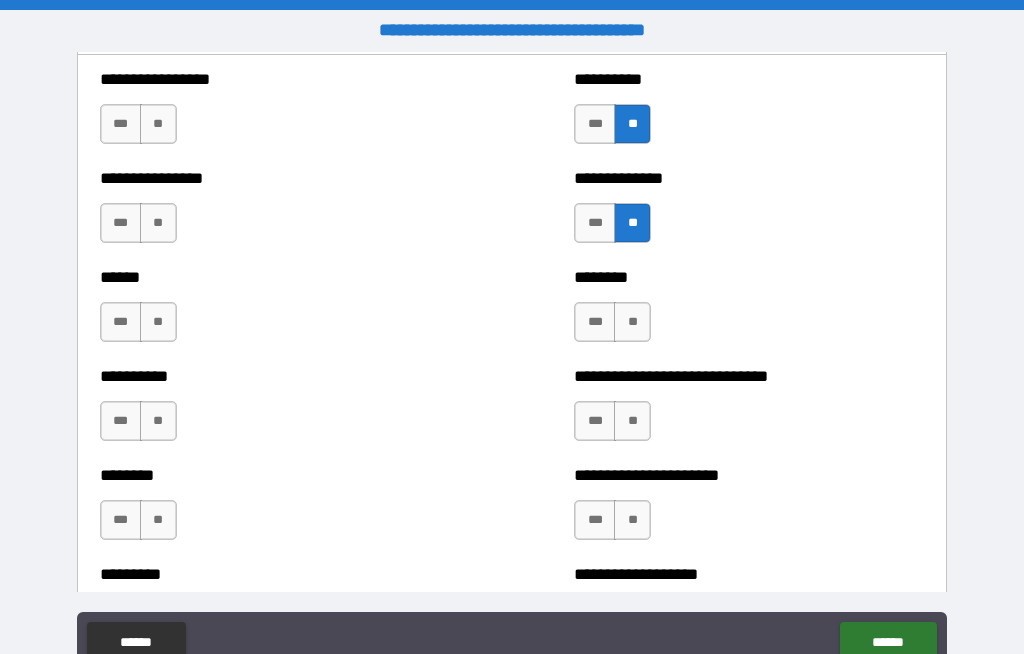 click on "**" at bounding box center [632, 322] 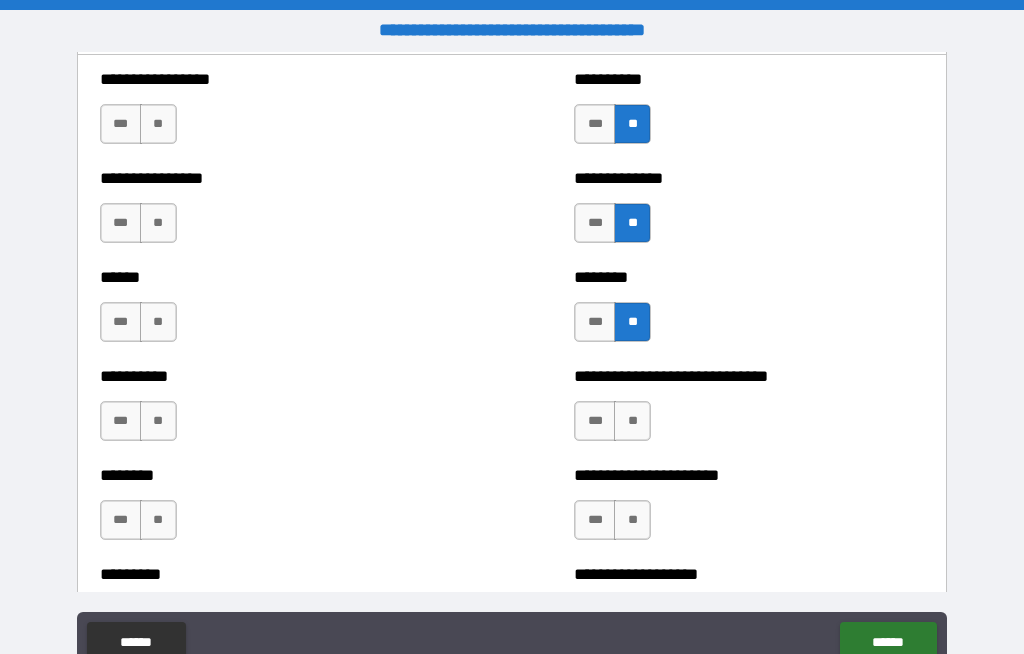 click on "***" at bounding box center [595, 421] 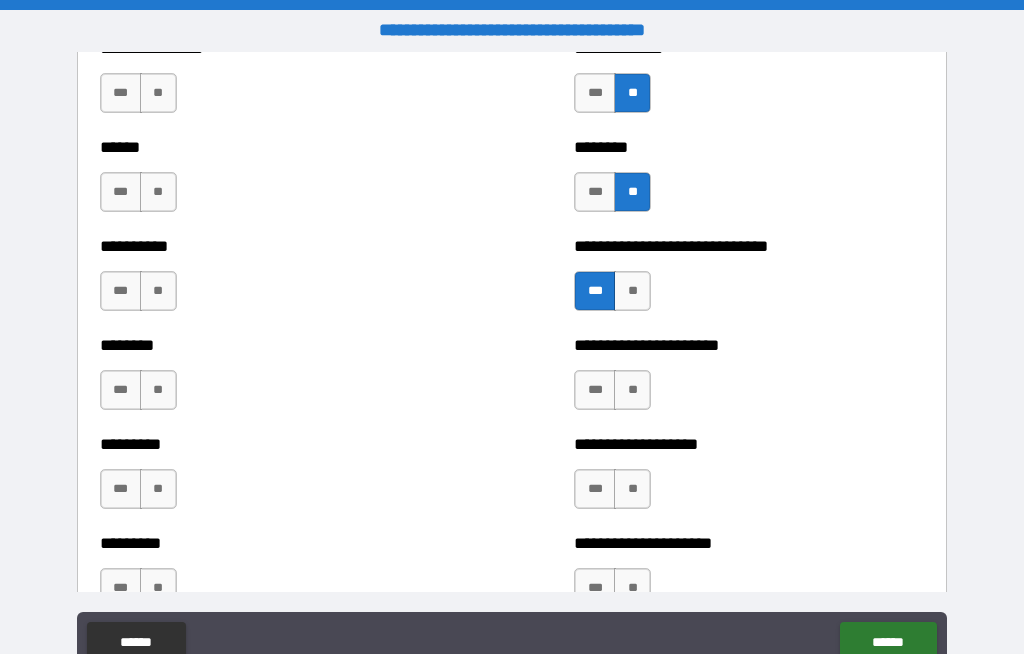 scroll, scrollTop: 6908, scrollLeft: 0, axis: vertical 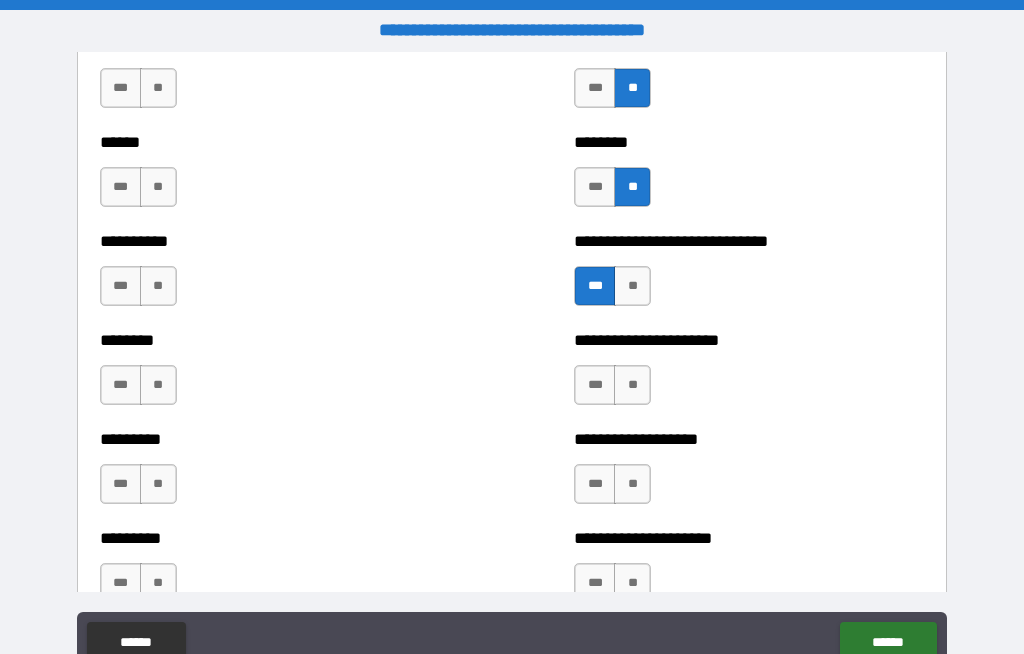 click on "***" at bounding box center [595, 385] 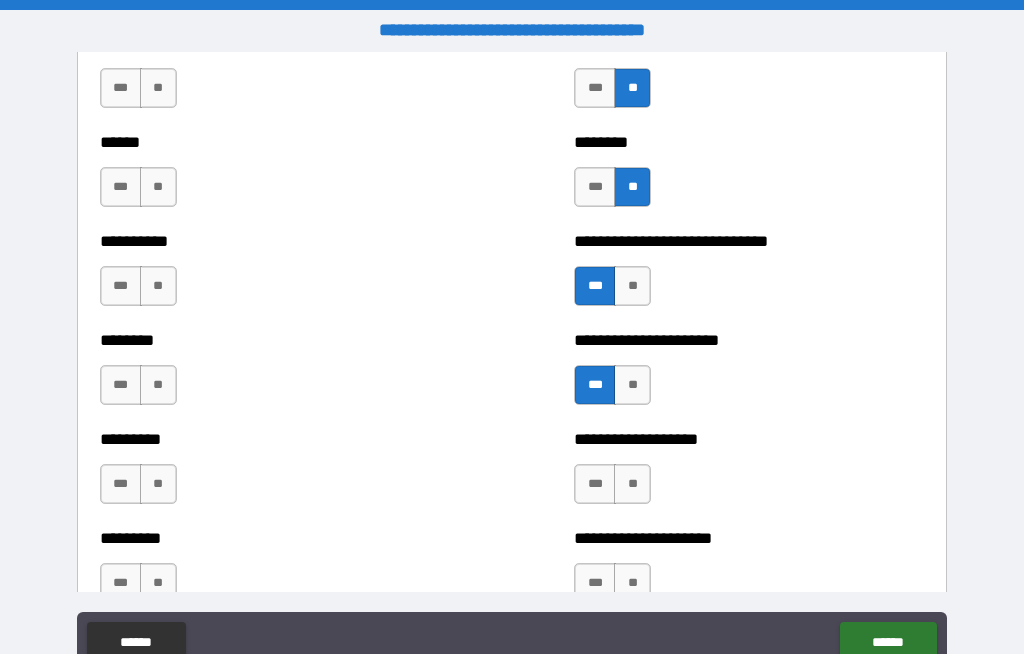 click on "**" at bounding box center (632, 484) 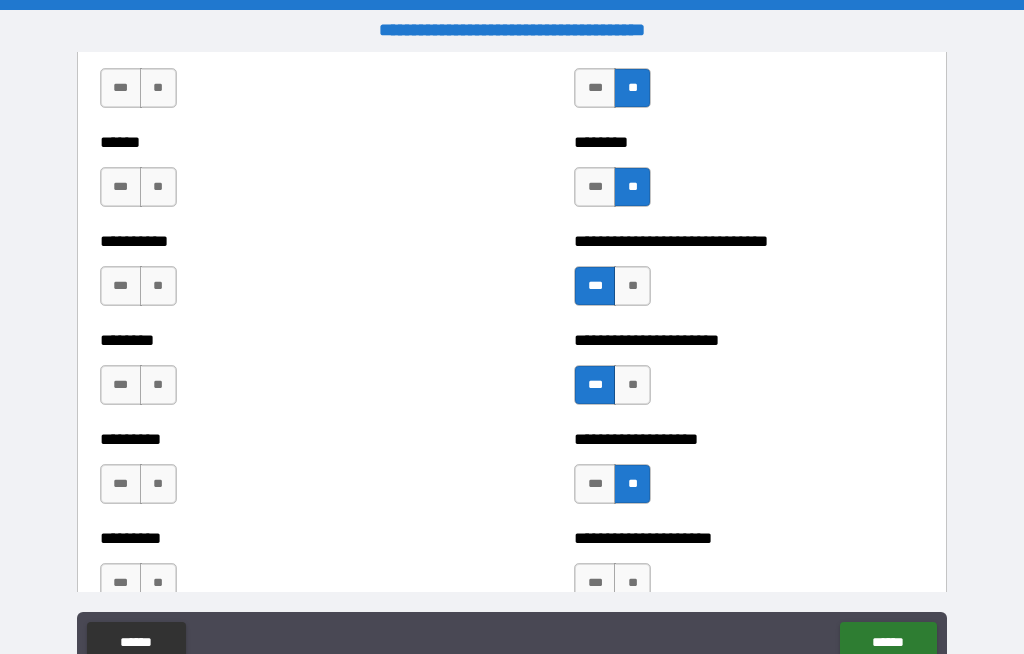scroll, scrollTop: 7028, scrollLeft: 0, axis: vertical 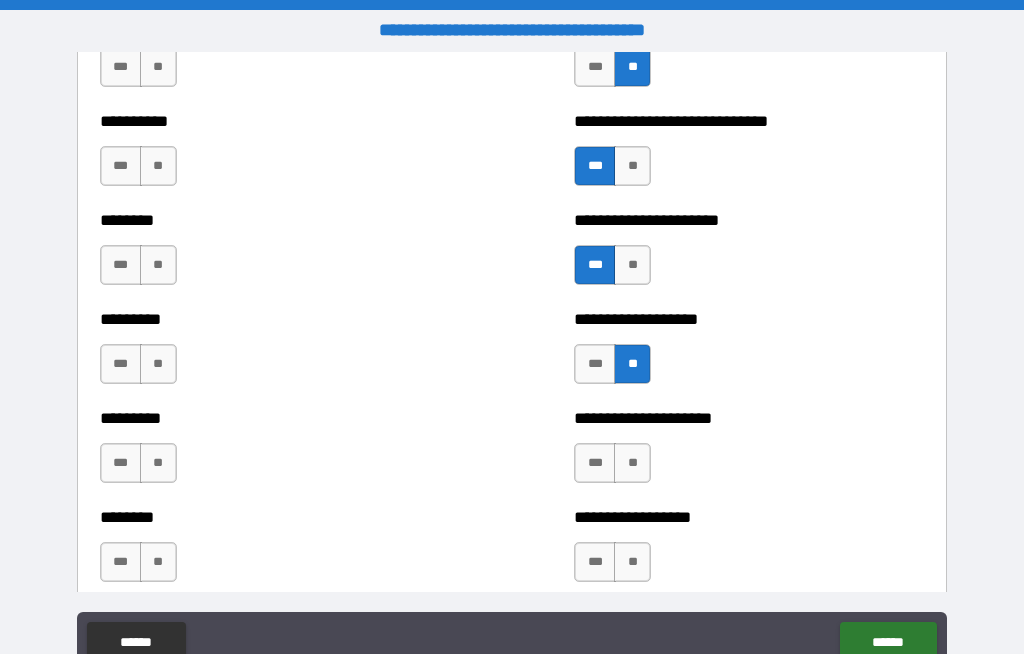 click on "**" at bounding box center [632, 463] 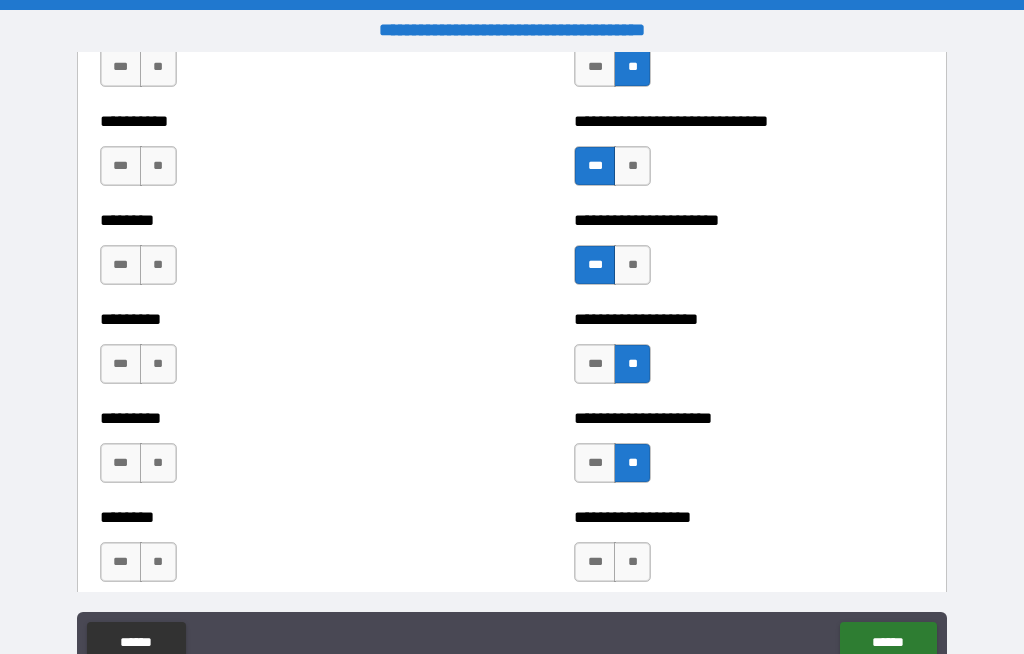 click on "**" at bounding box center (632, 562) 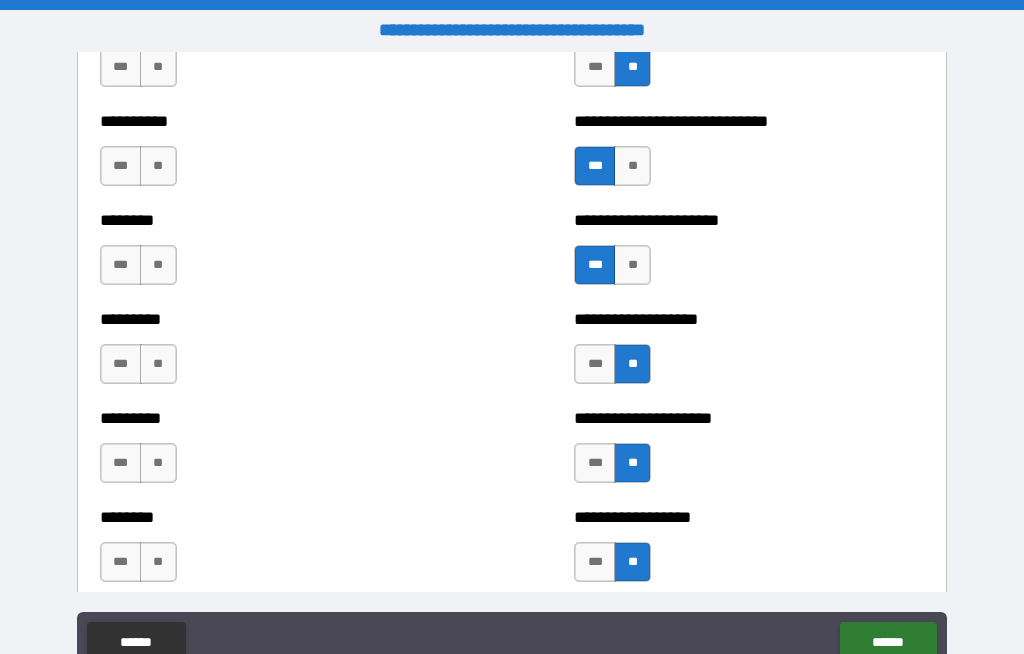 click on "**" at bounding box center [158, 562] 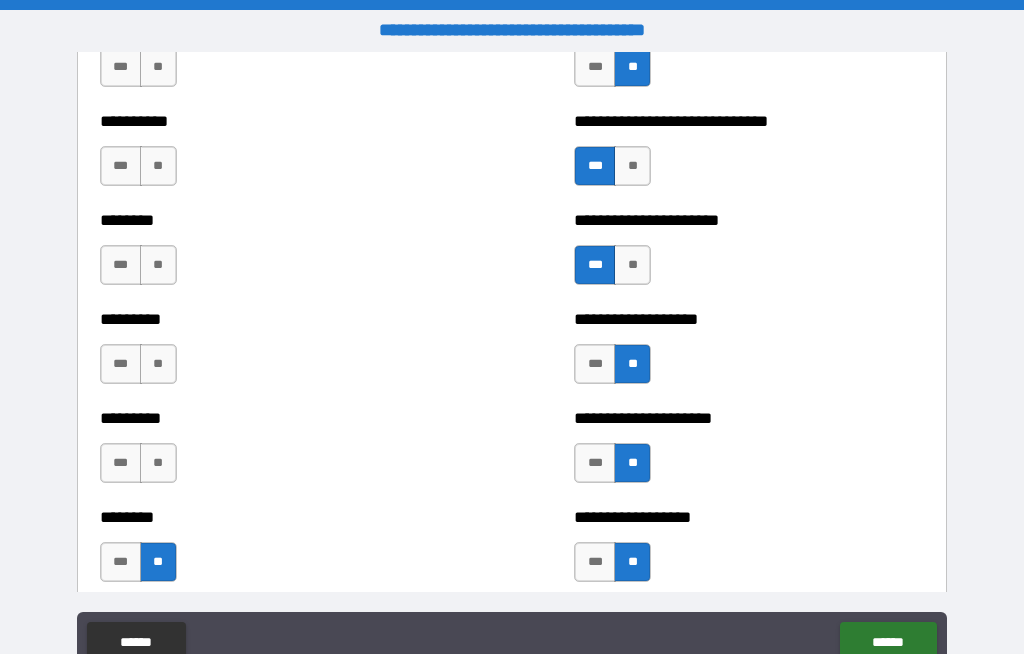 click on "**" at bounding box center (158, 463) 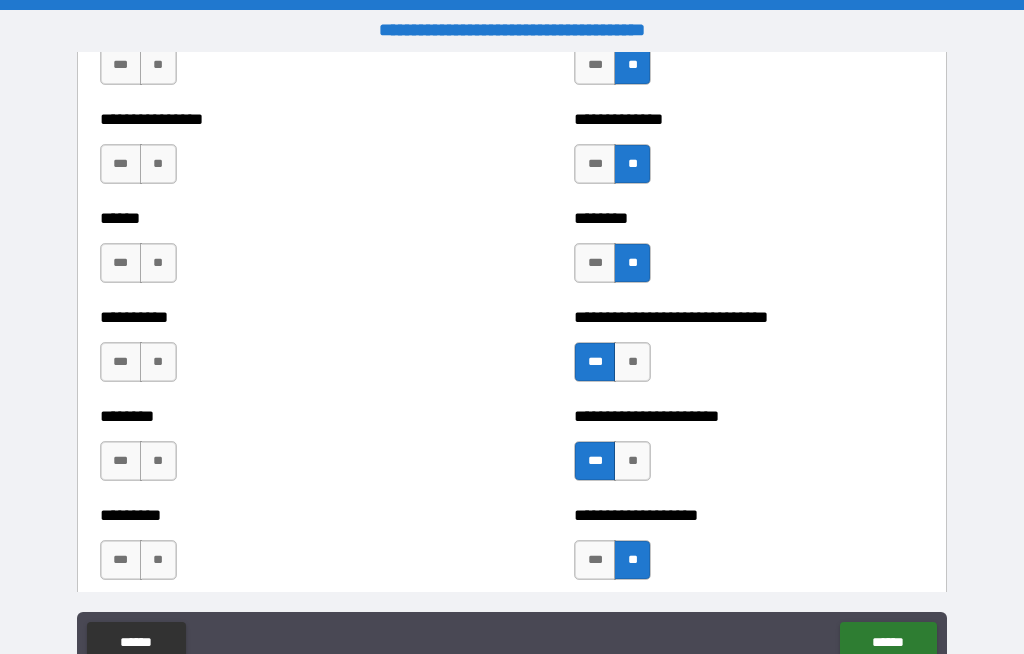 scroll, scrollTop: 6831, scrollLeft: 0, axis: vertical 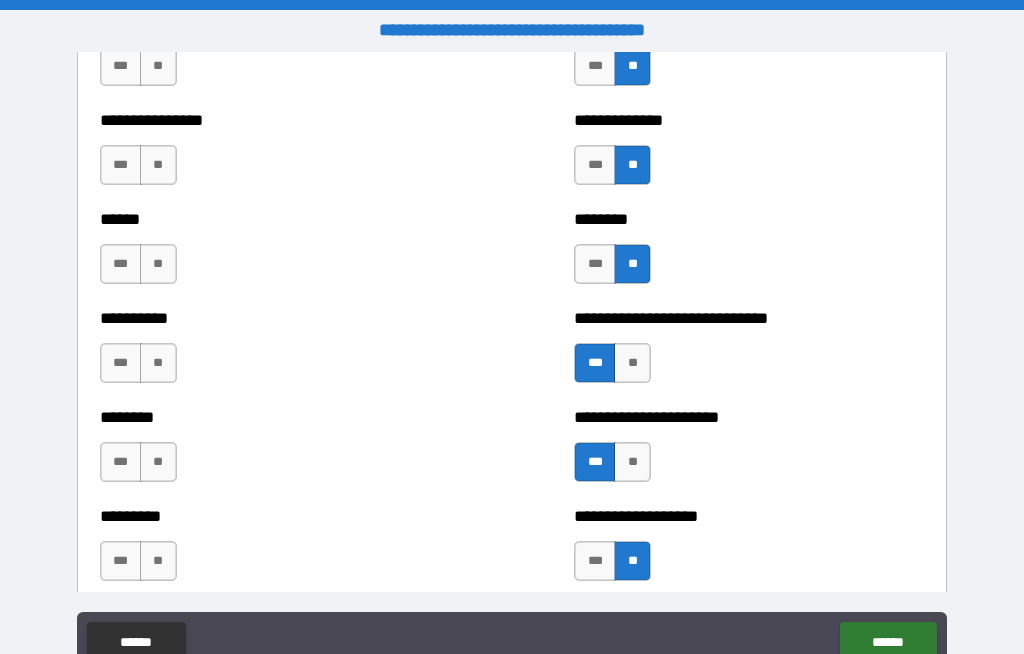 click on "**" at bounding box center [158, 561] 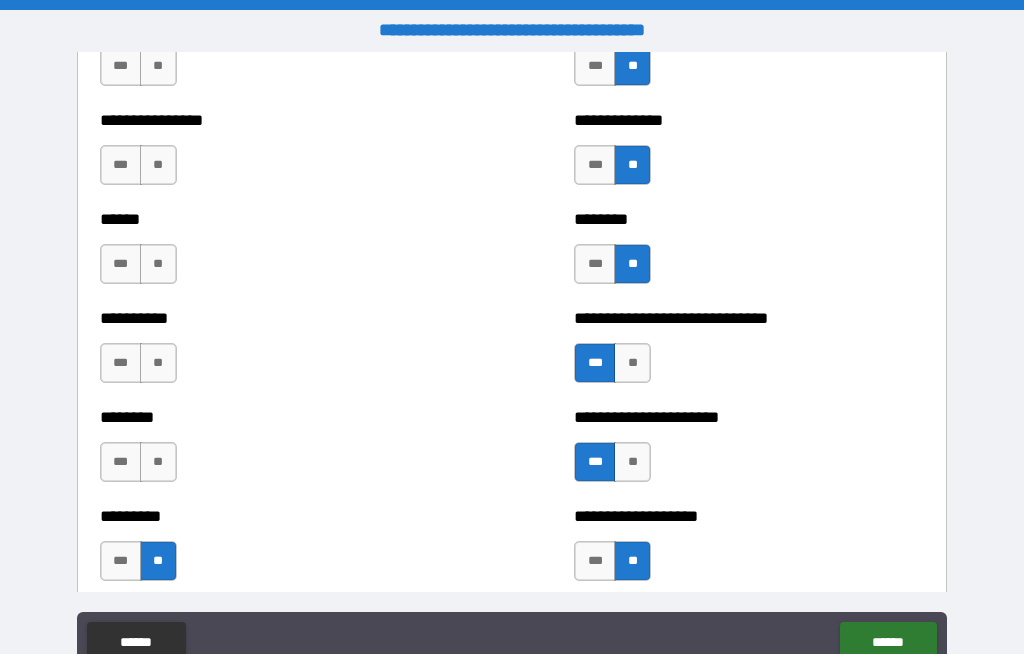 click on "**" at bounding box center [158, 462] 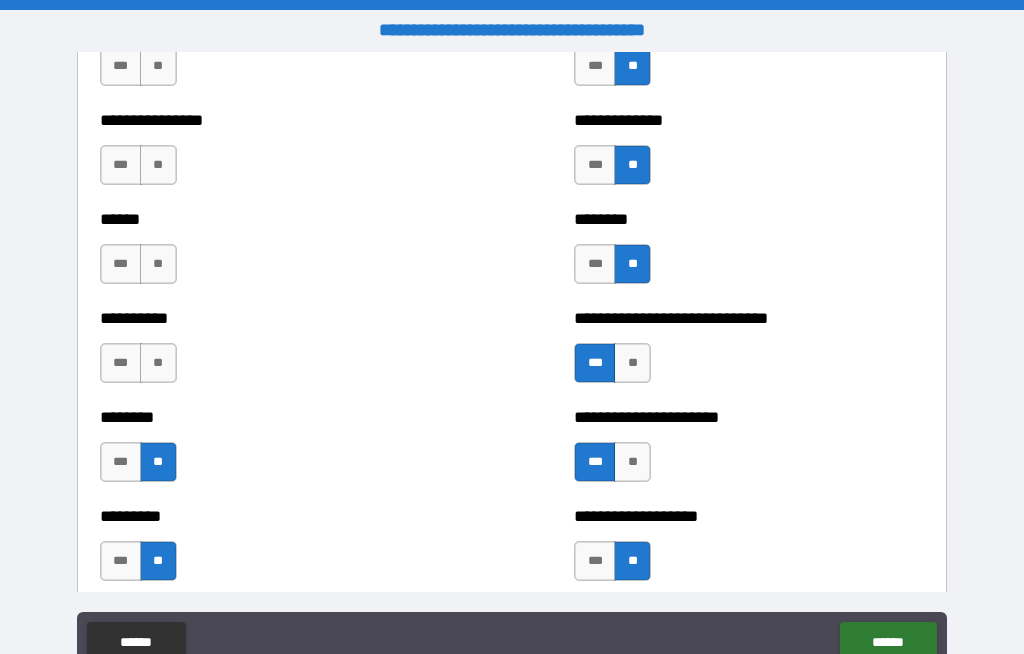 click on "**" at bounding box center (158, 363) 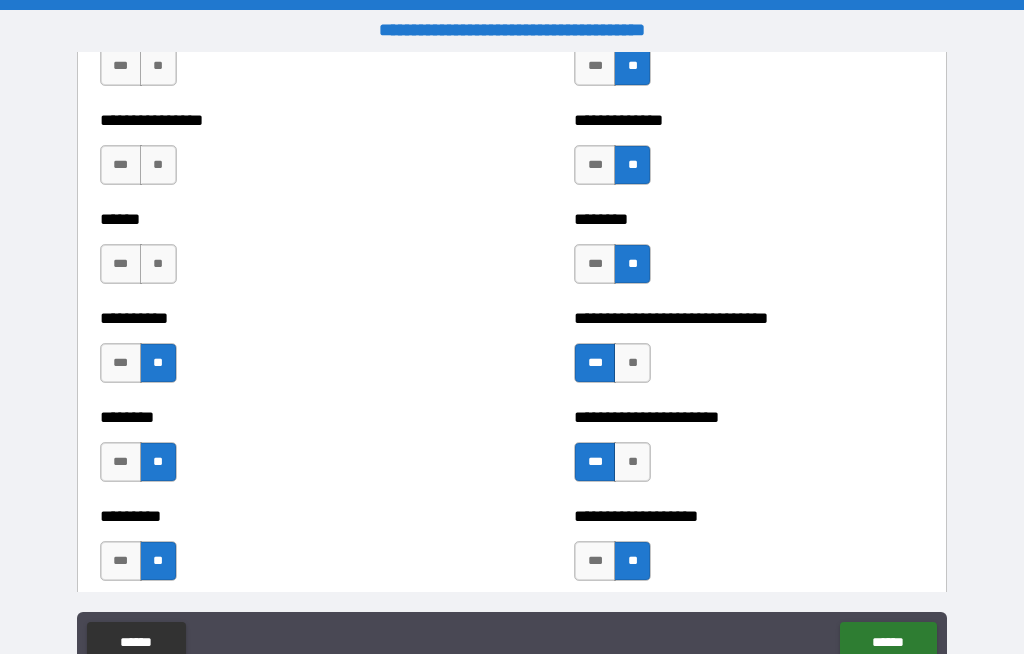 click on "***" at bounding box center [121, 264] 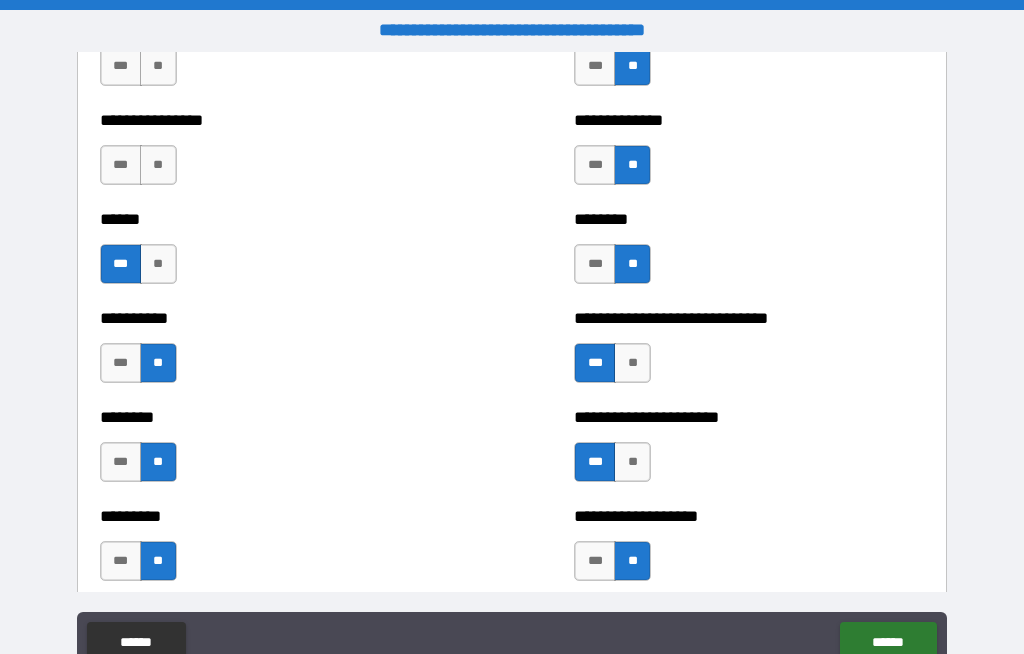click on "**" at bounding box center (158, 264) 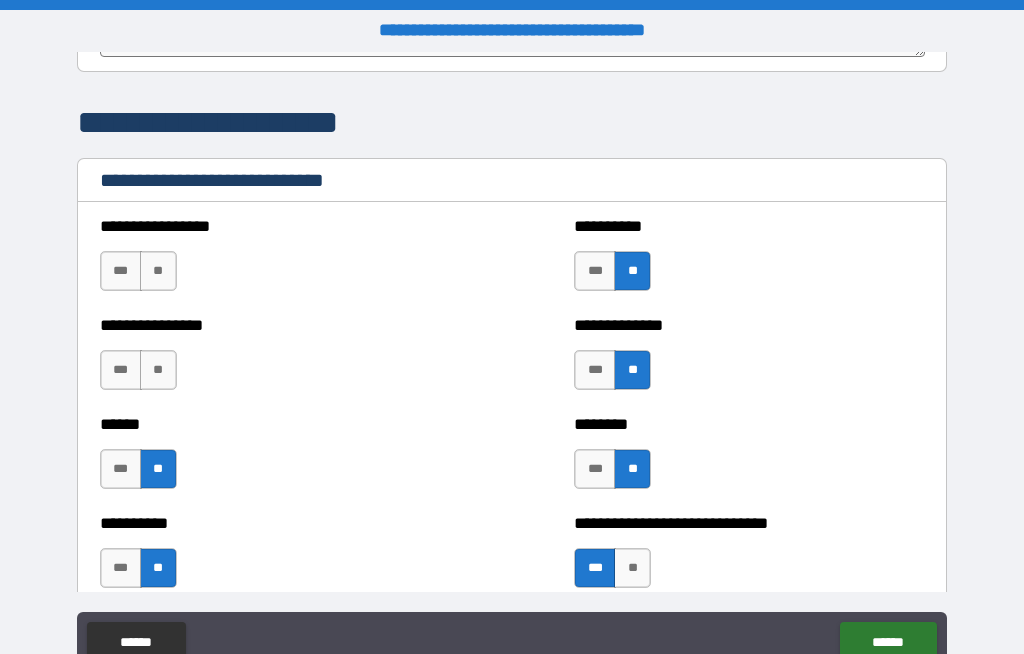 scroll, scrollTop: 6627, scrollLeft: 0, axis: vertical 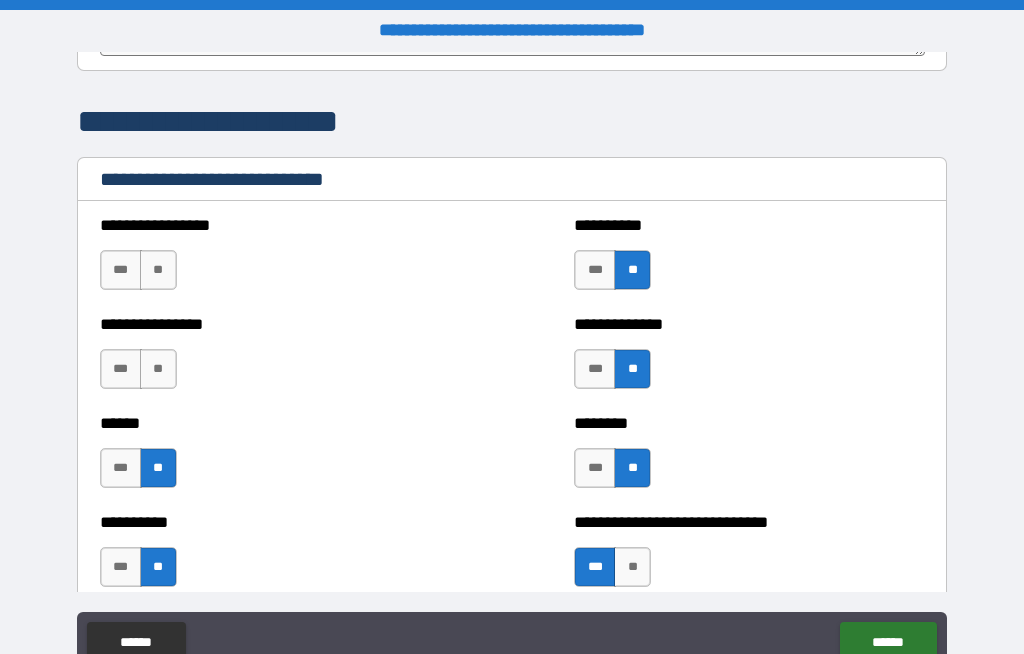 click on "**" at bounding box center [158, 369] 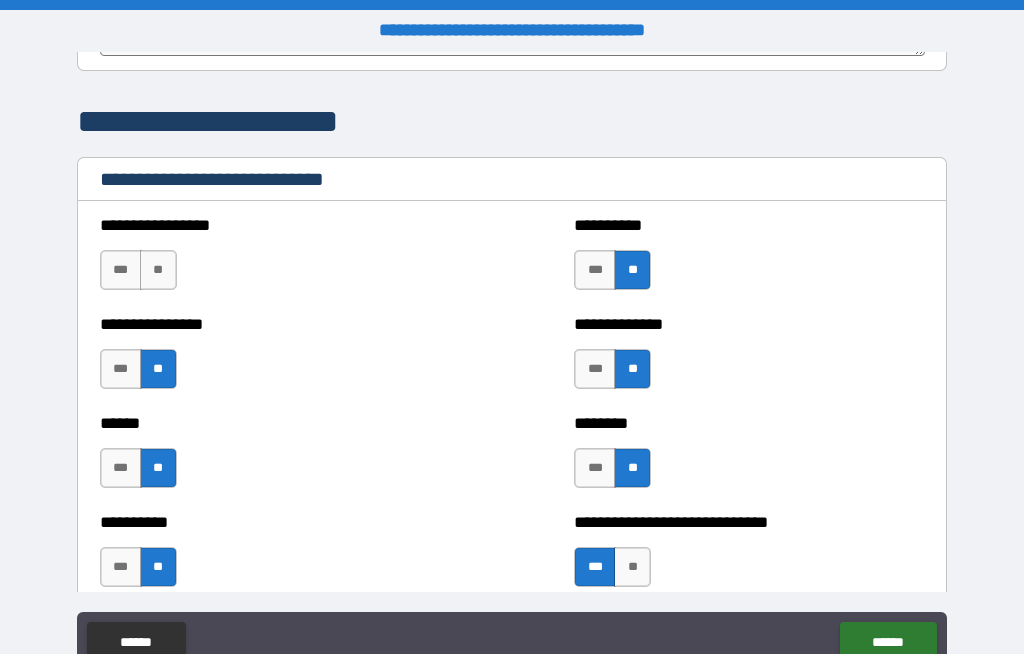 click on "**" at bounding box center (158, 270) 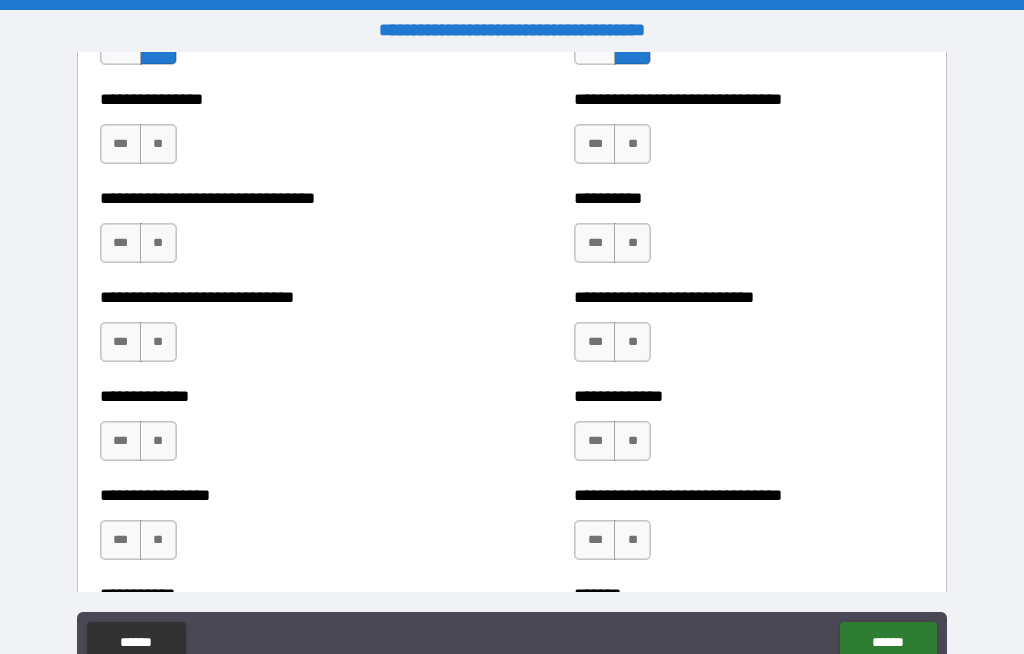 scroll, scrollTop: 7548, scrollLeft: 0, axis: vertical 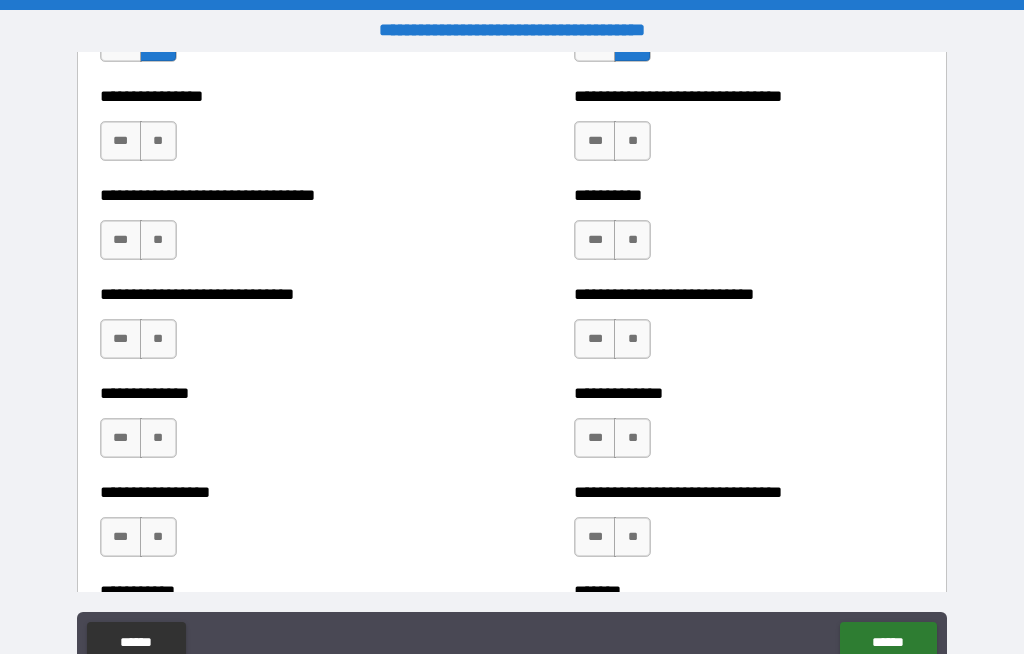 click on "**" at bounding box center (158, 141) 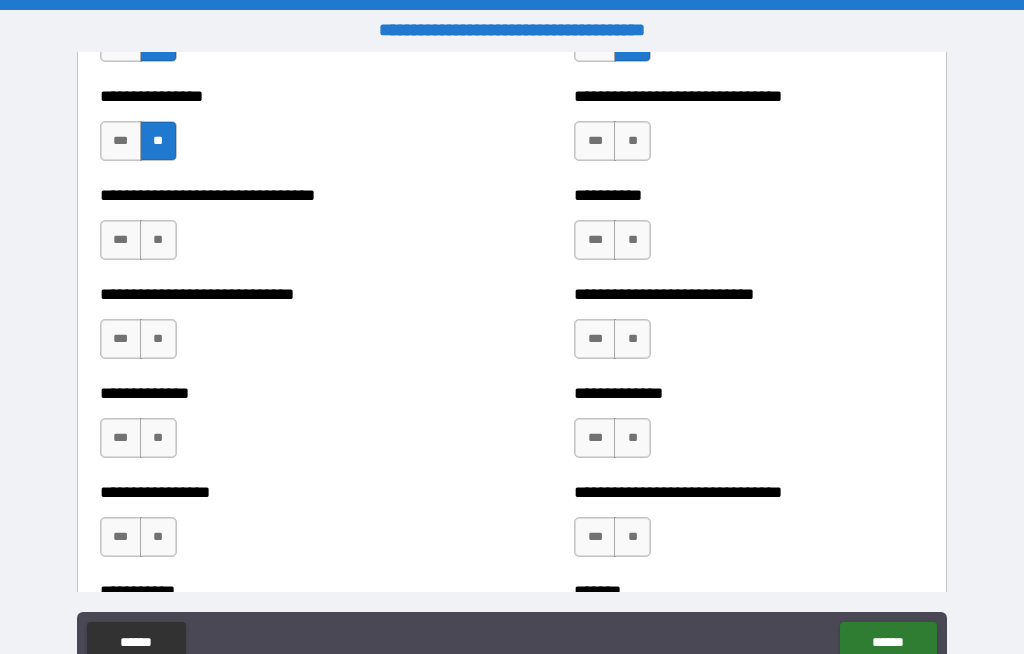 click on "**" at bounding box center (158, 240) 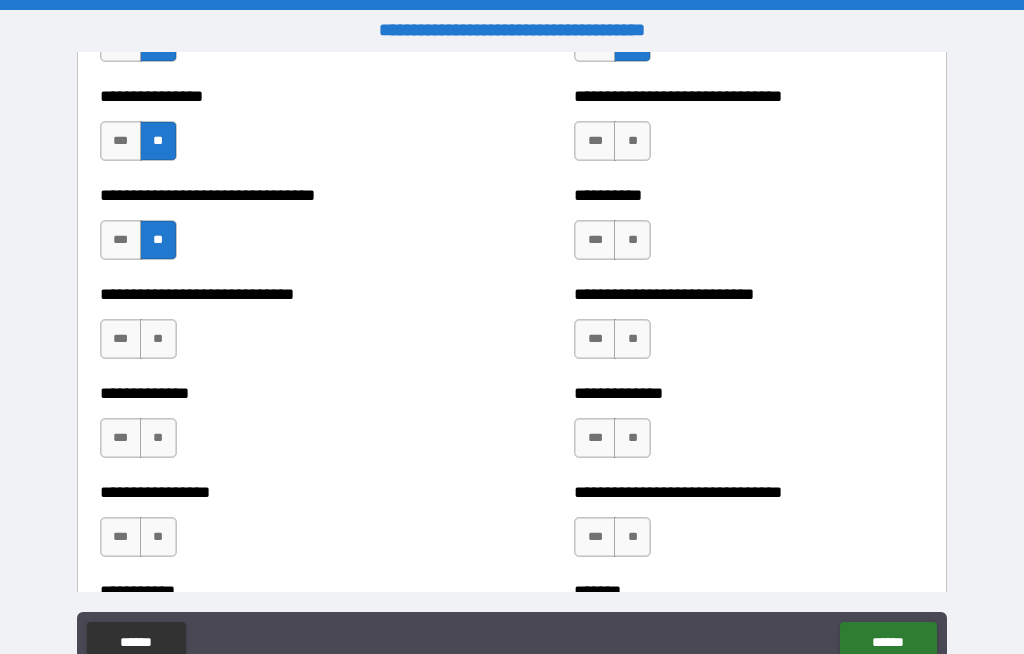 click on "**" at bounding box center (158, 339) 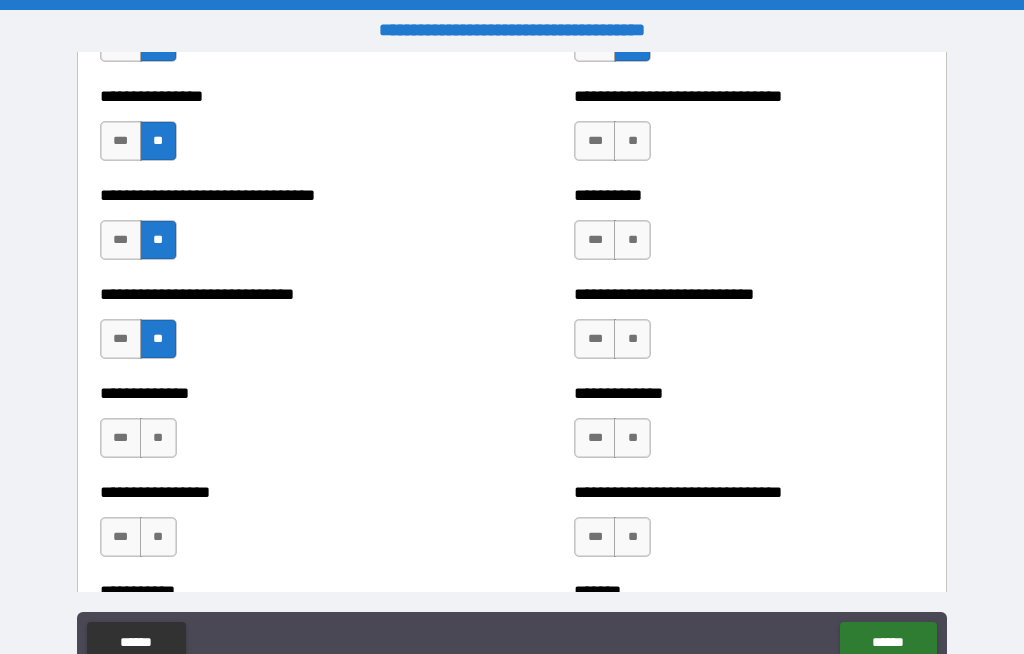 click on "**" at bounding box center (158, 438) 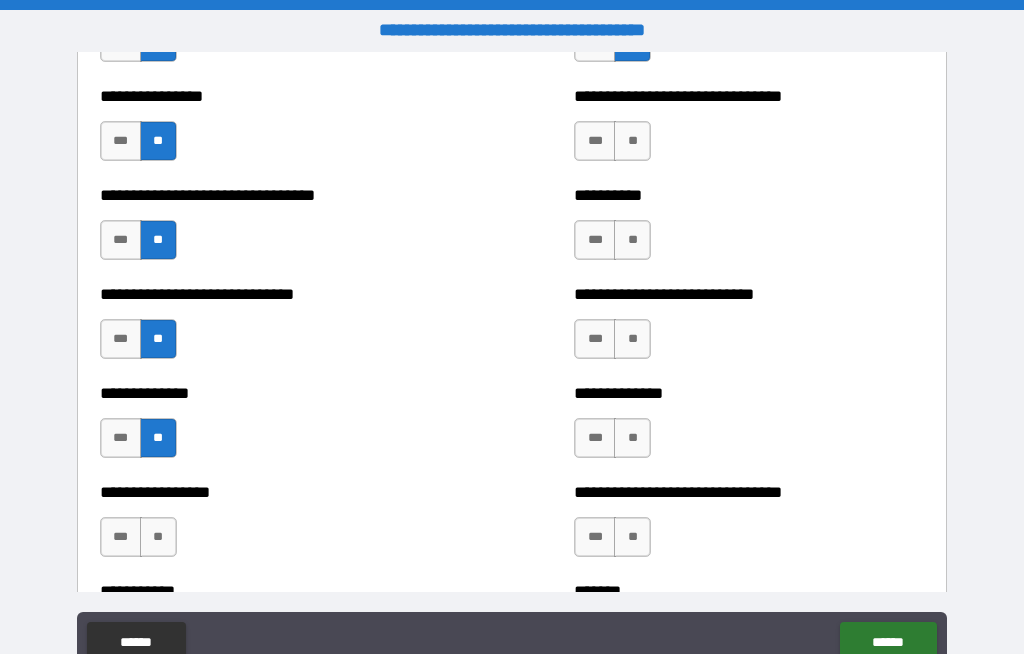 click on "**" at bounding box center [158, 537] 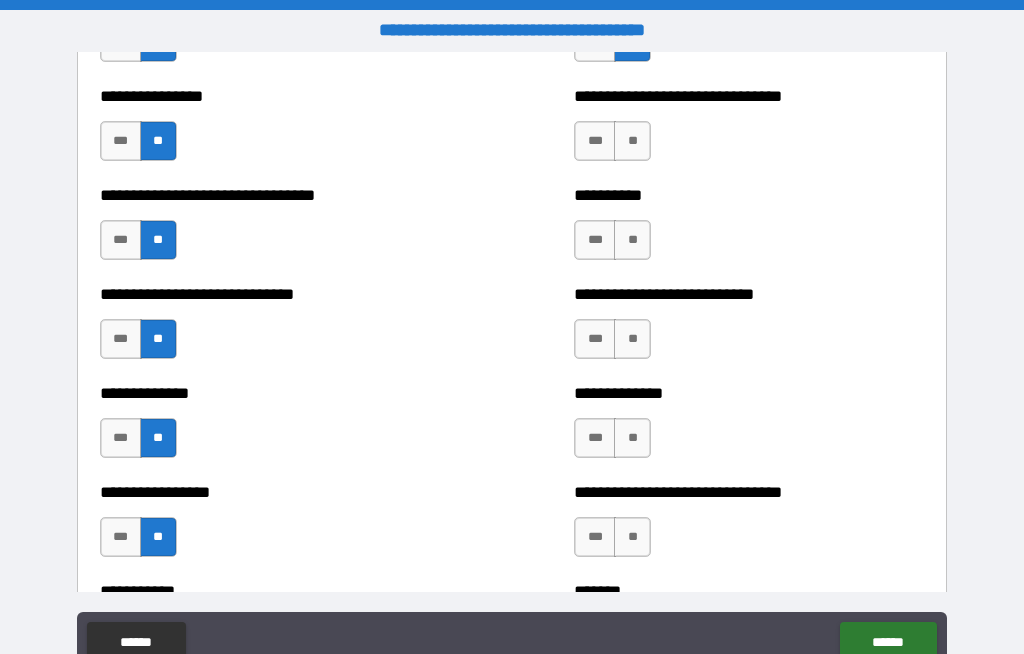 click on "**" at bounding box center (632, 438) 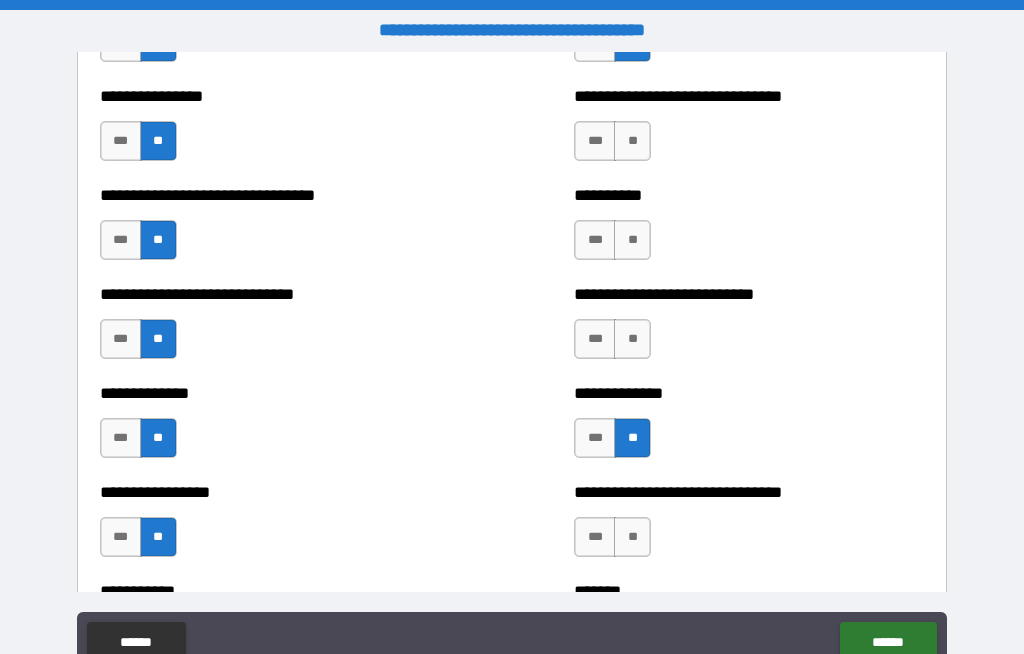 click on "**" at bounding box center (632, 339) 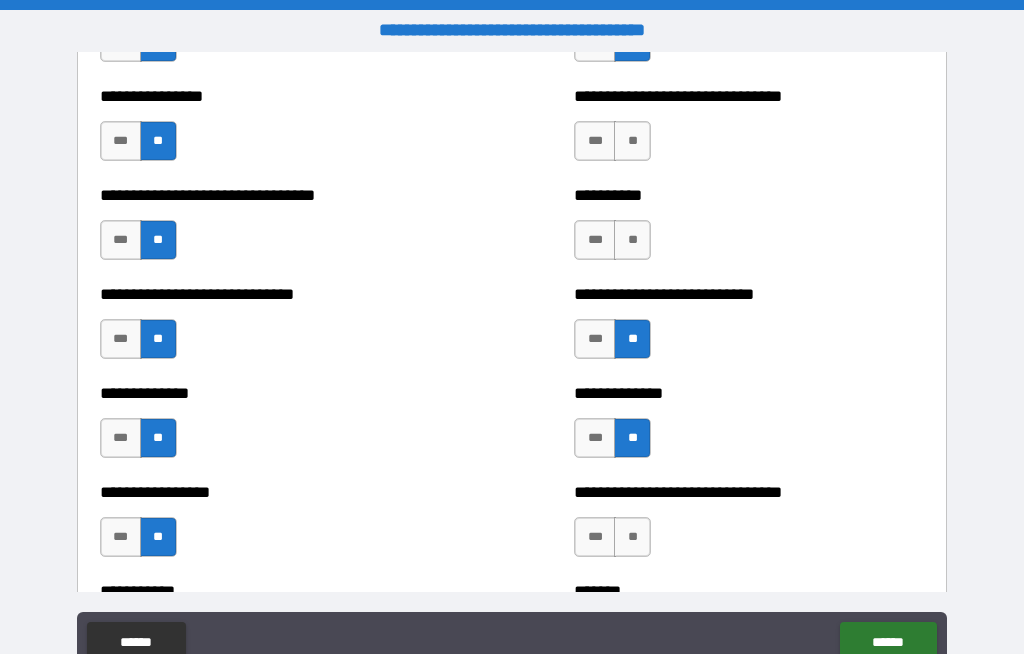 click on "**" at bounding box center (632, 240) 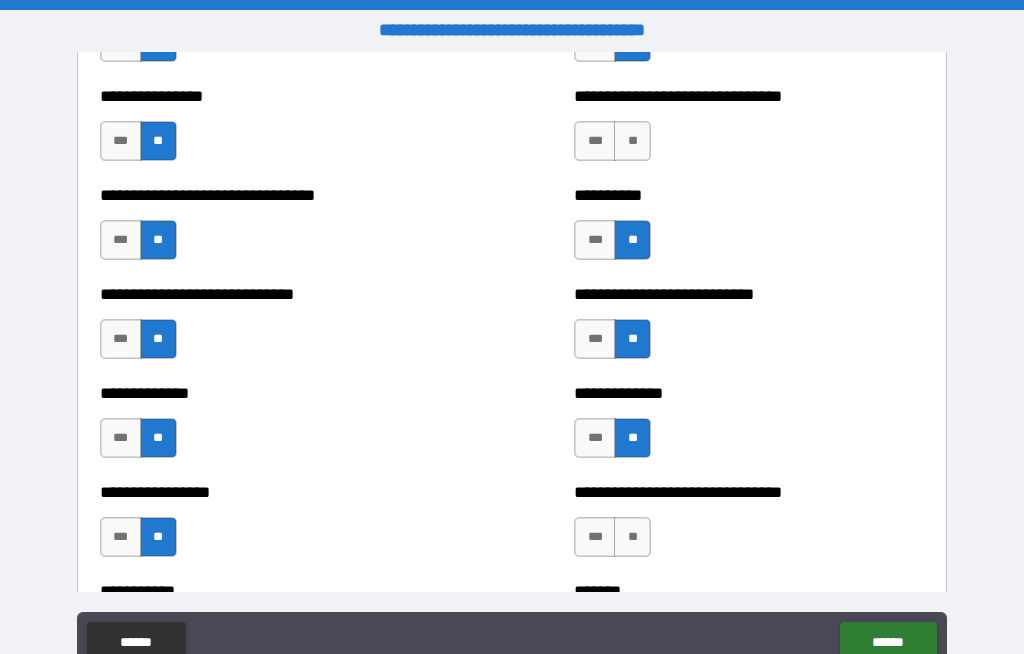 click on "**" at bounding box center (632, 141) 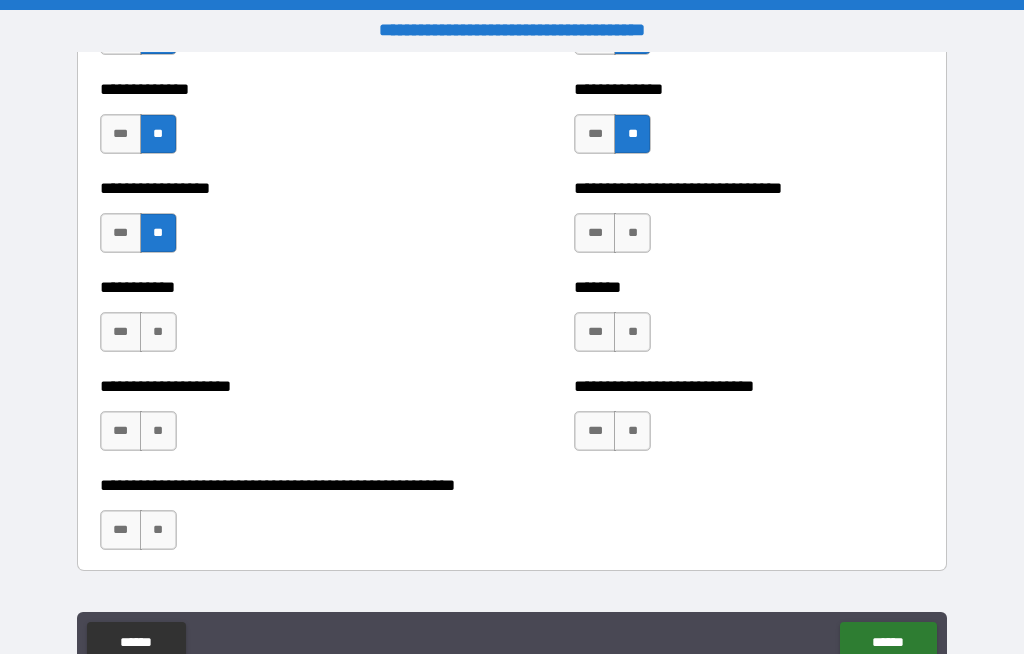 scroll, scrollTop: 7854, scrollLeft: 0, axis: vertical 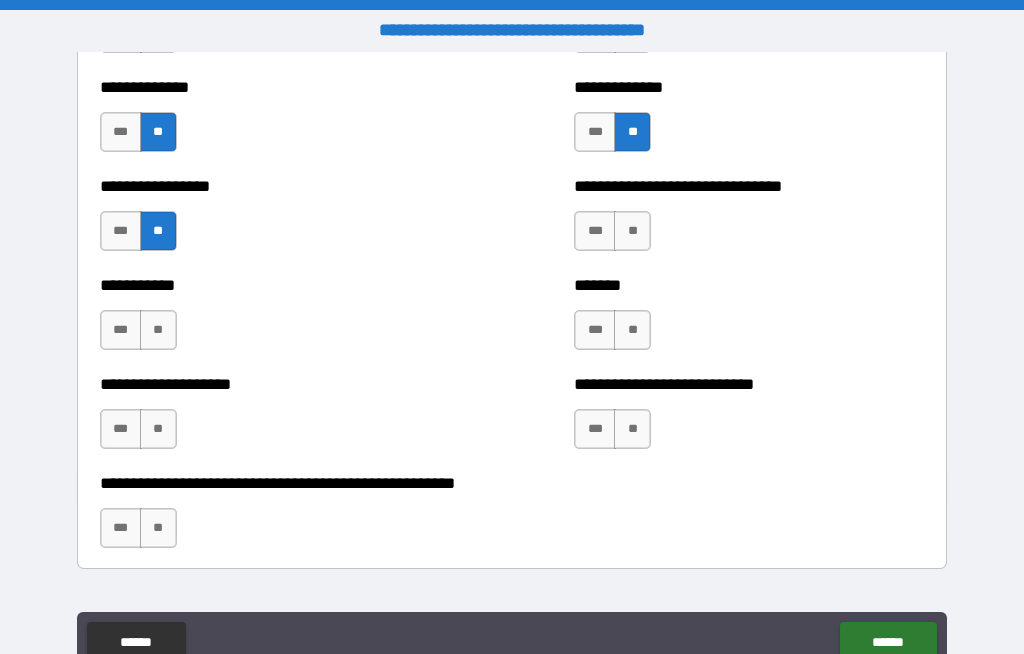 click on "**" at bounding box center (632, 231) 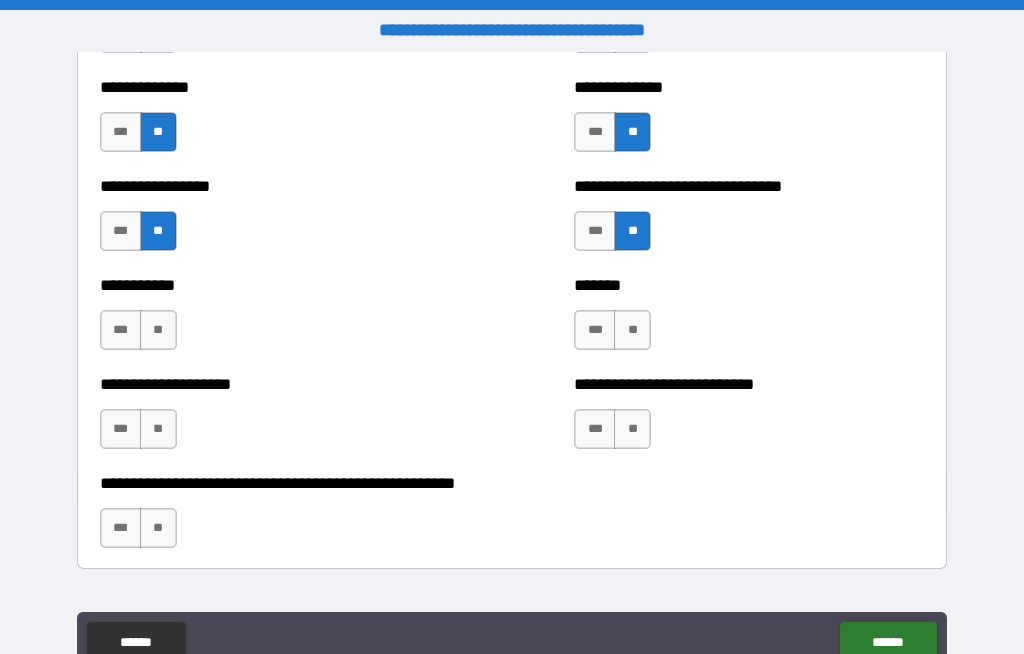 click on "**" at bounding box center [632, 330] 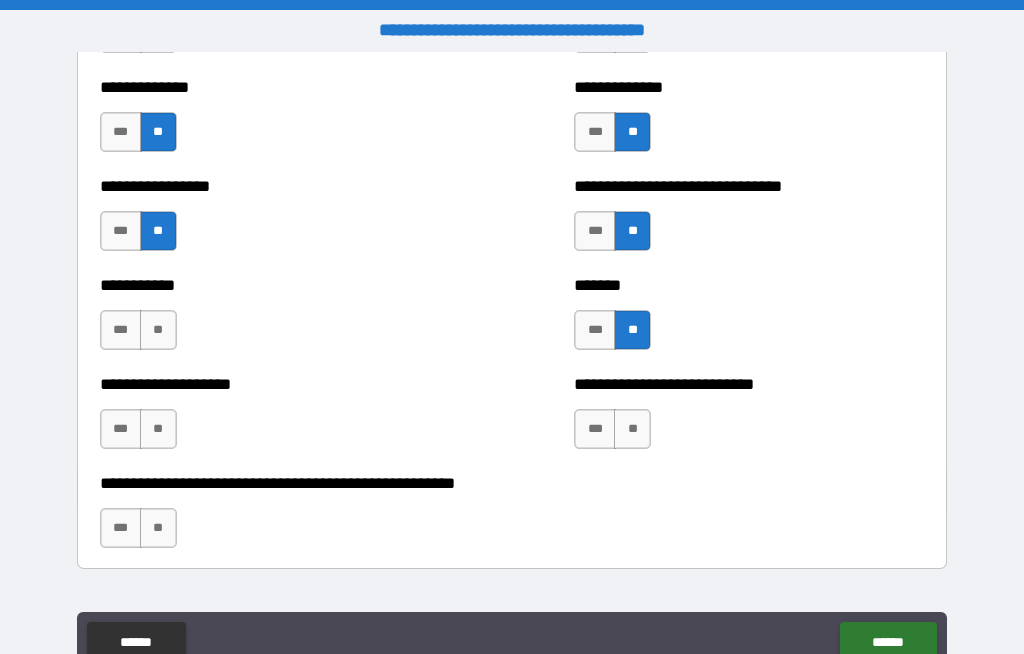 click on "**" at bounding box center (632, 429) 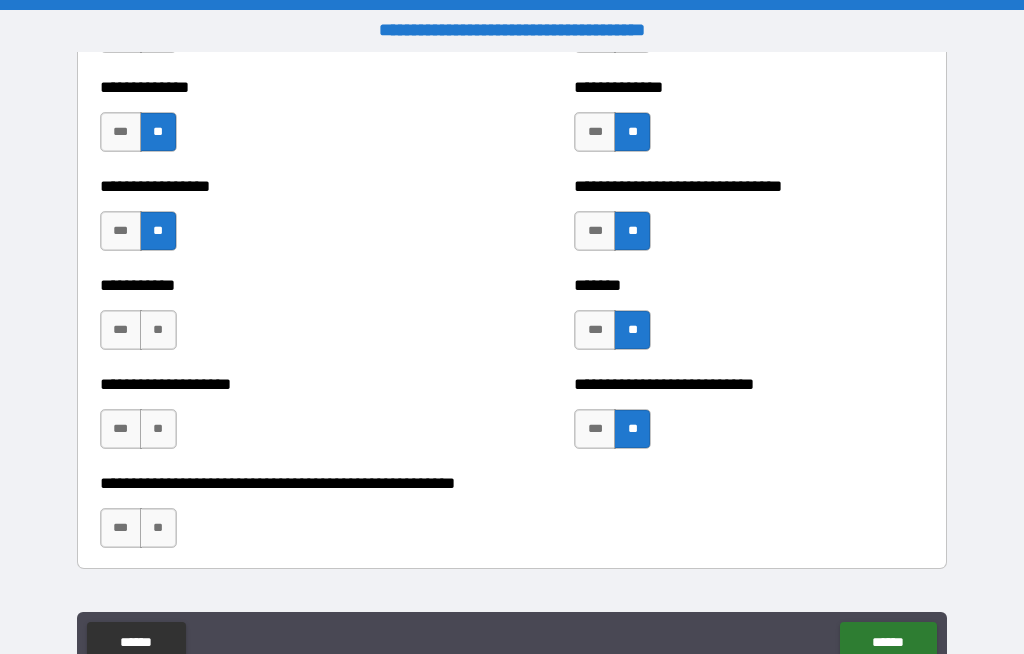 click on "**" at bounding box center (158, 429) 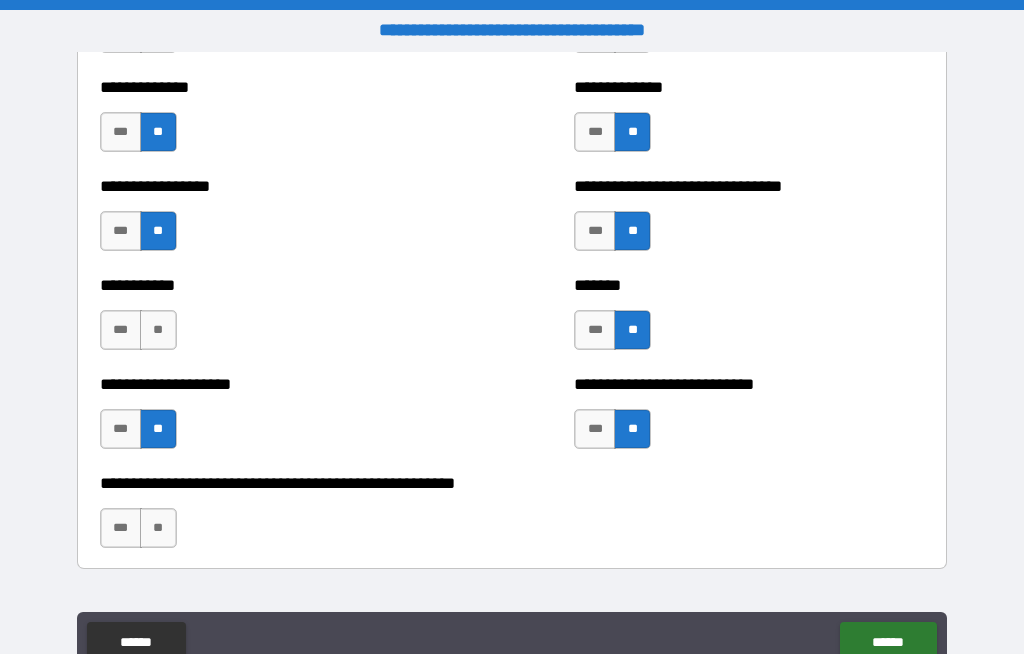 click on "**" at bounding box center [158, 330] 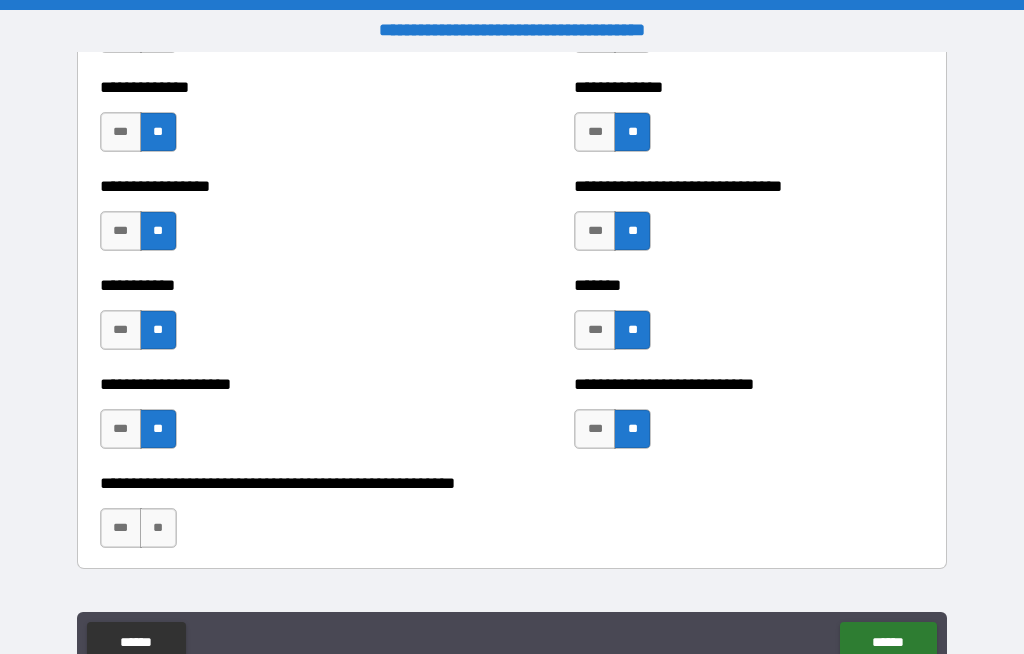 click on "**" at bounding box center [158, 528] 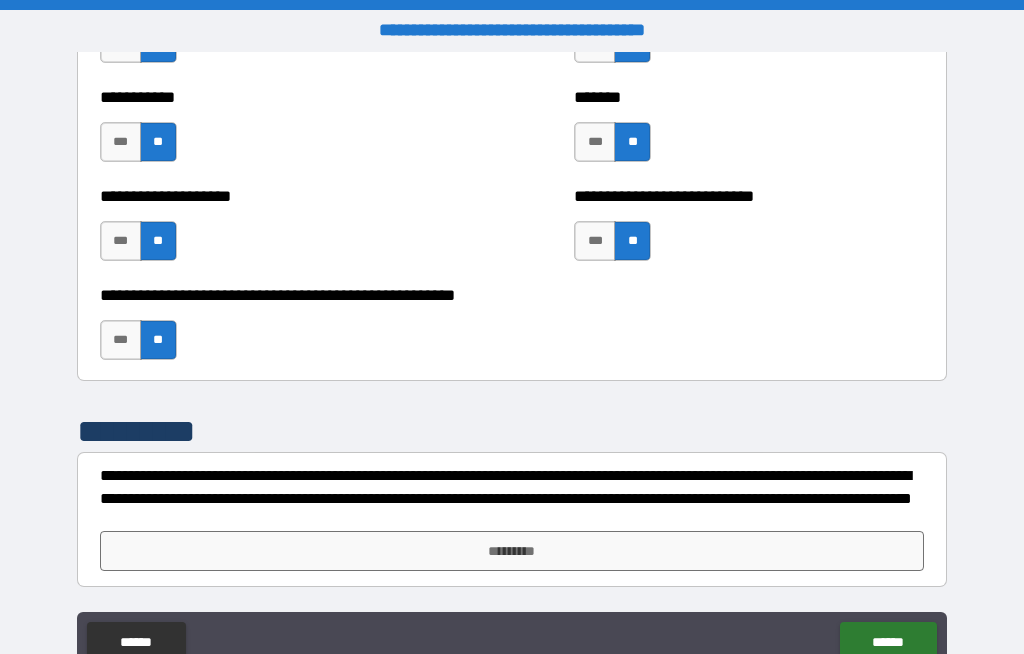 scroll, scrollTop: 8042, scrollLeft: 0, axis: vertical 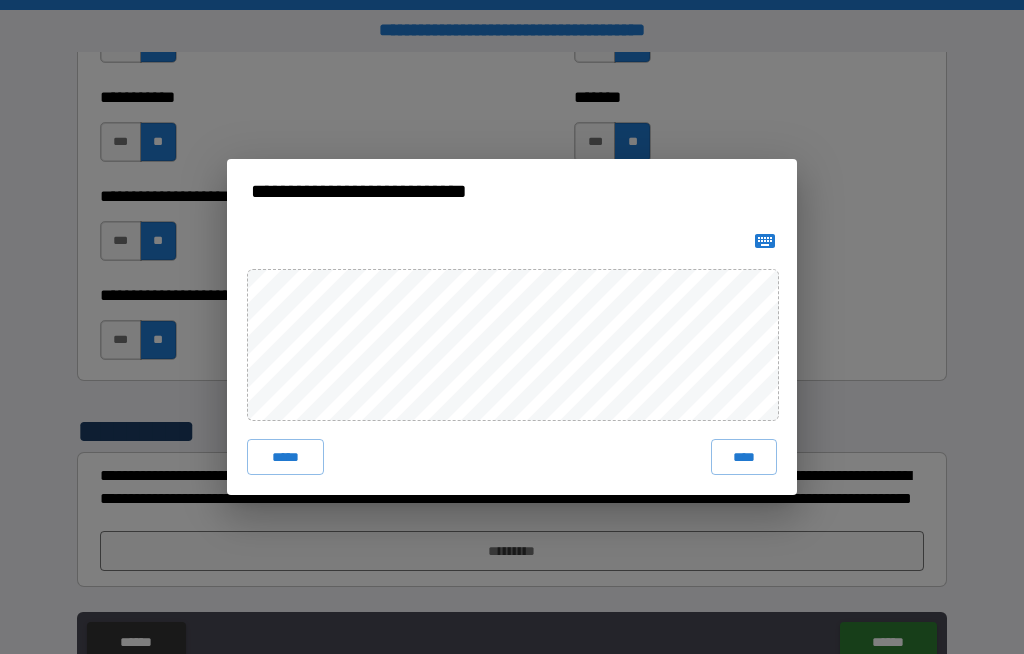 click on "****" at bounding box center [744, 457] 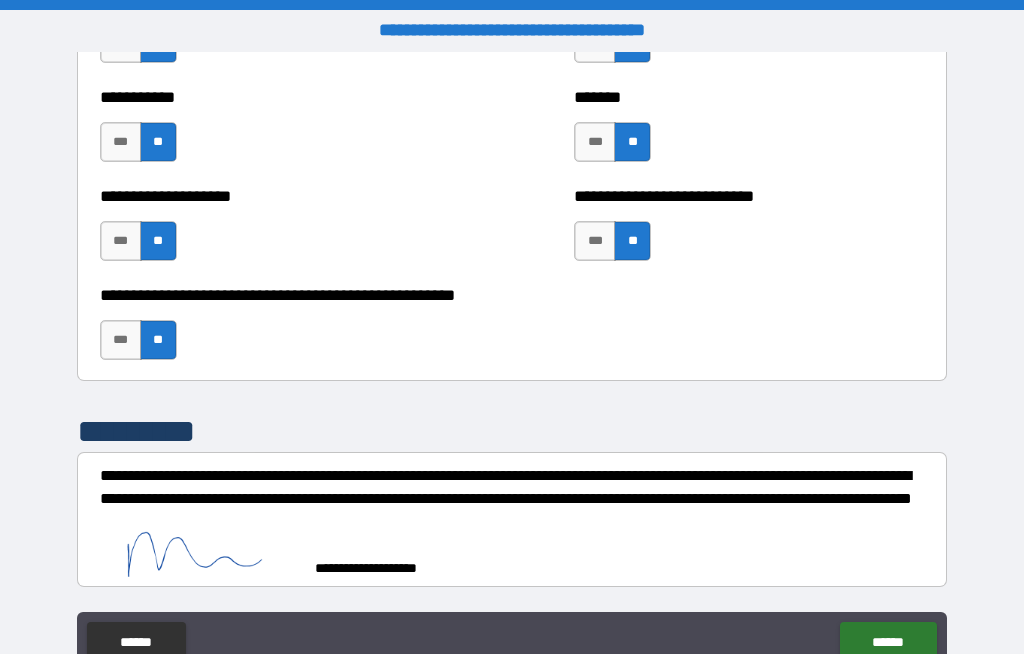 scroll, scrollTop: 8032, scrollLeft: 0, axis: vertical 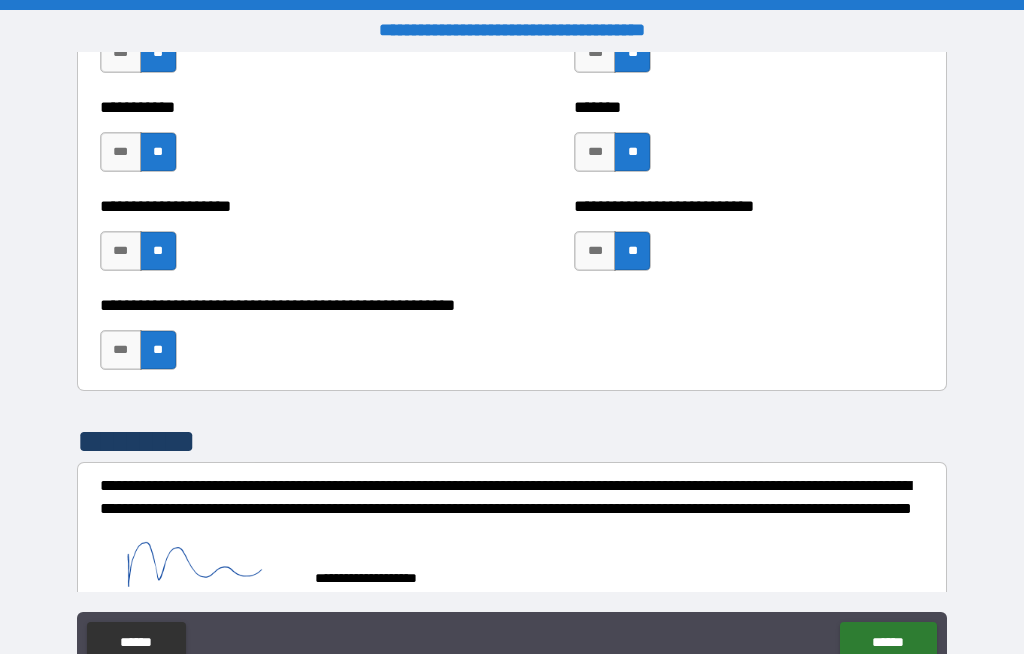 click on "******" at bounding box center [888, 642] 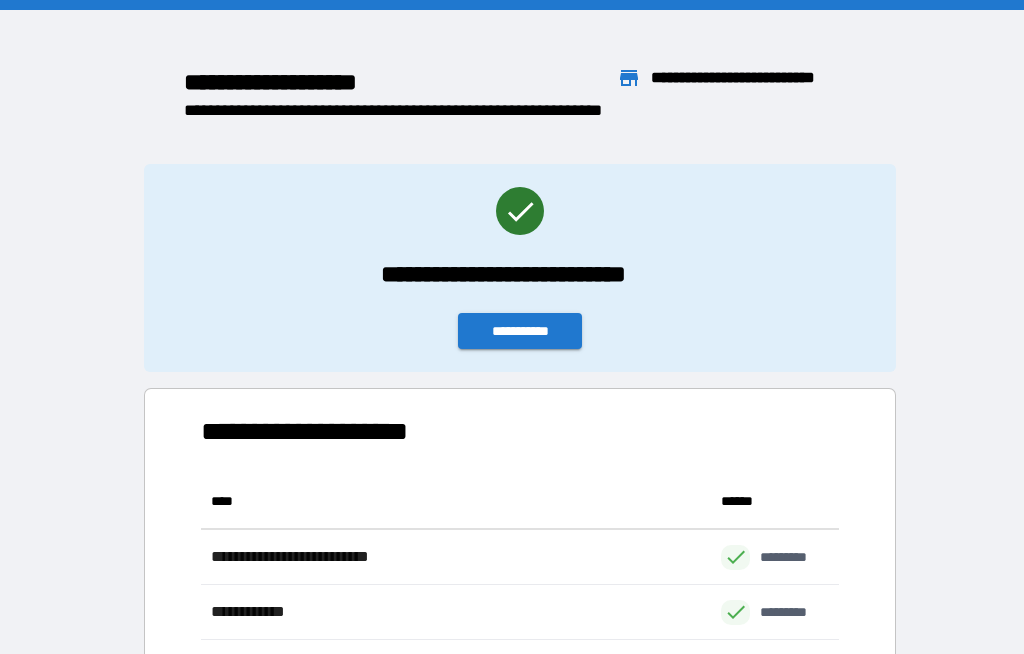 scroll, scrollTop: 386, scrollLeft: 638, axis: both 